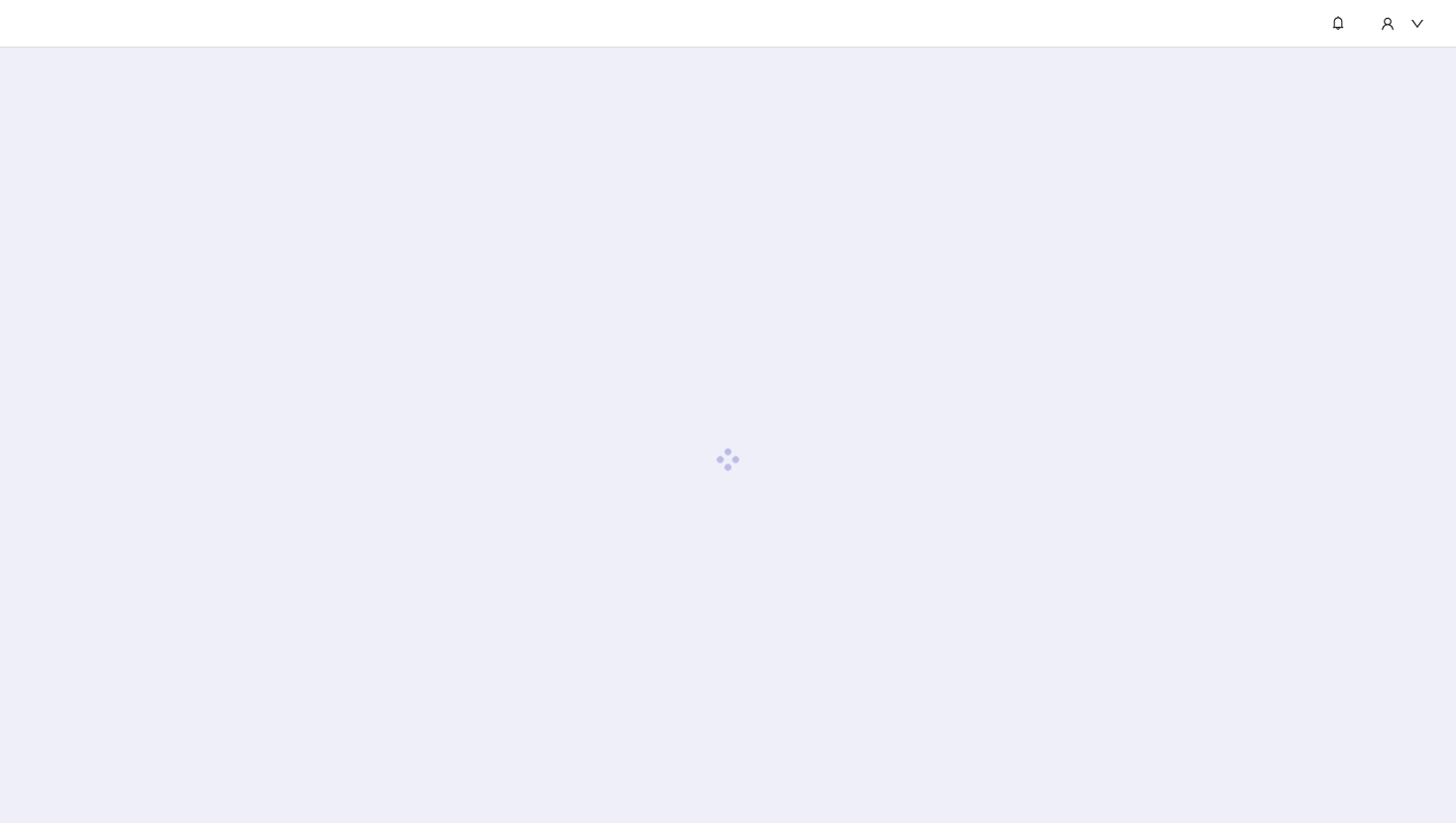 scroll, scrollTop: 0, scrollLeft: 0, axis: both 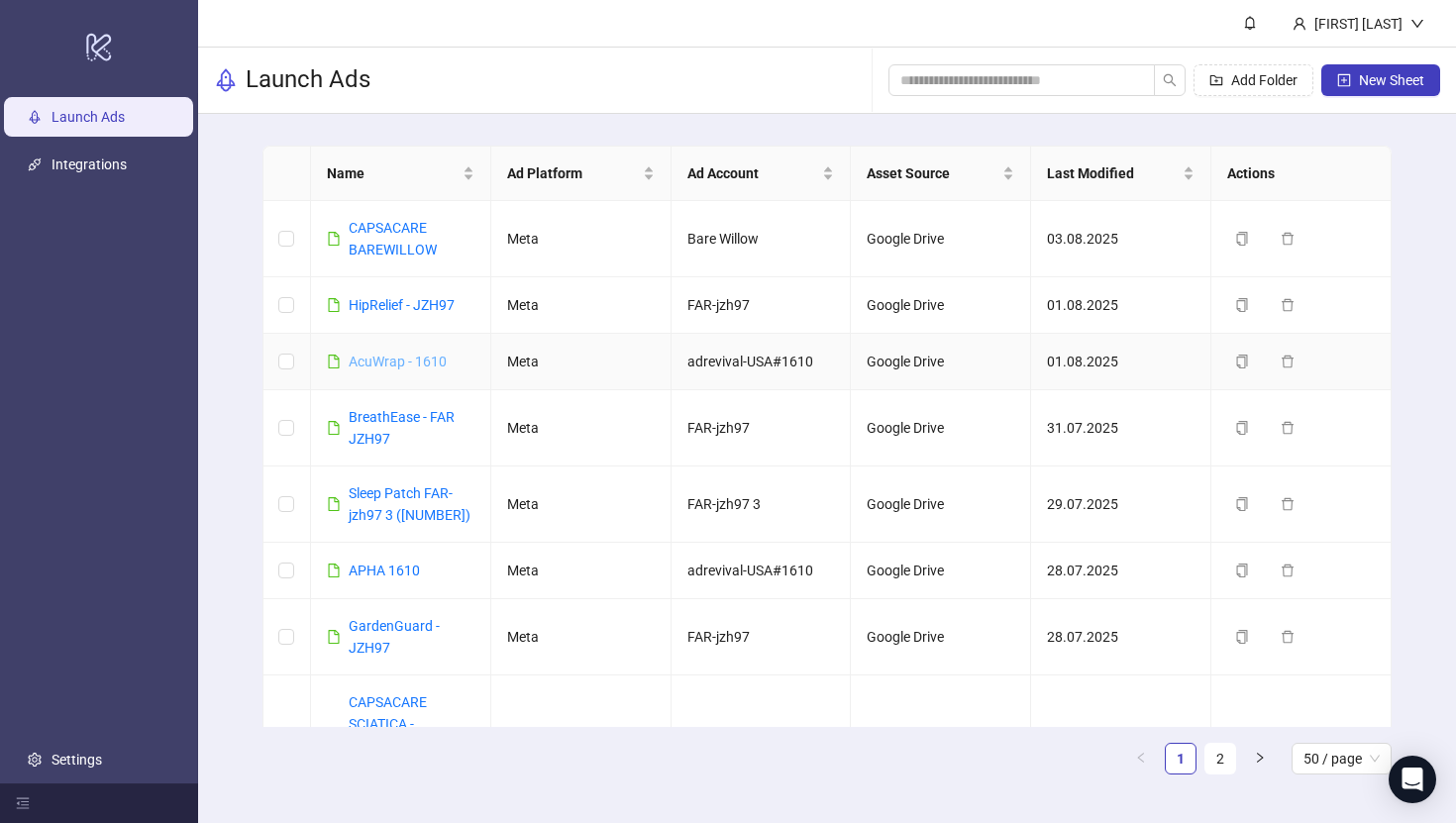 click on "AcuWrap - 1610" at bounding box center (397, 361) 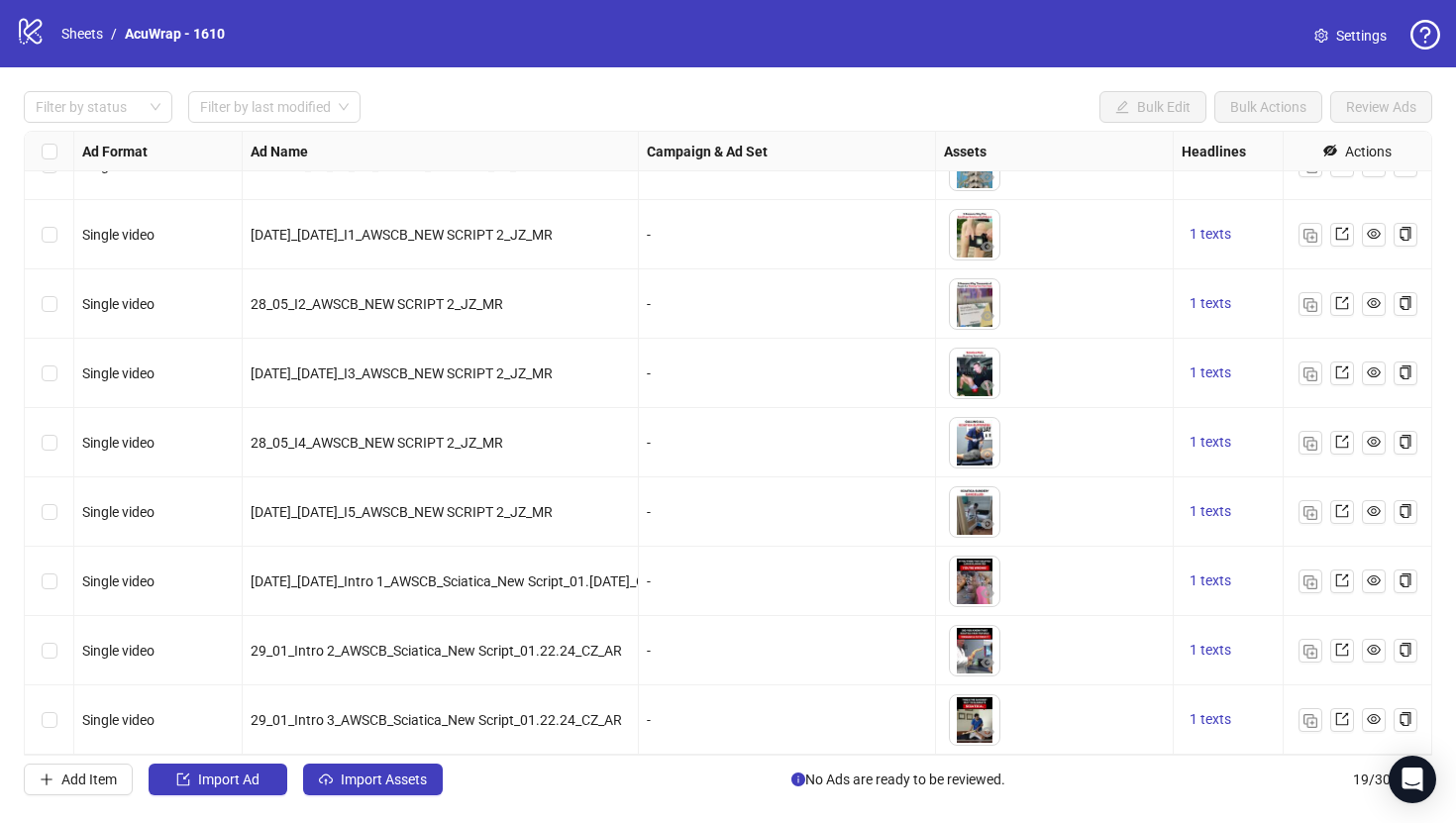scroll, scrollTop: 0, scrollLeft: 0, axis: both 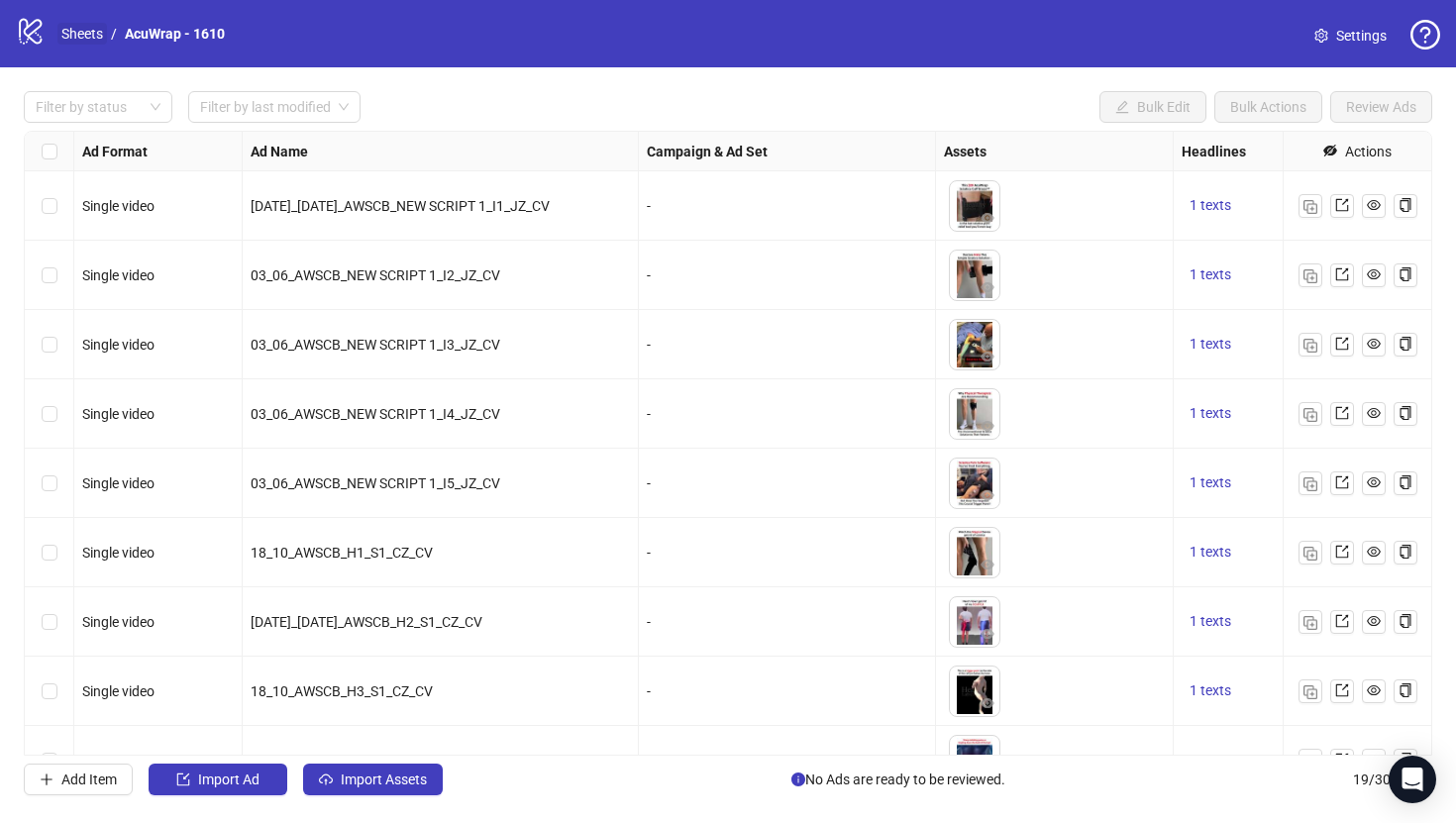 click on "Sheets" at bounding box center [82, 34] 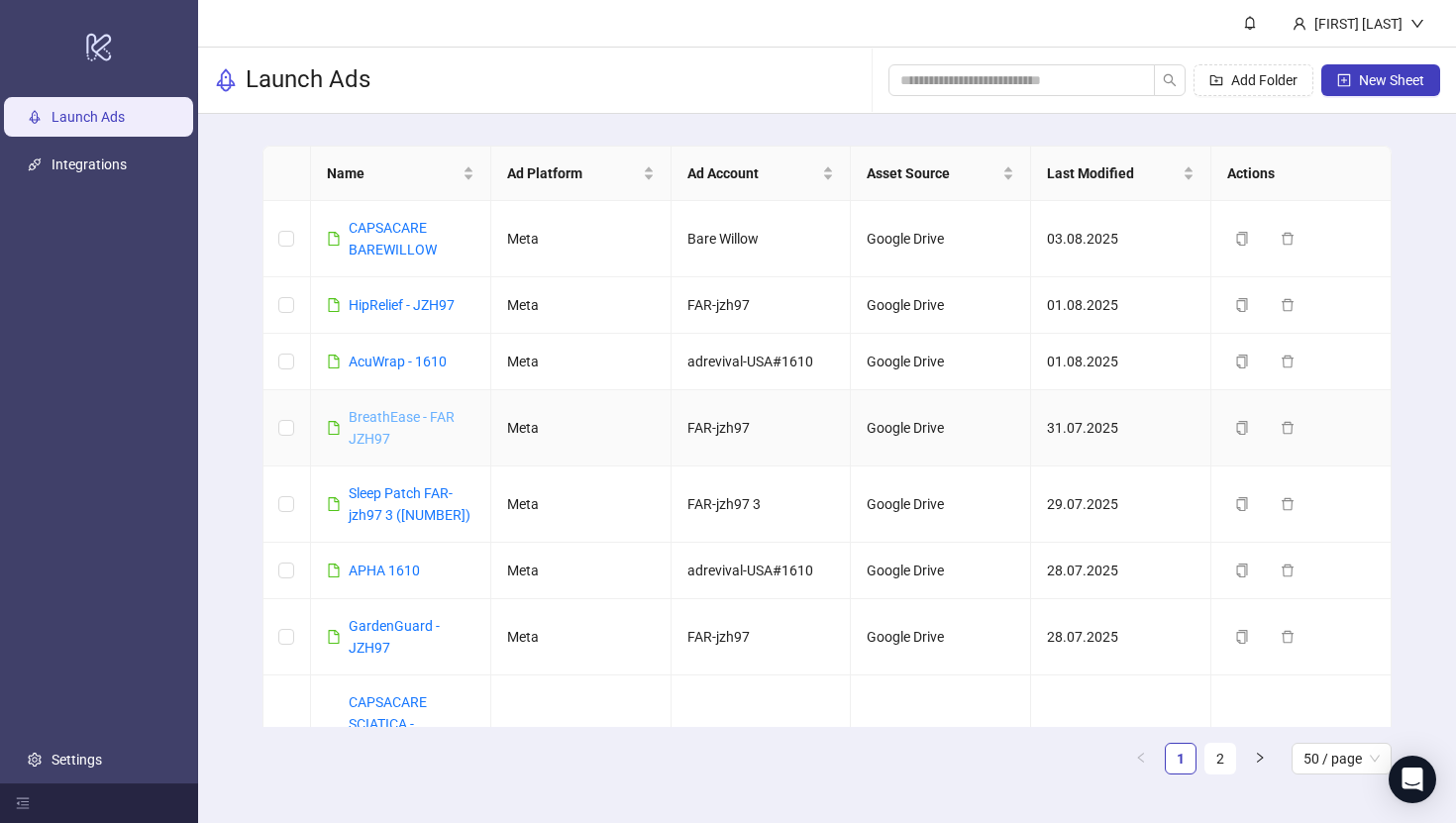 click on "BreathEase - FAR JZH97" at bounding box center [401, 428] 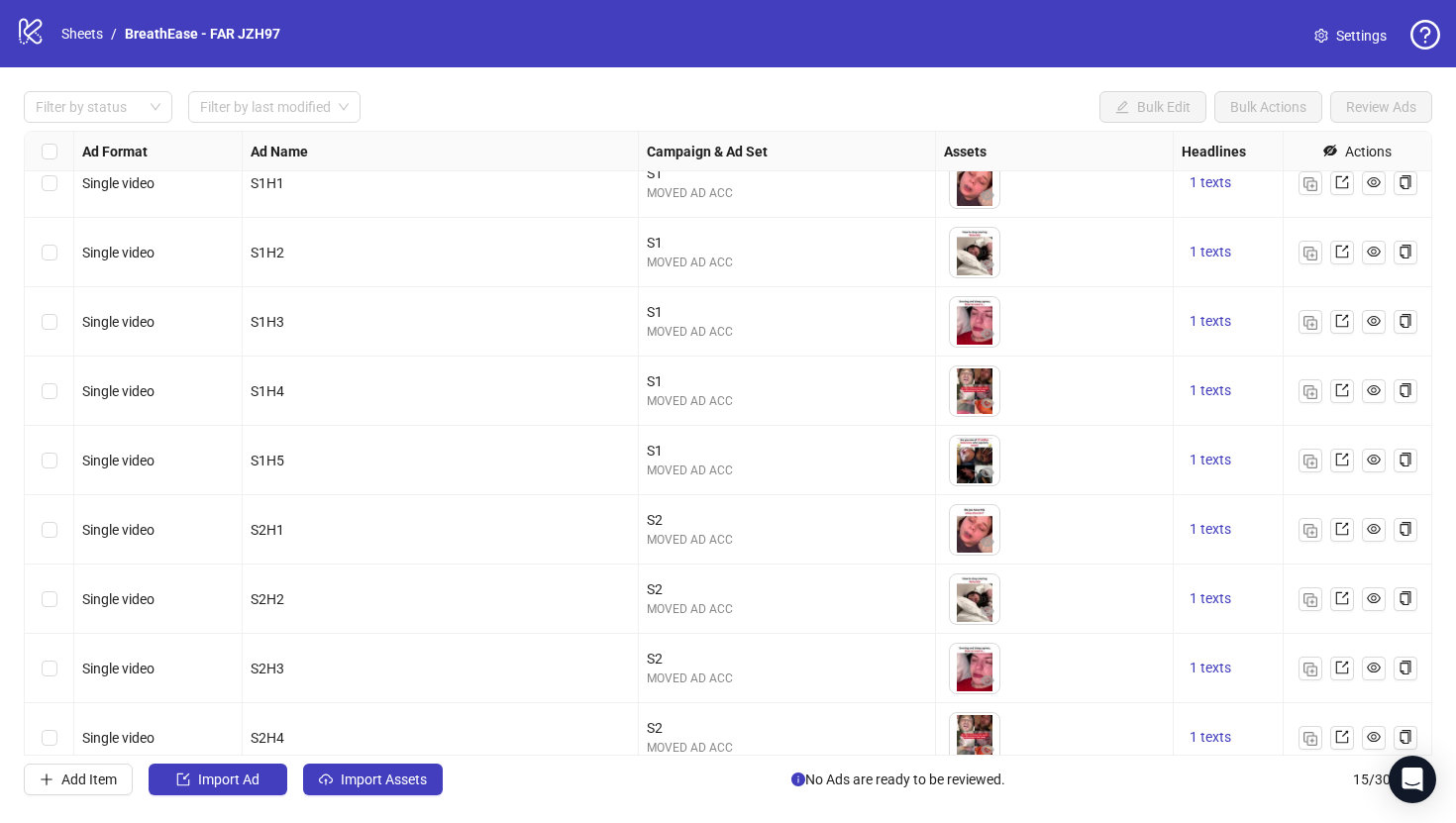 scroll, scrollTop: 0, scrollLeft: 0, axis: both 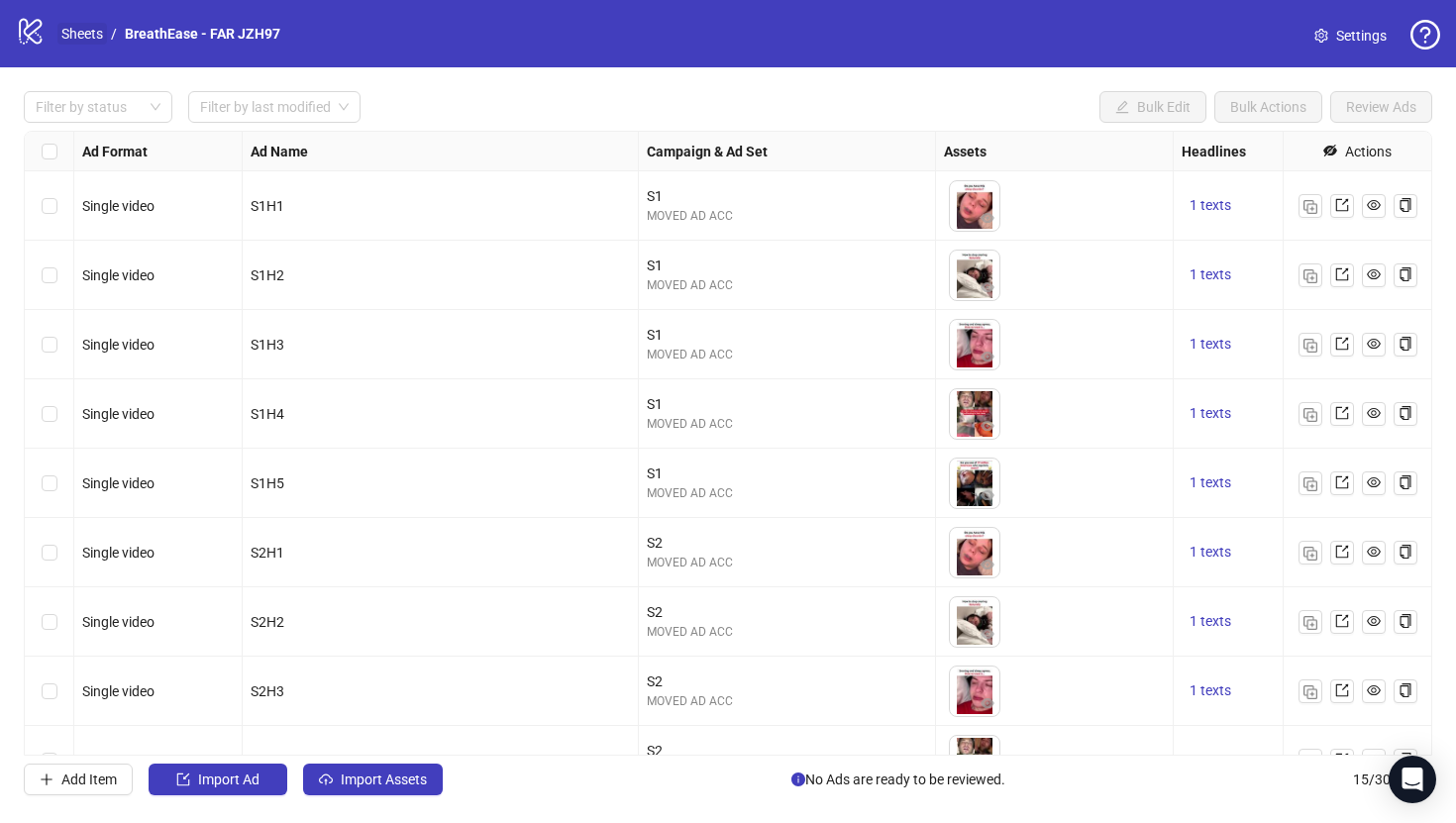 click on "Sheets" at bounding box center [82, 34] 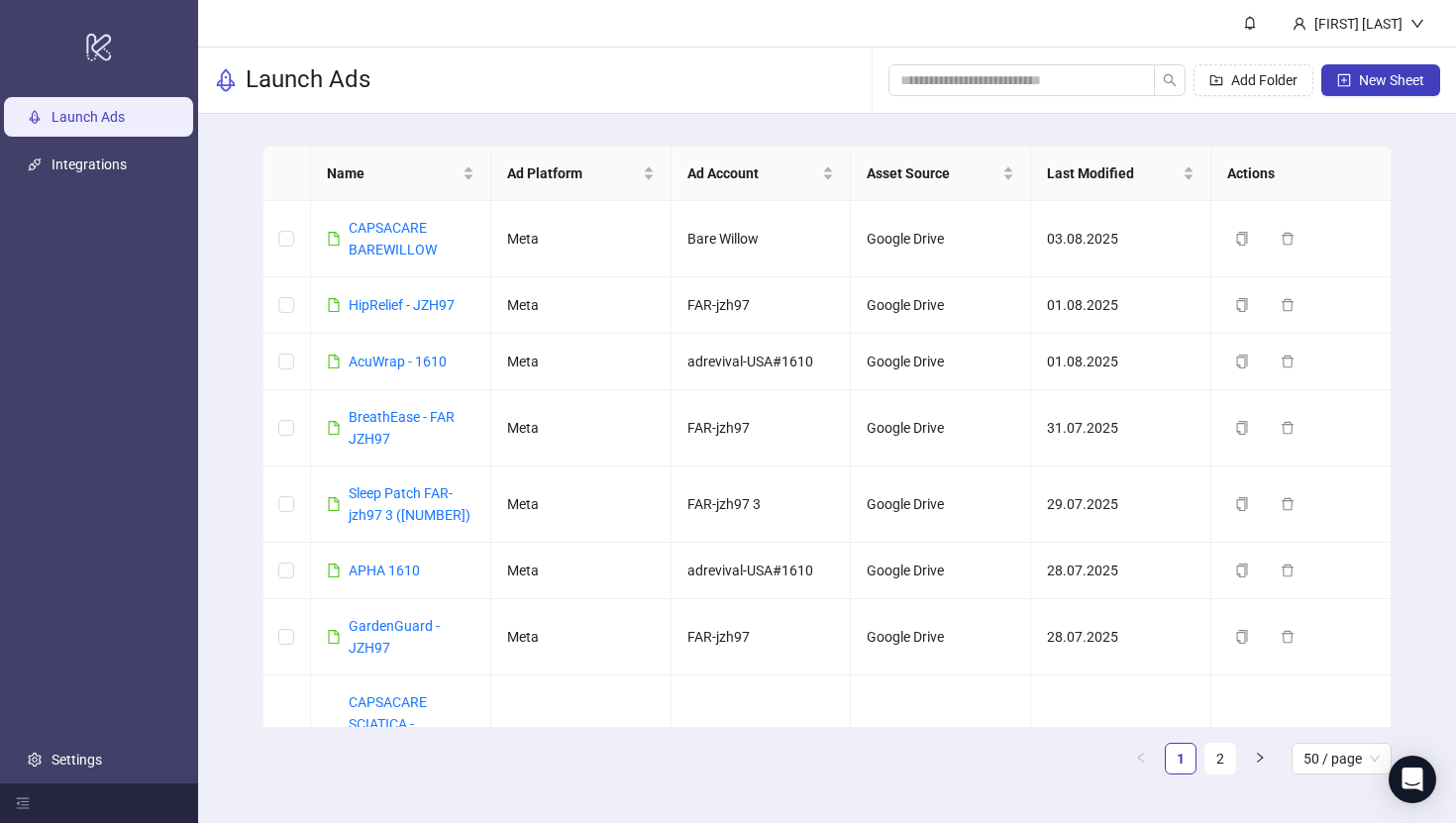 click on "Add Folder New Sheet" at bounding box center [1164, 80] 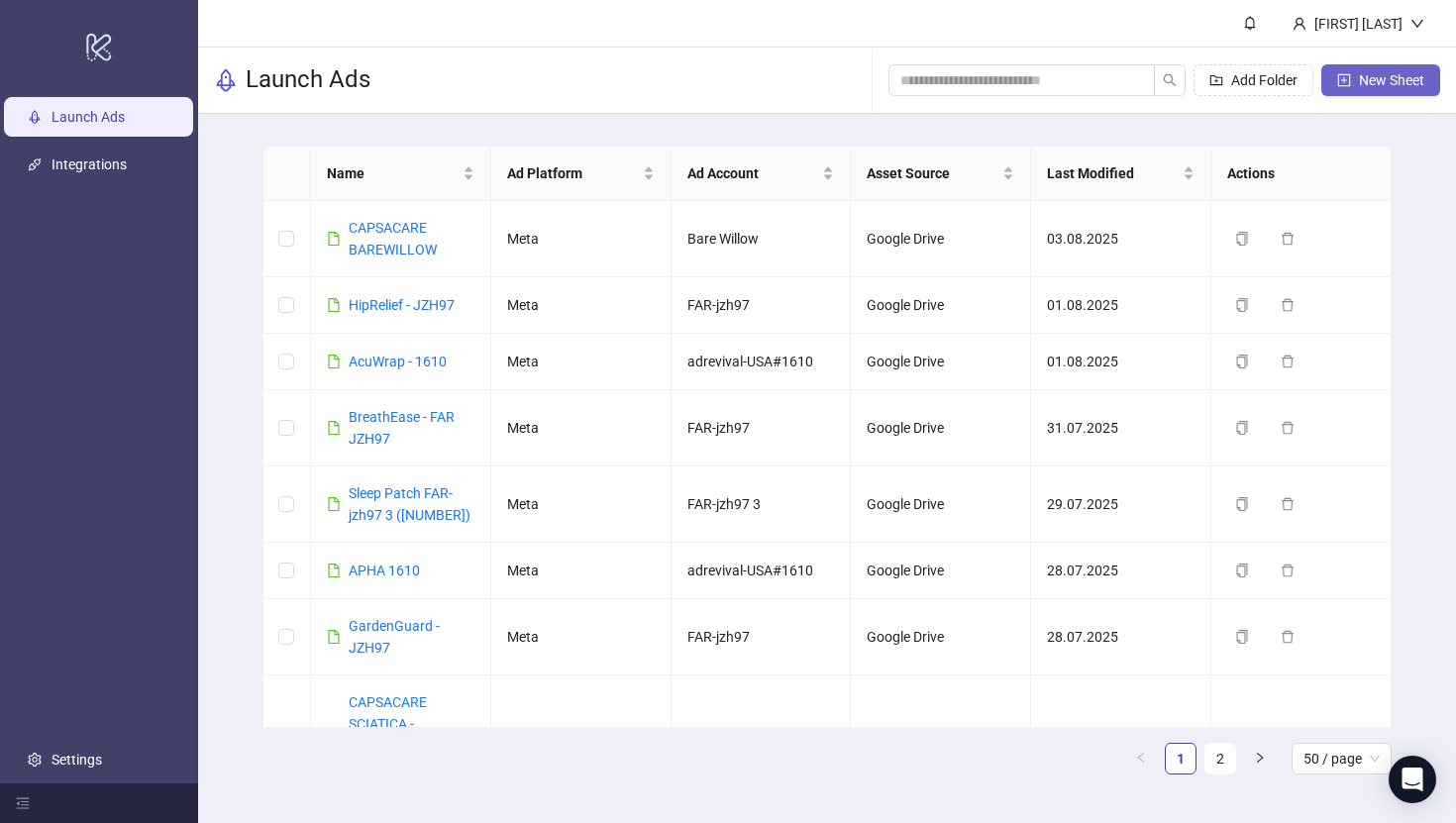 click on "New Sheet" at bounding box center (1392, 80) 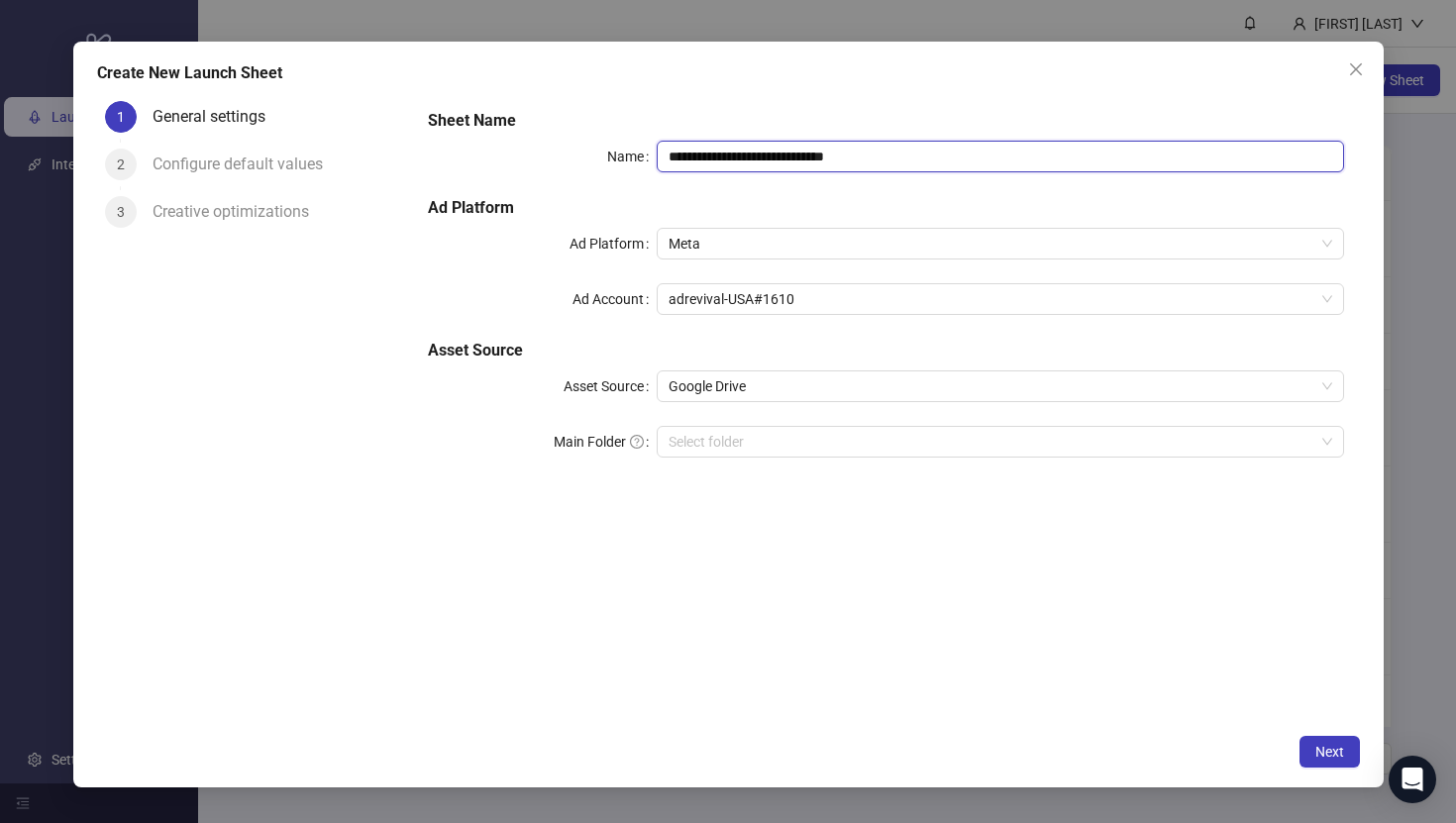 click on "**********" at bounding box center [999, 156] 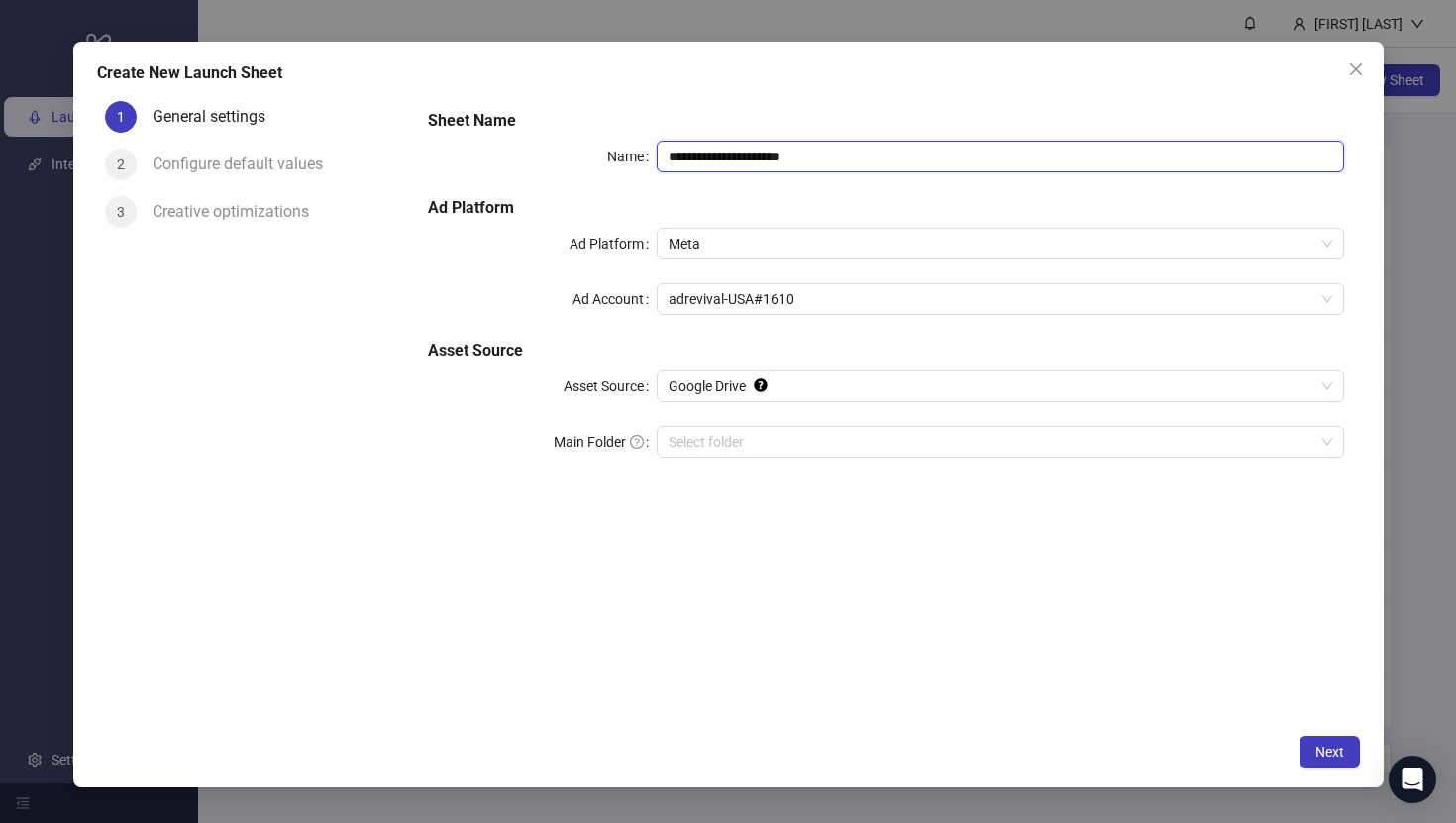 click on "**********" at bounding box center (999, 156) 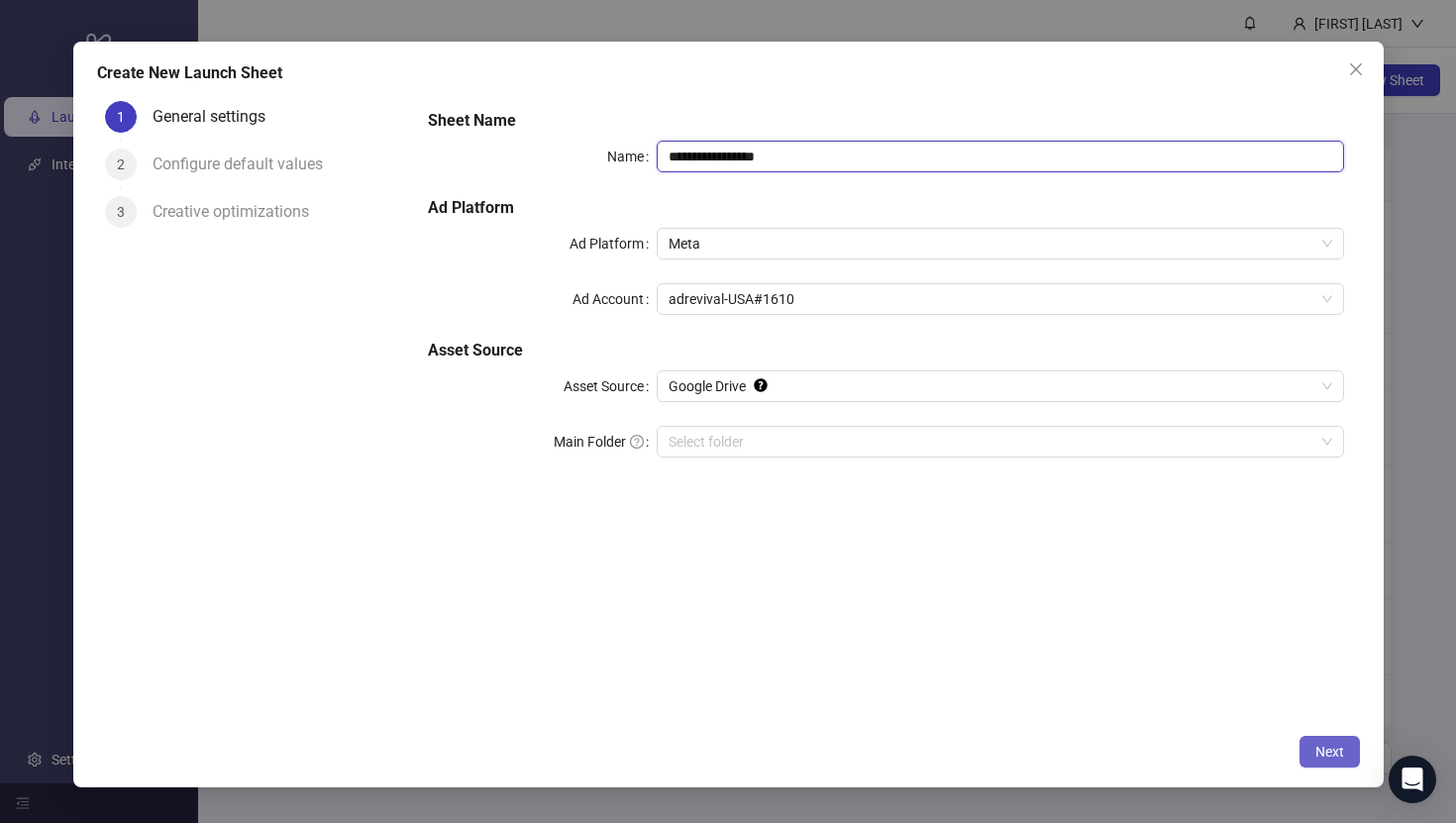 type on "**********" 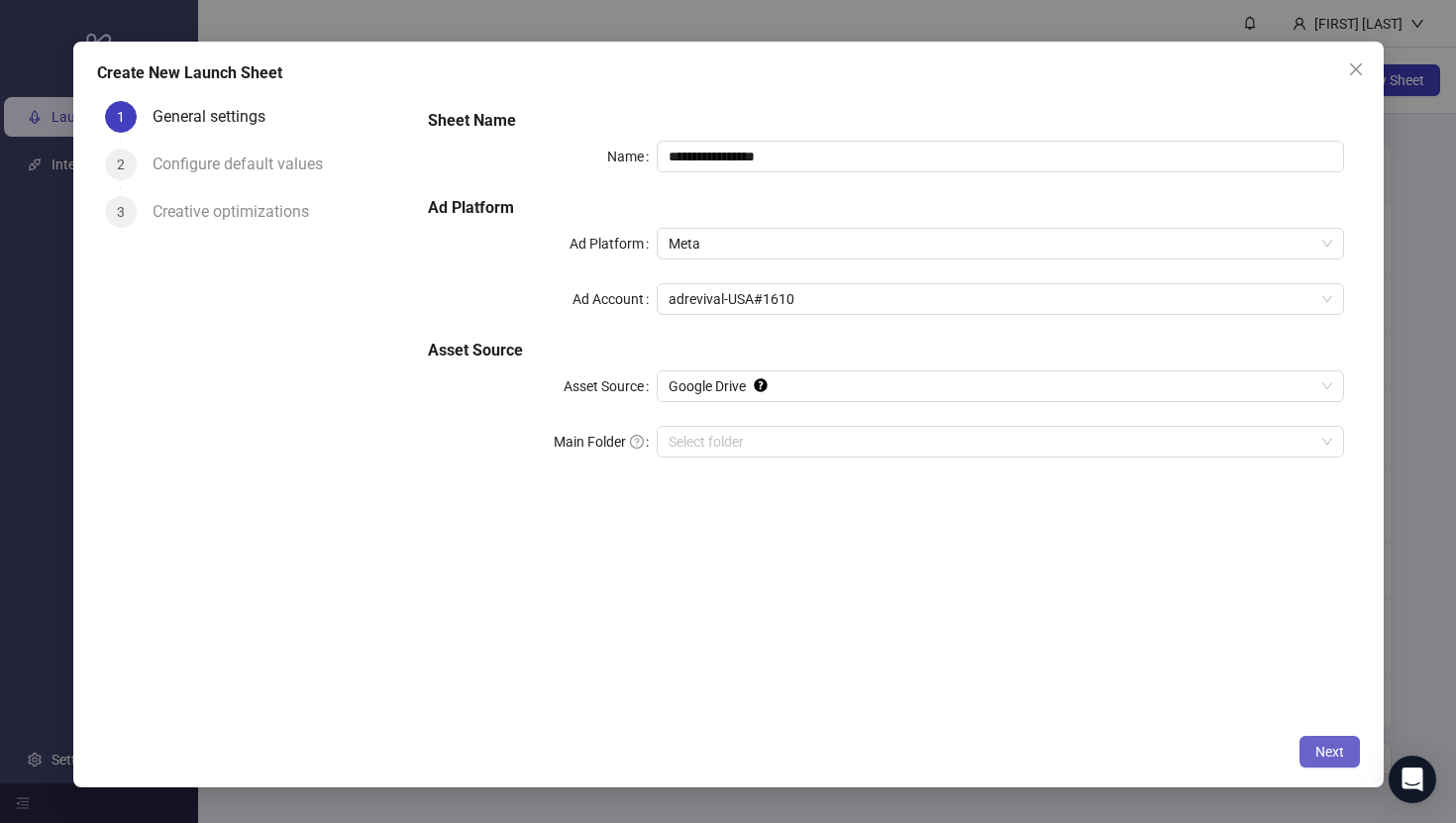 click on "Next" at bounding box center [1329, 752] 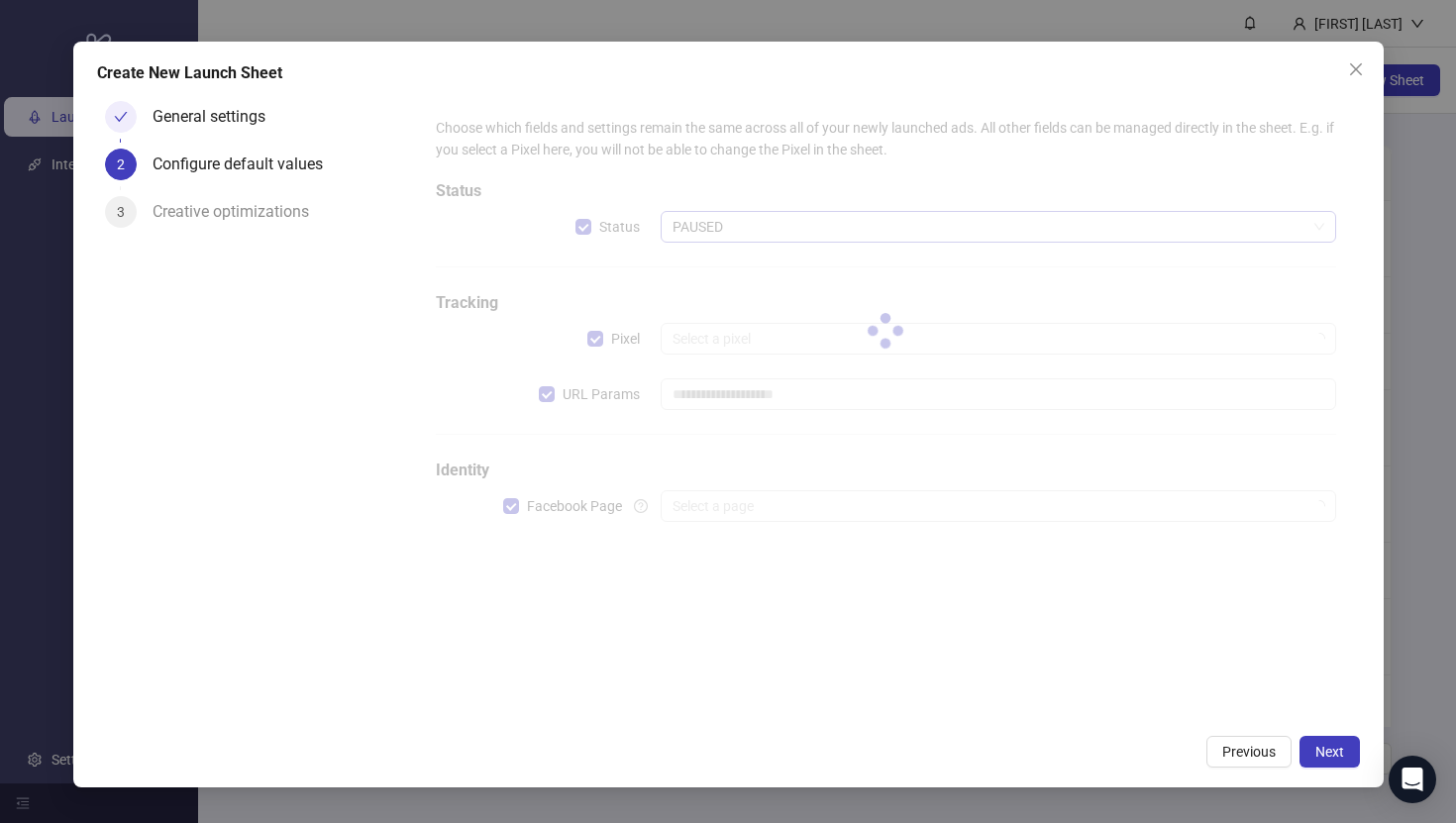 type on "**********" 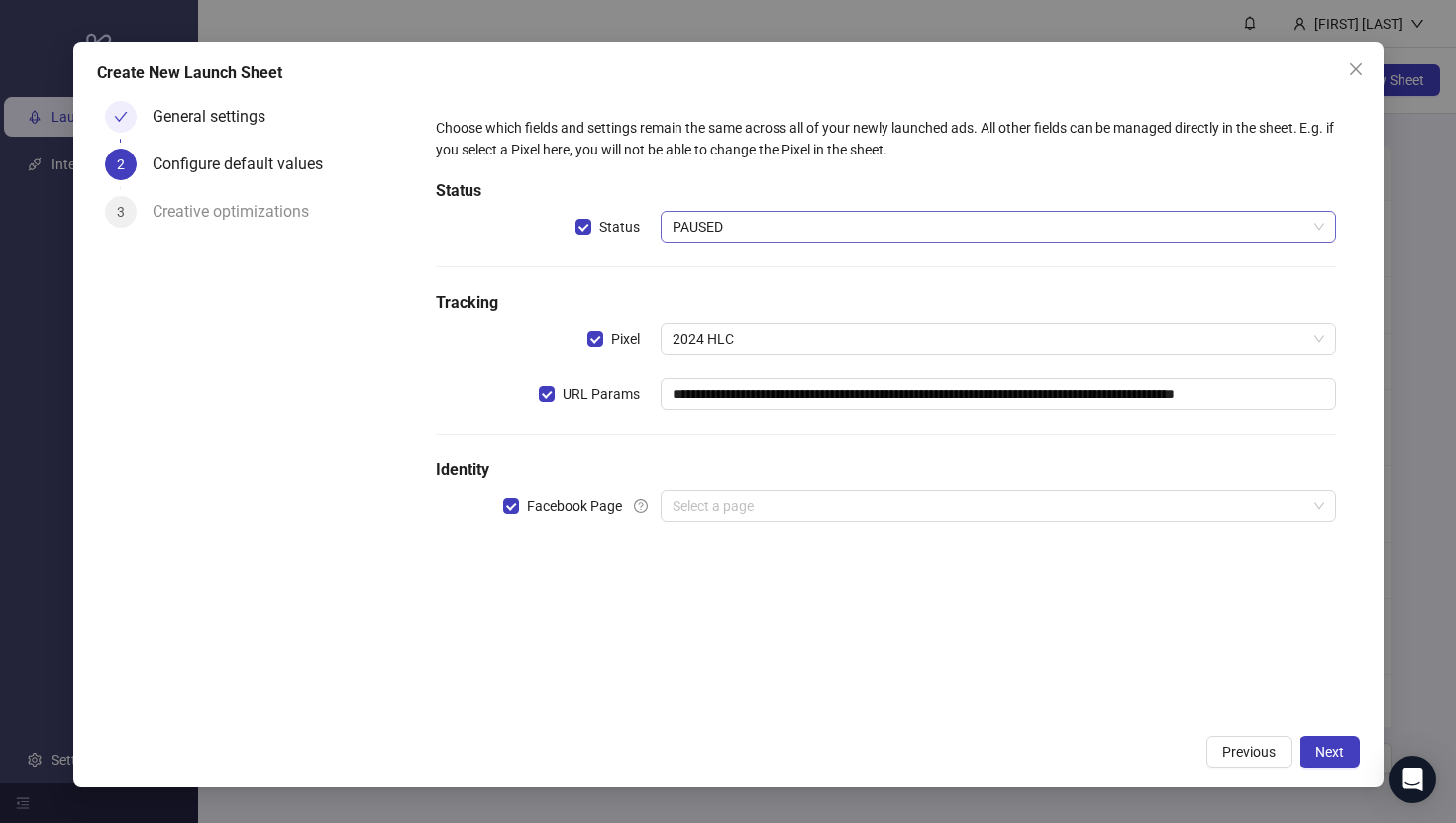 click on "PAUSED" at bounding box center (997, 227) 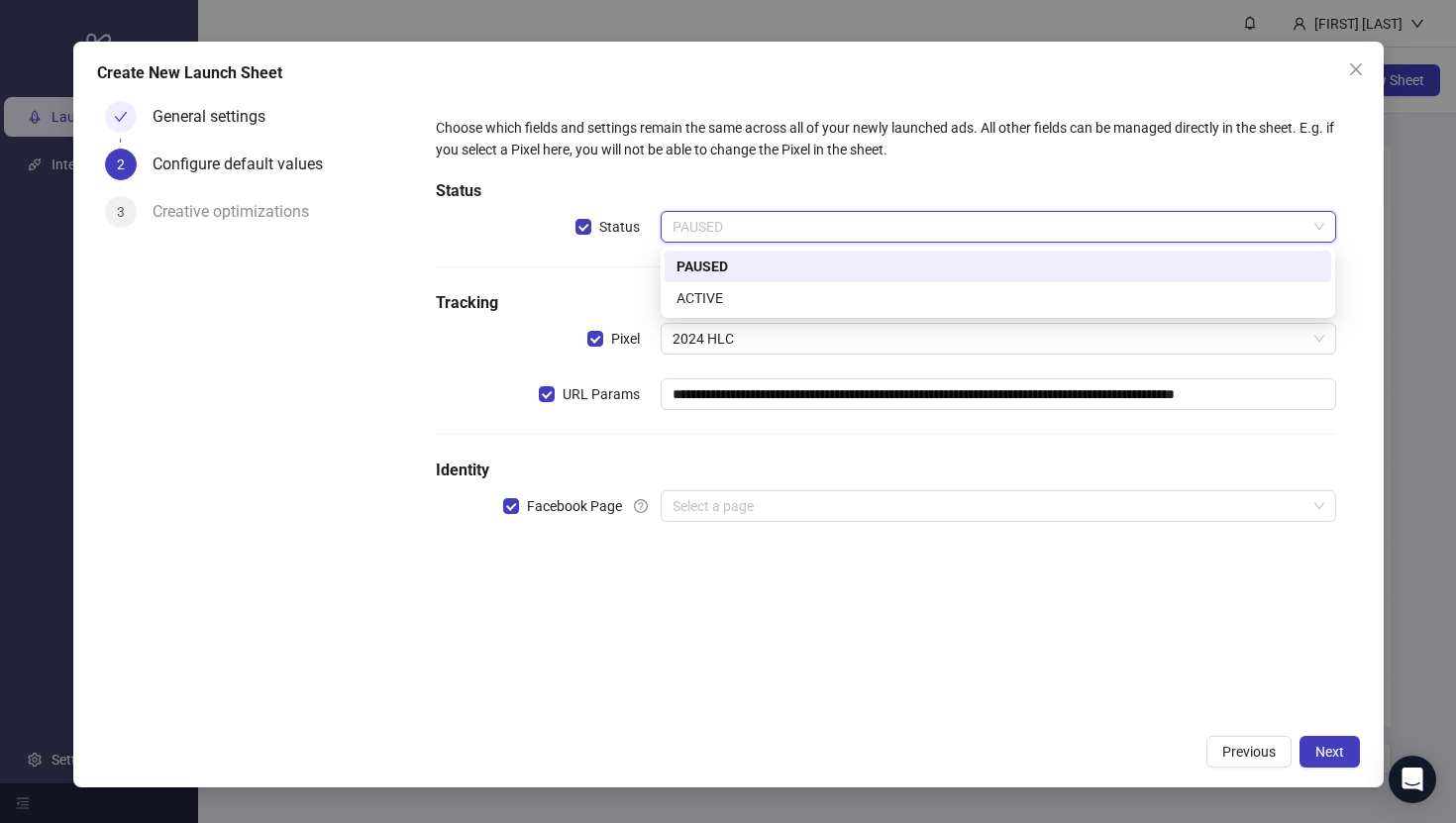click on "ACTIVE" at bounding box center [997, 298] 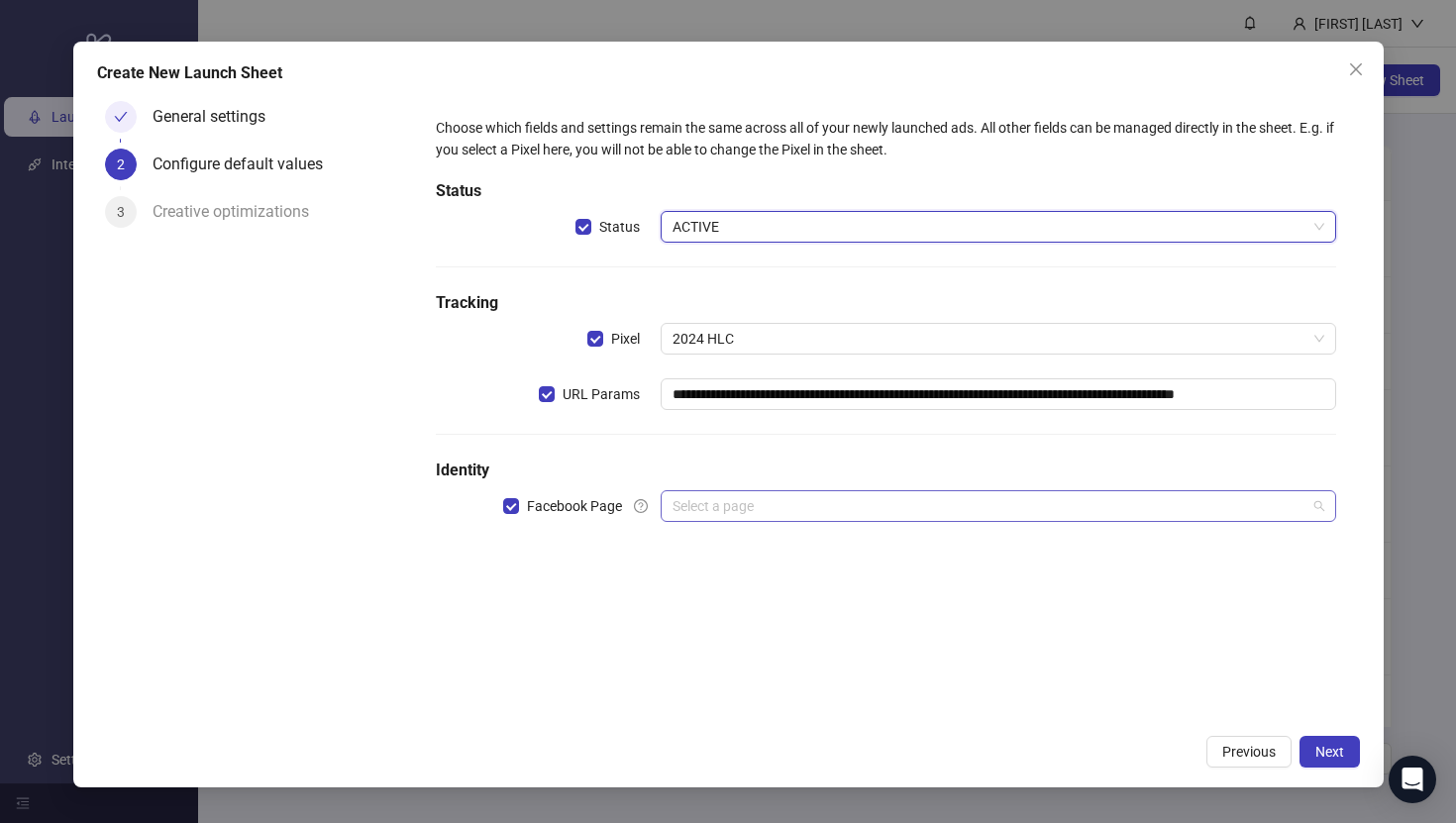 click at bounding box center (988, 506) 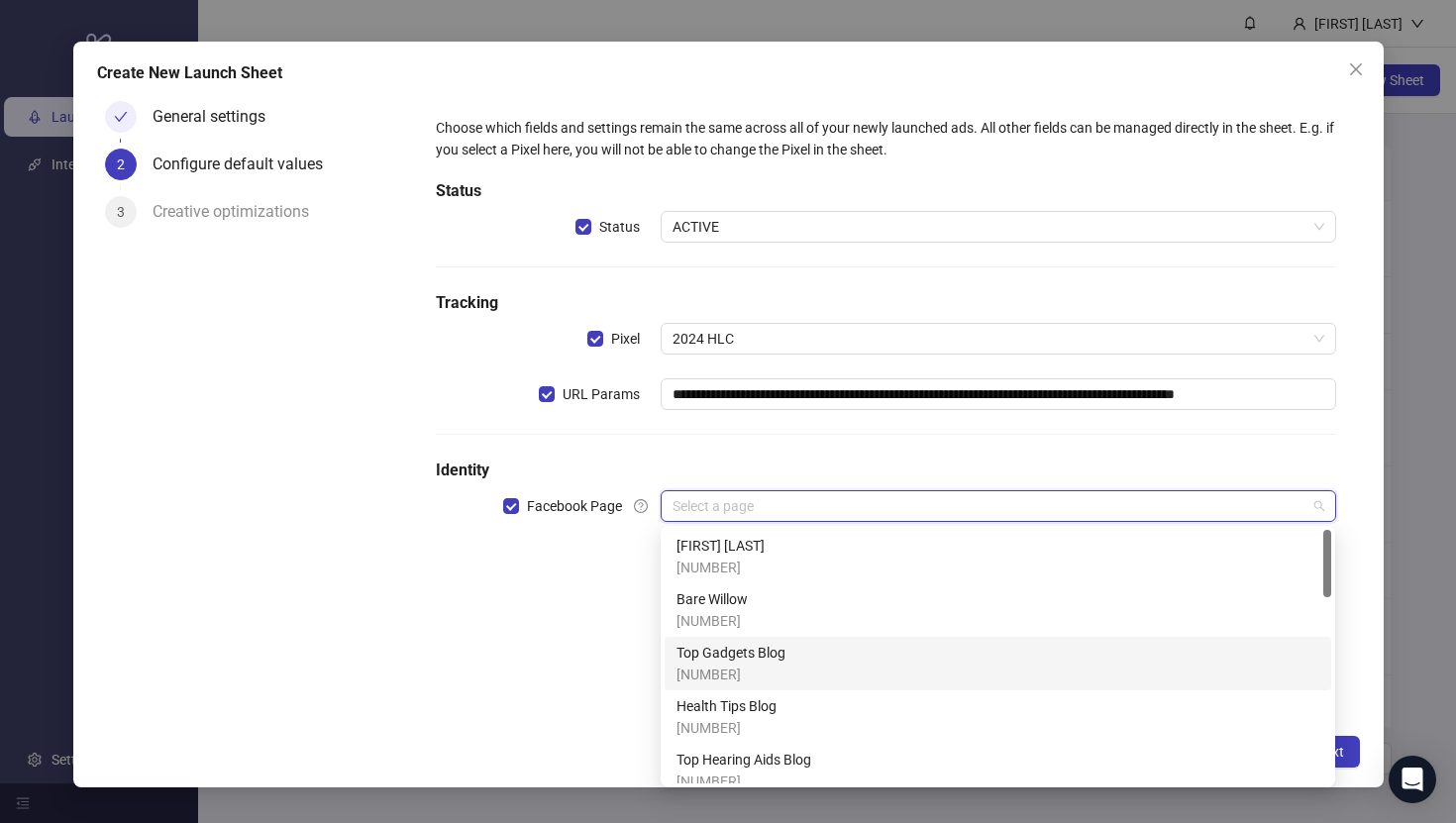 click on "Top Gadgets Blog [NUMBER]" at bounding box center [997, 664] 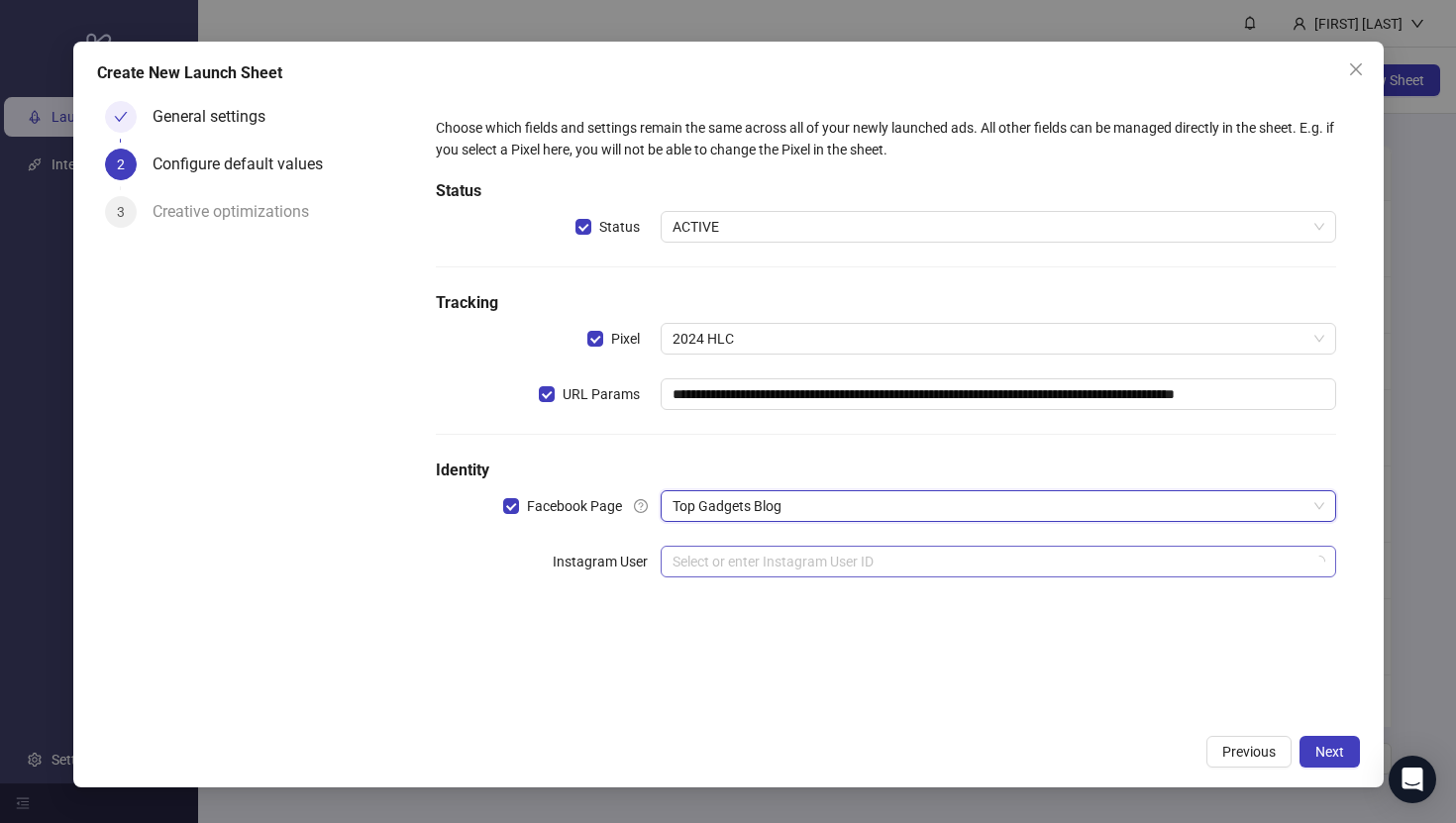 click at bounding box center (988, 562) 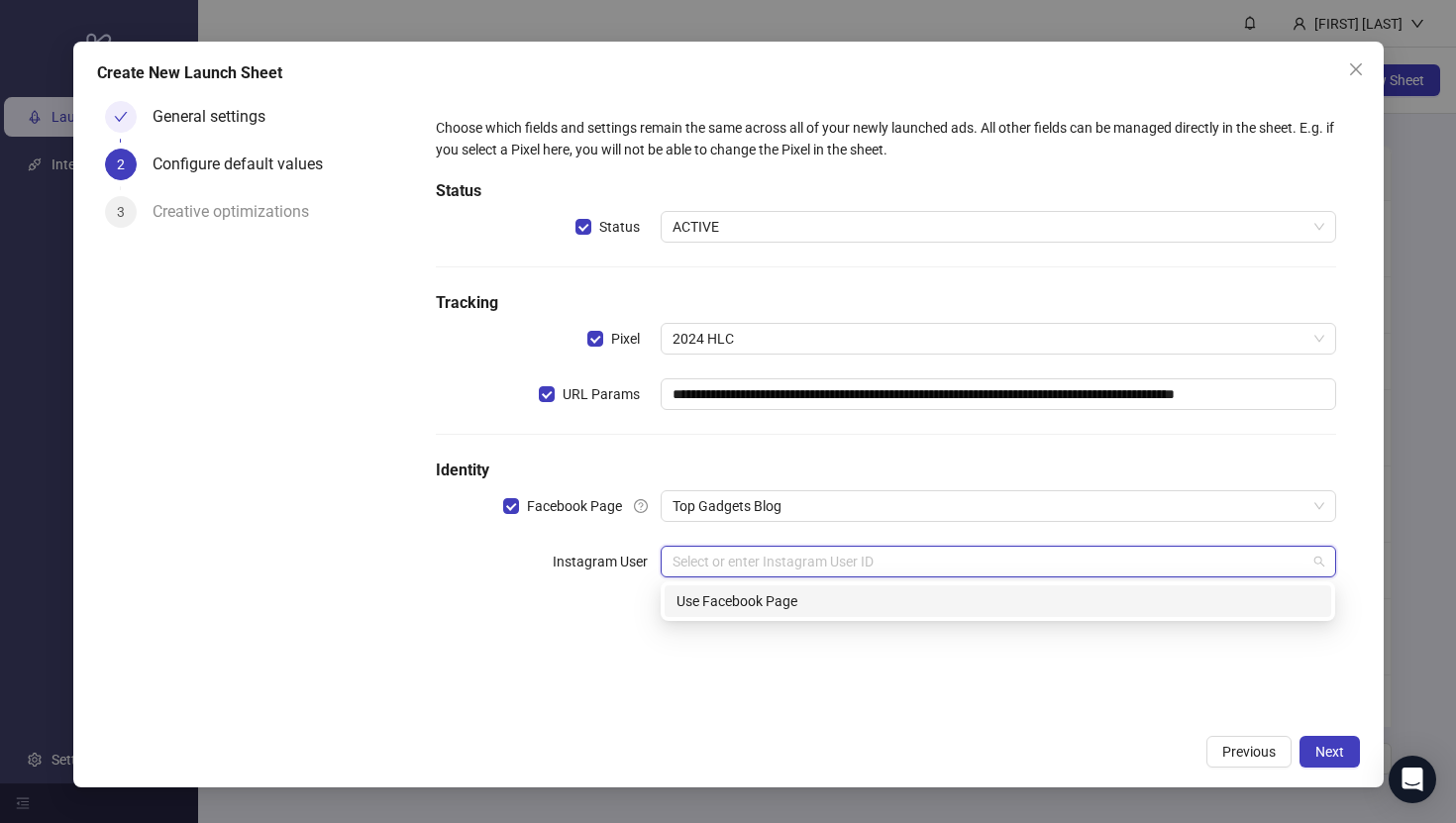 click on "Use Facebook Page" at bounding box center [997, 601] 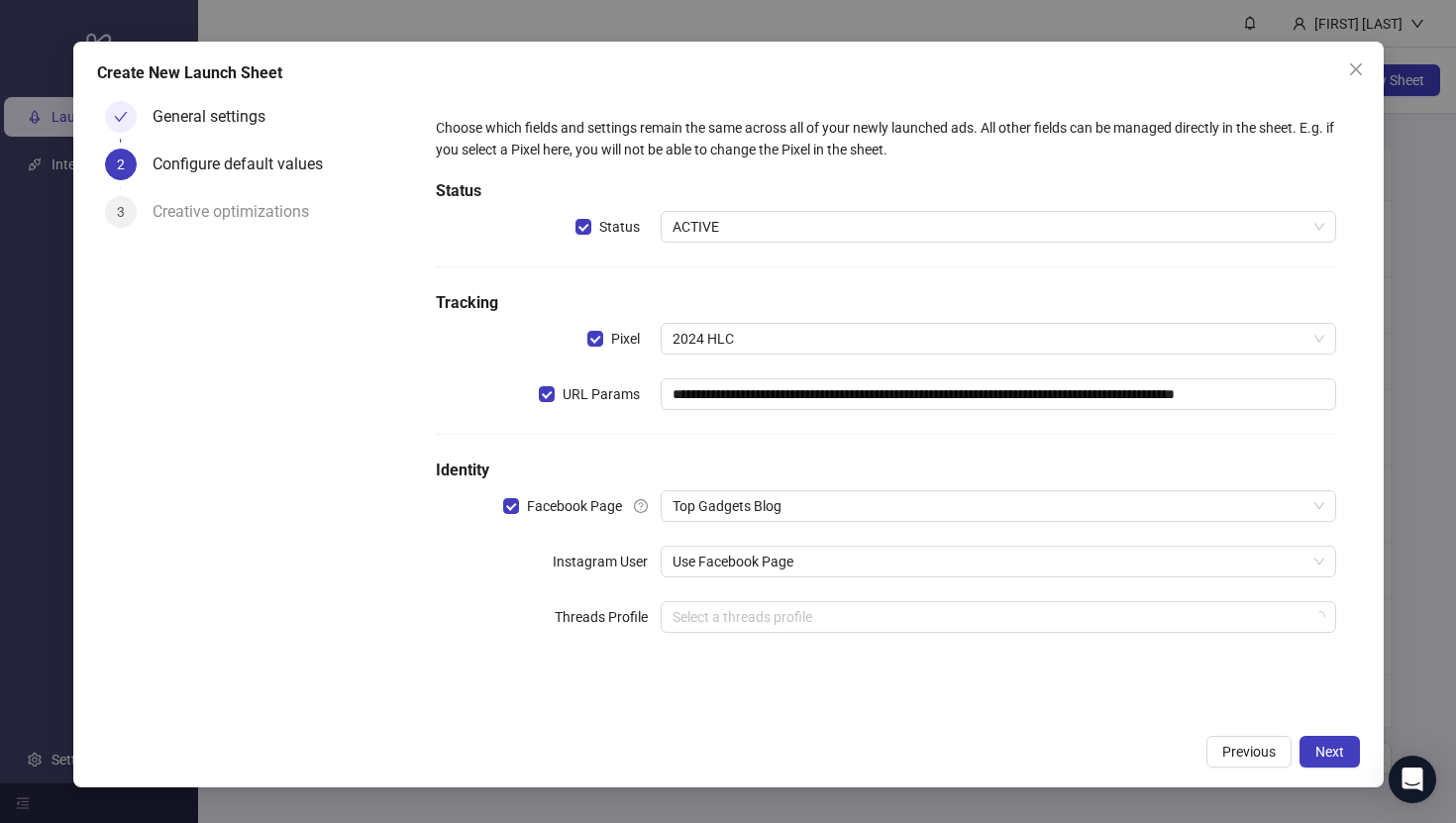 click on "**********" at bounding box center [885, 409] 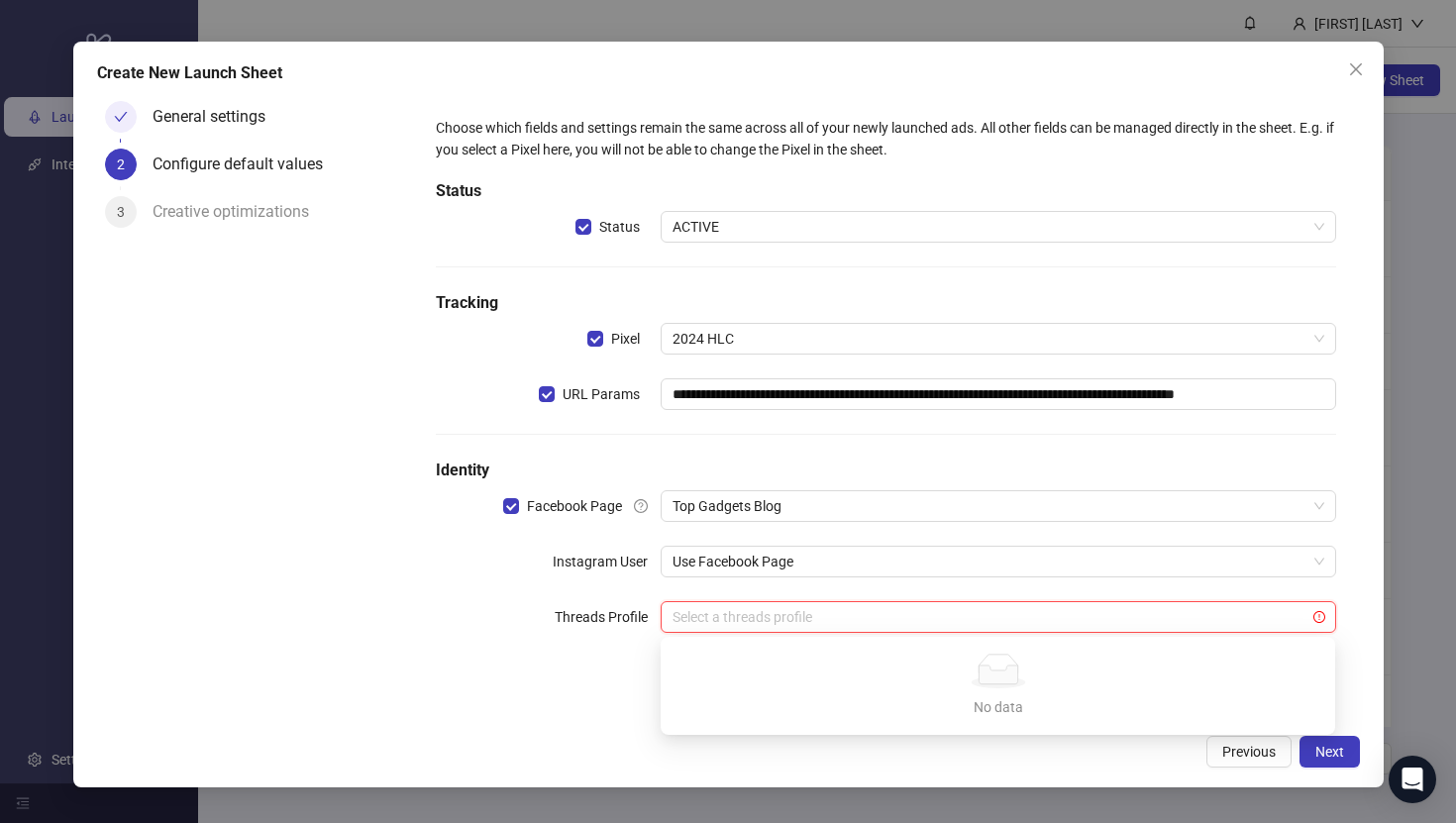 click at bounding box center [988, 617] 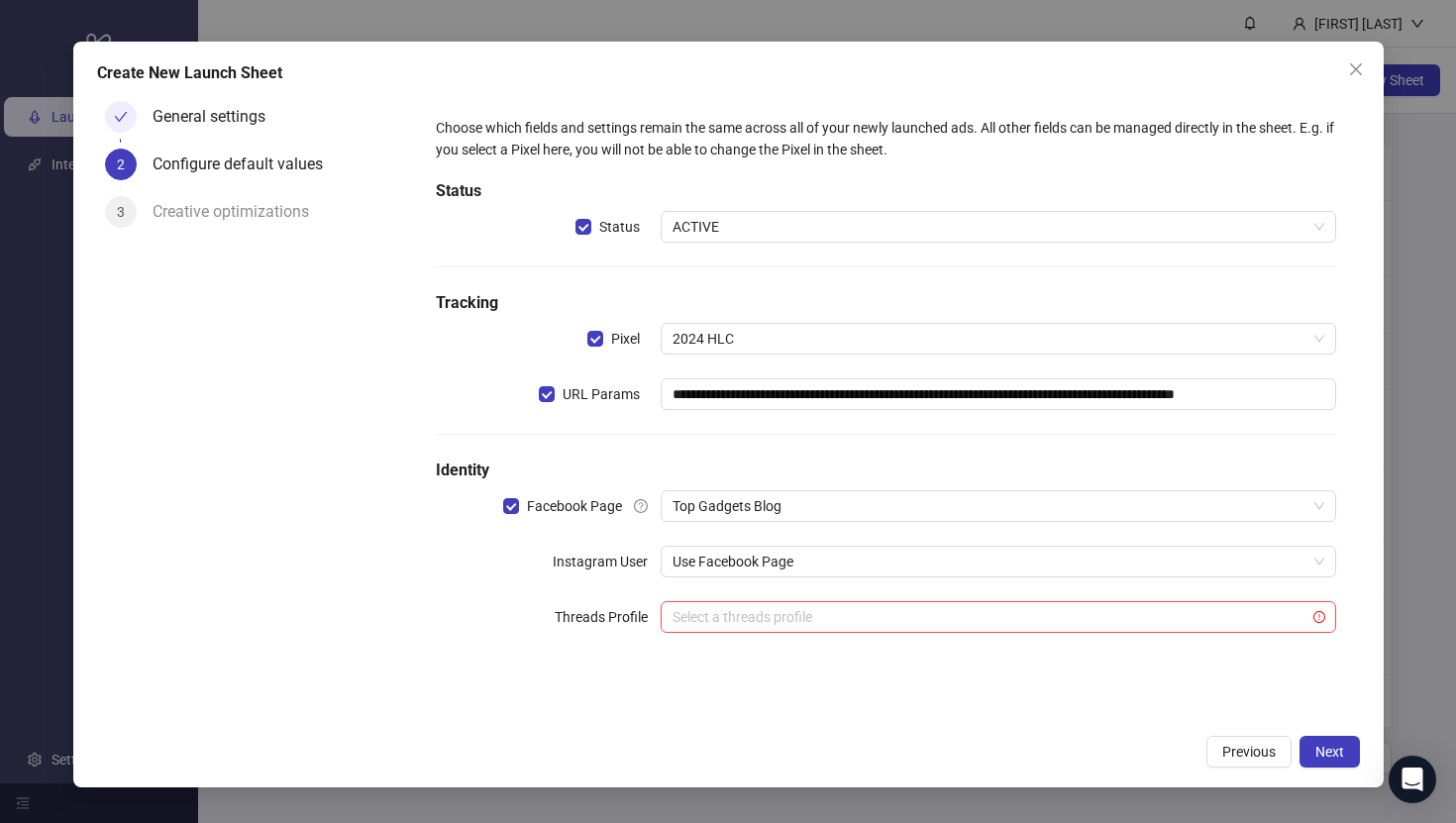 click on "**********" at bounding box center (885, 409) 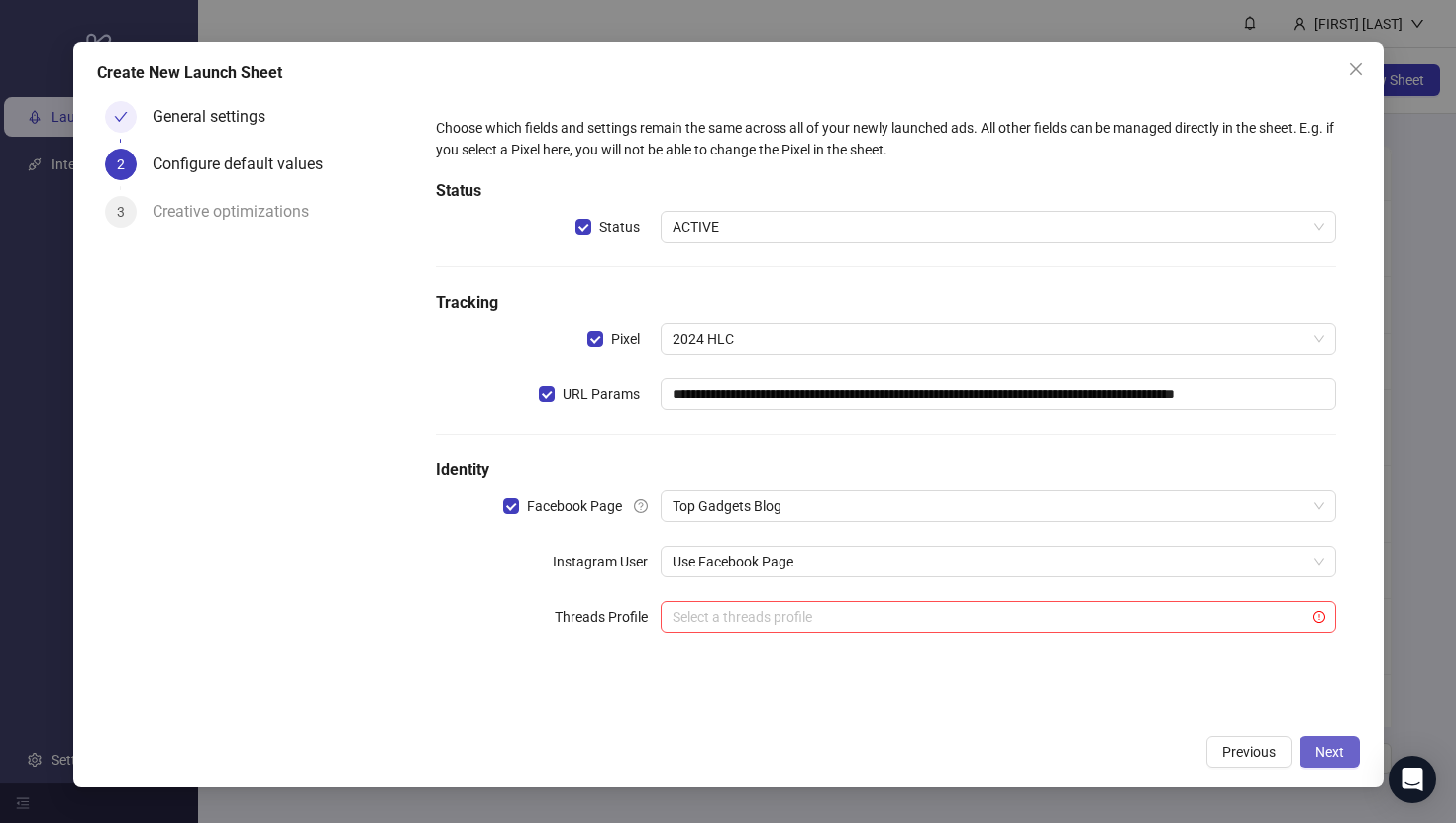 click on "Next" at bounding box center [1329, 752] 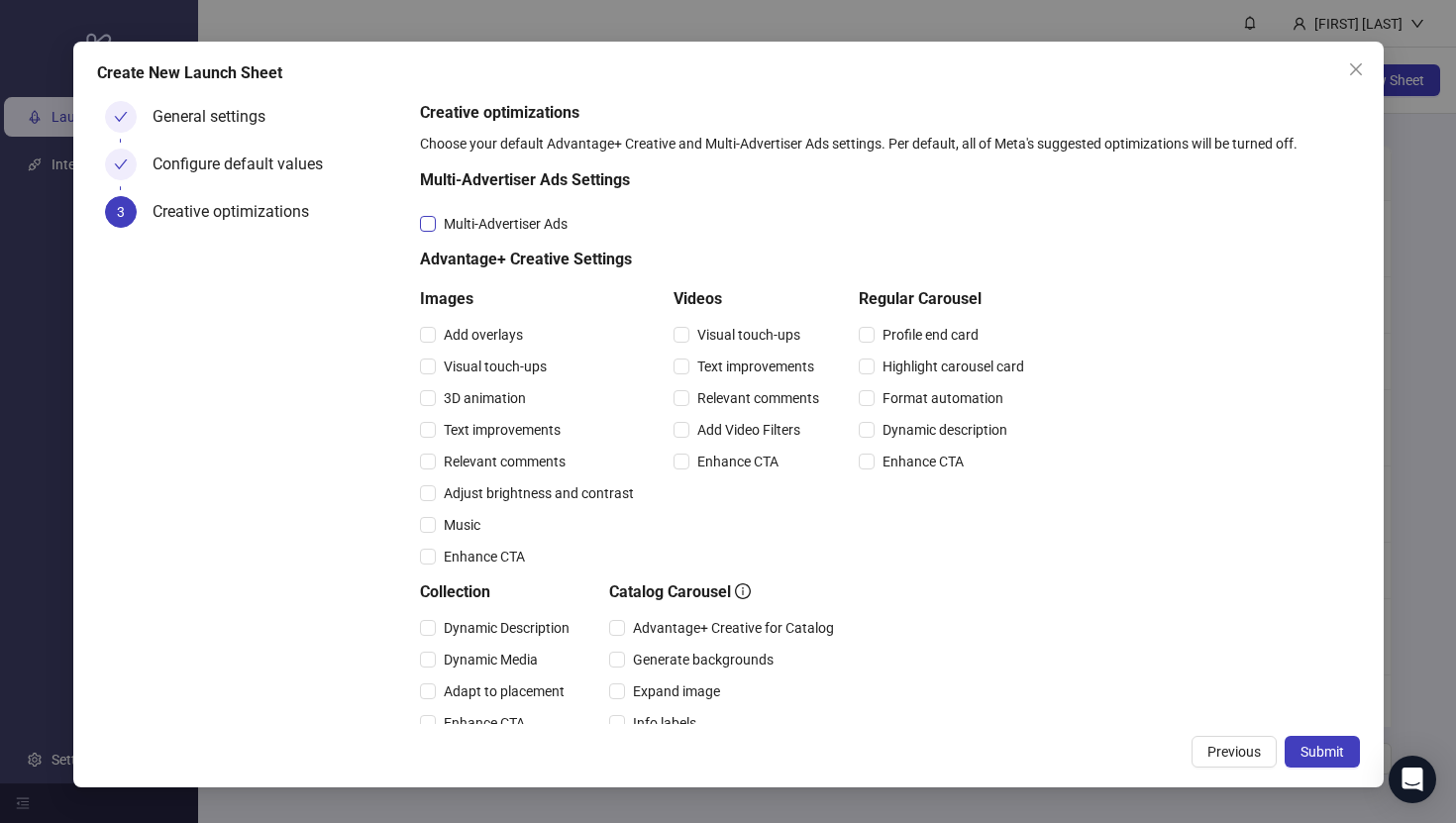 click on "Multi-Advertiser Ads" at bounding box center (505, 224) 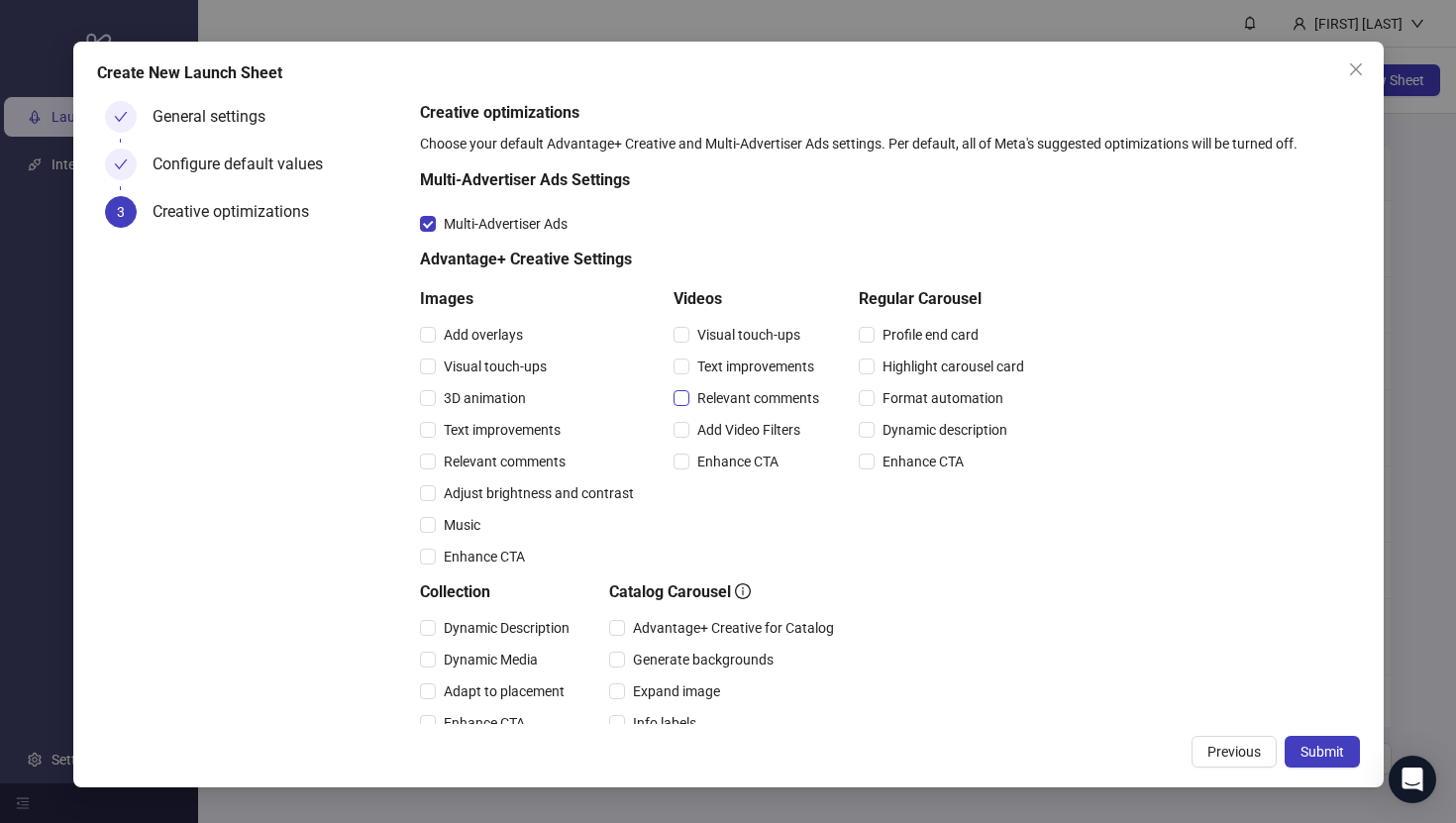 click on "Relevant comments" at bounding box center [758, 398] 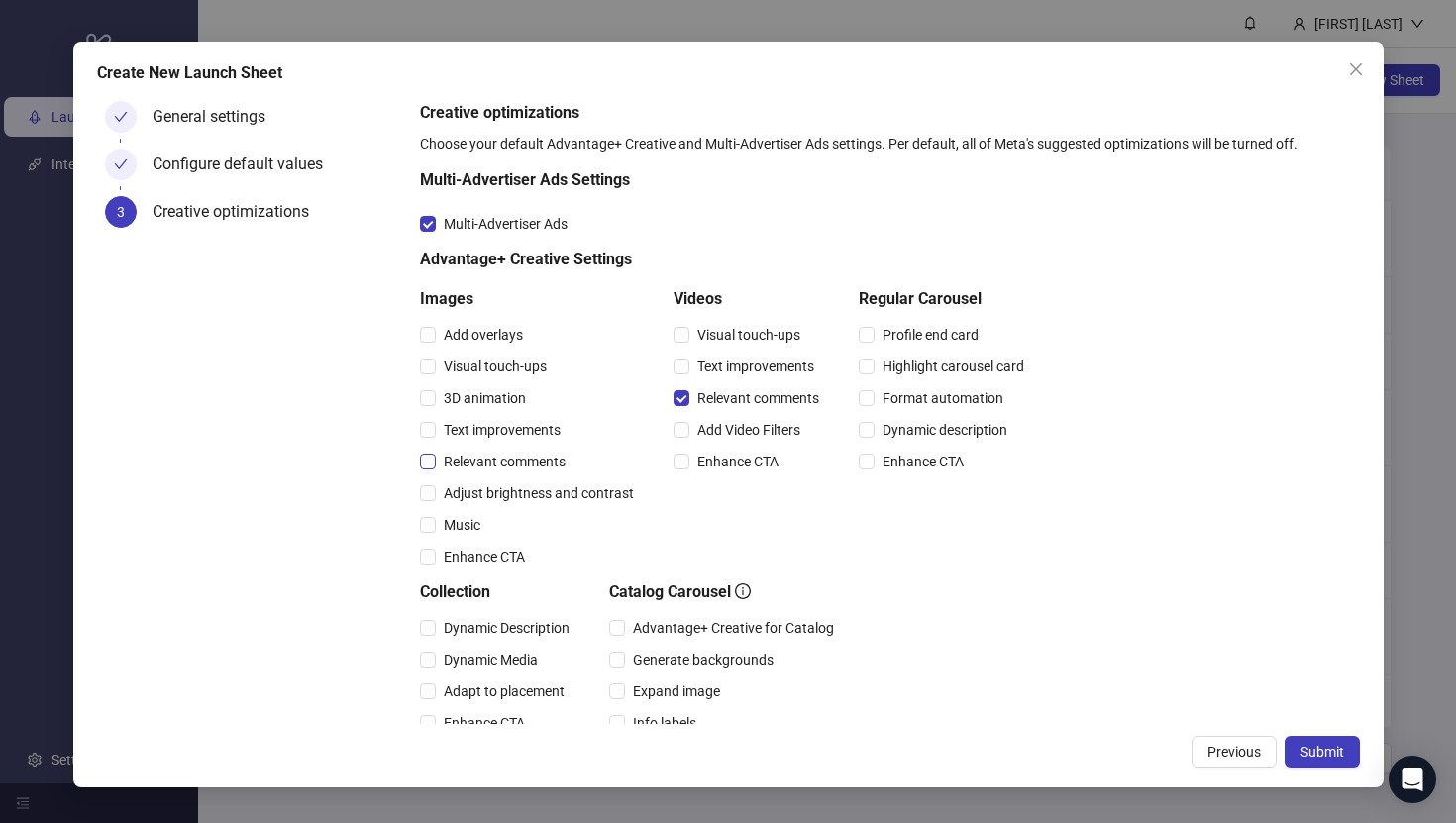 click on "Relevant comments" at bounding box center [504, 462] 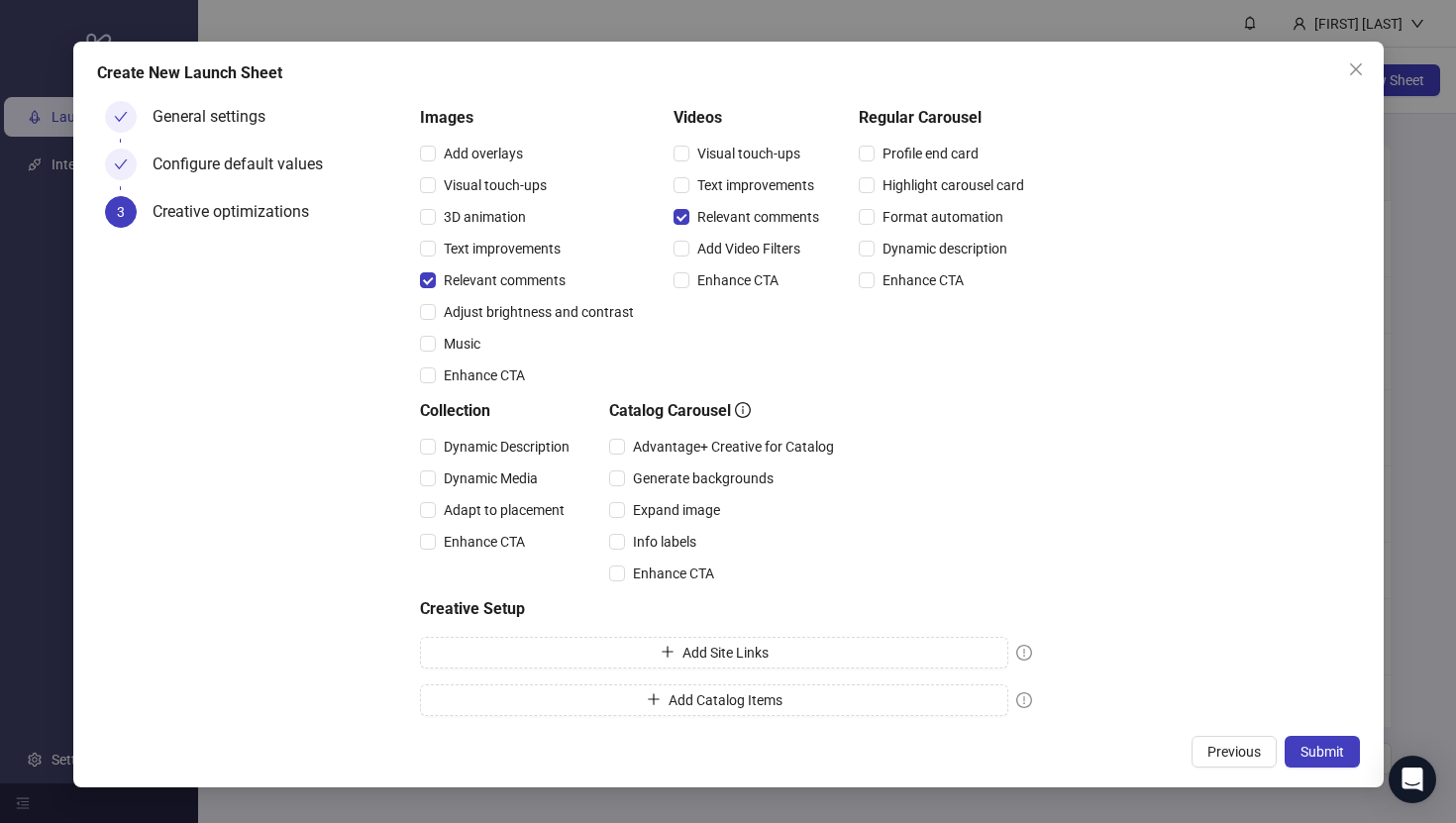 scroll, scrollTop: 188, scrollLeft: 0, axis: vertical 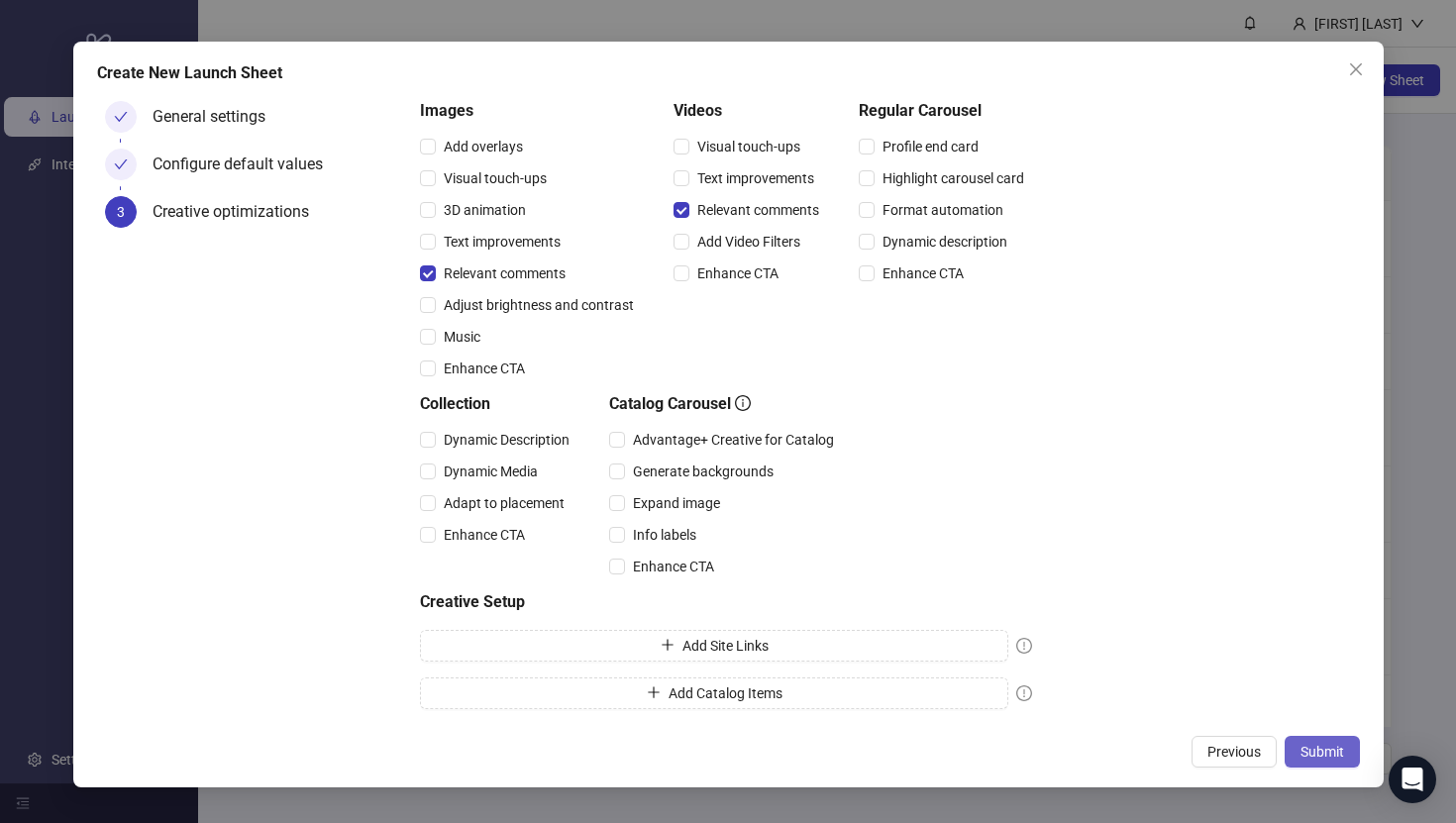 click on "Submit" at bounding box center [1322, 752] 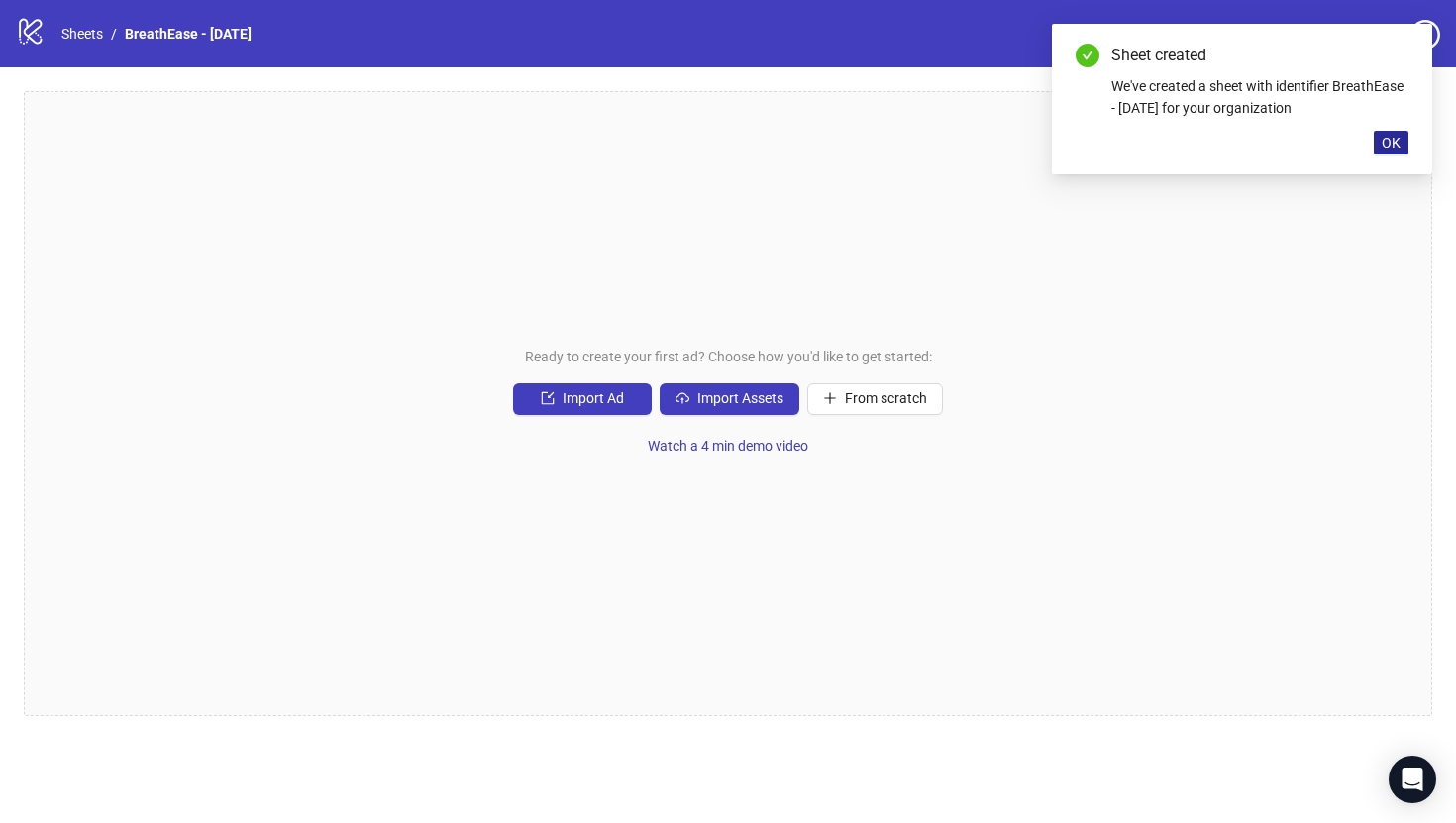 click on "OK" at bounding box center (1391, 143) 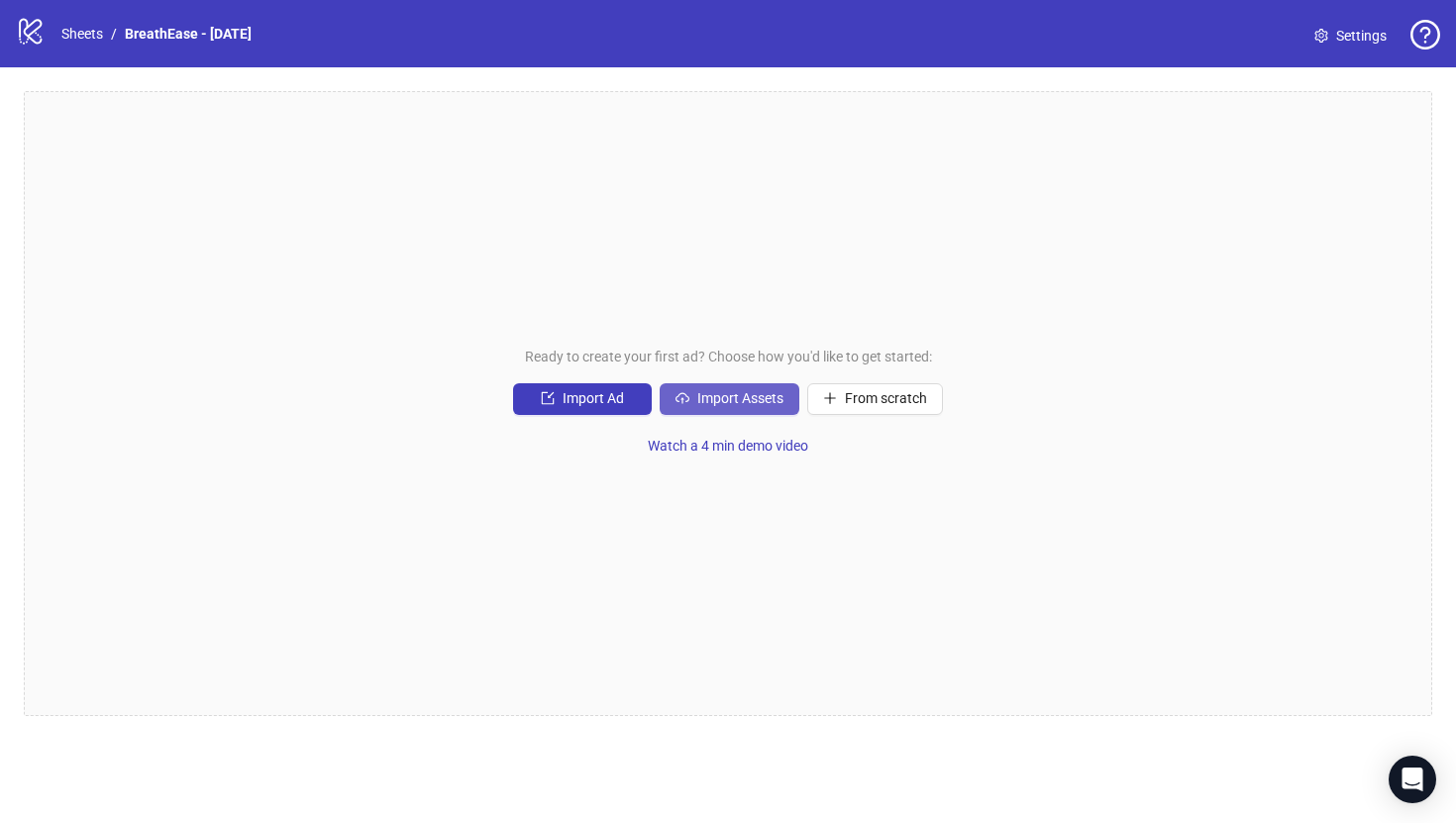 click on "Import Assets" at bounding box center [740, 398] 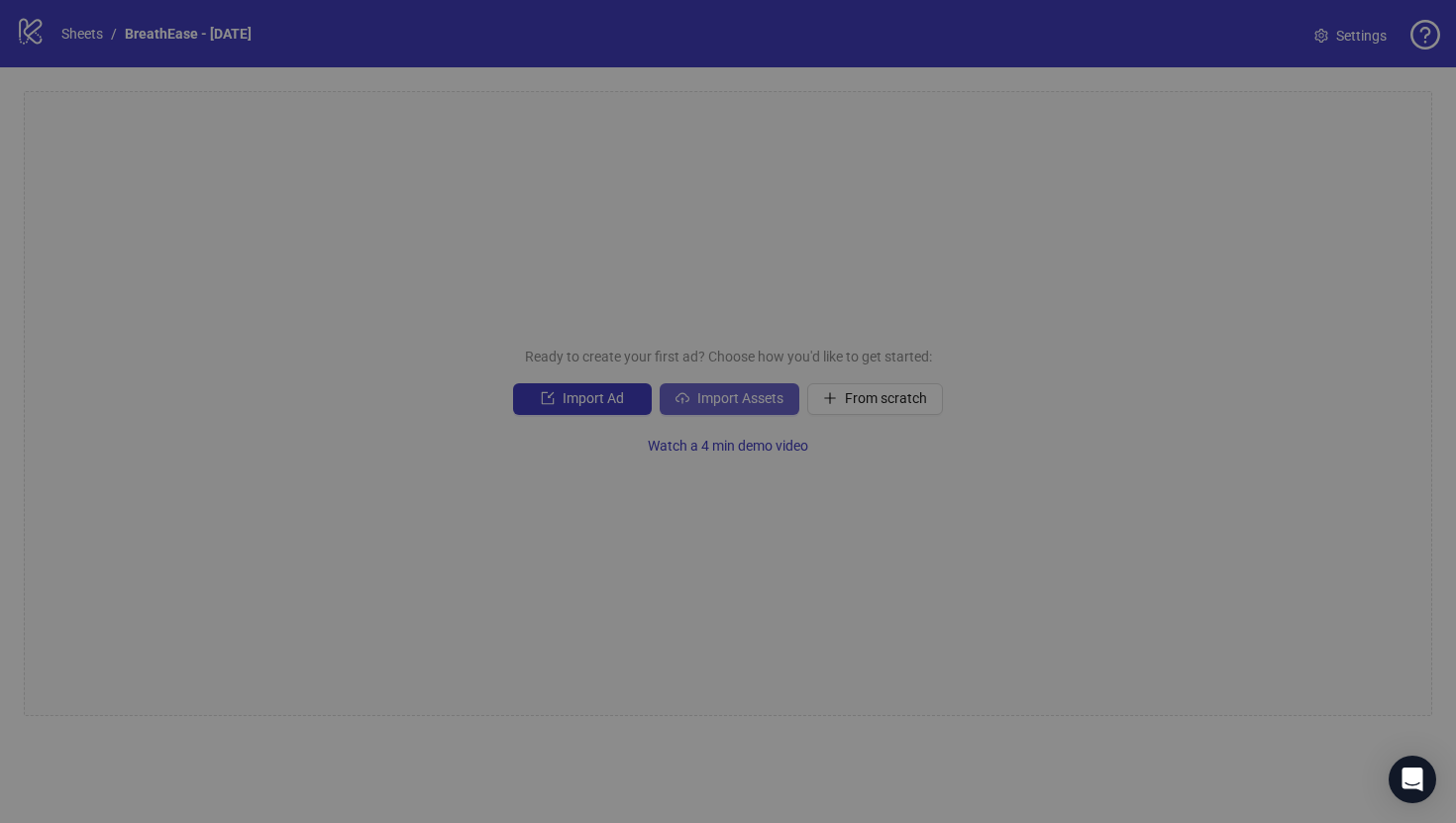 type 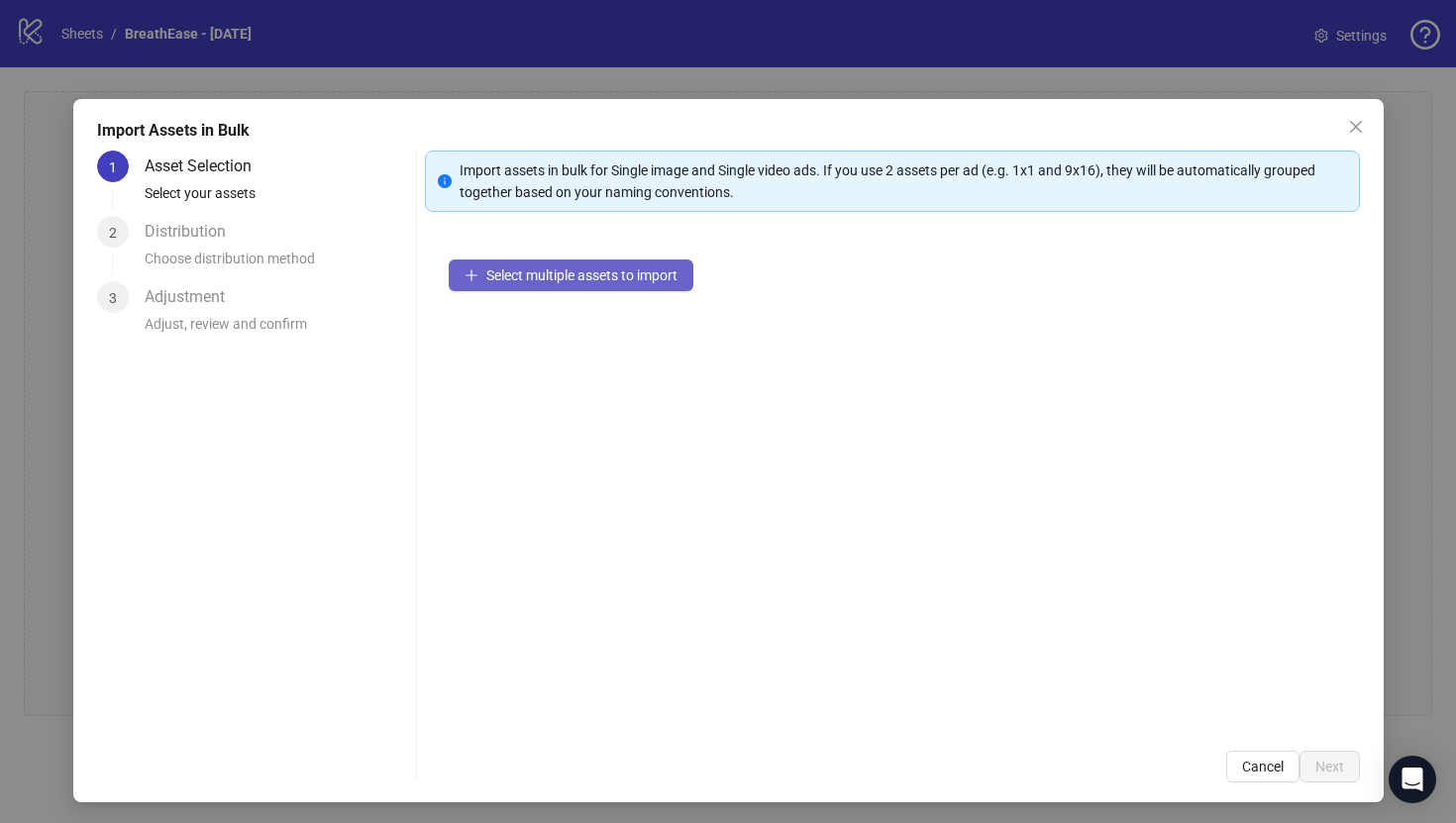 click on "Select multiple assets to import" at bounding box center (581, 275) 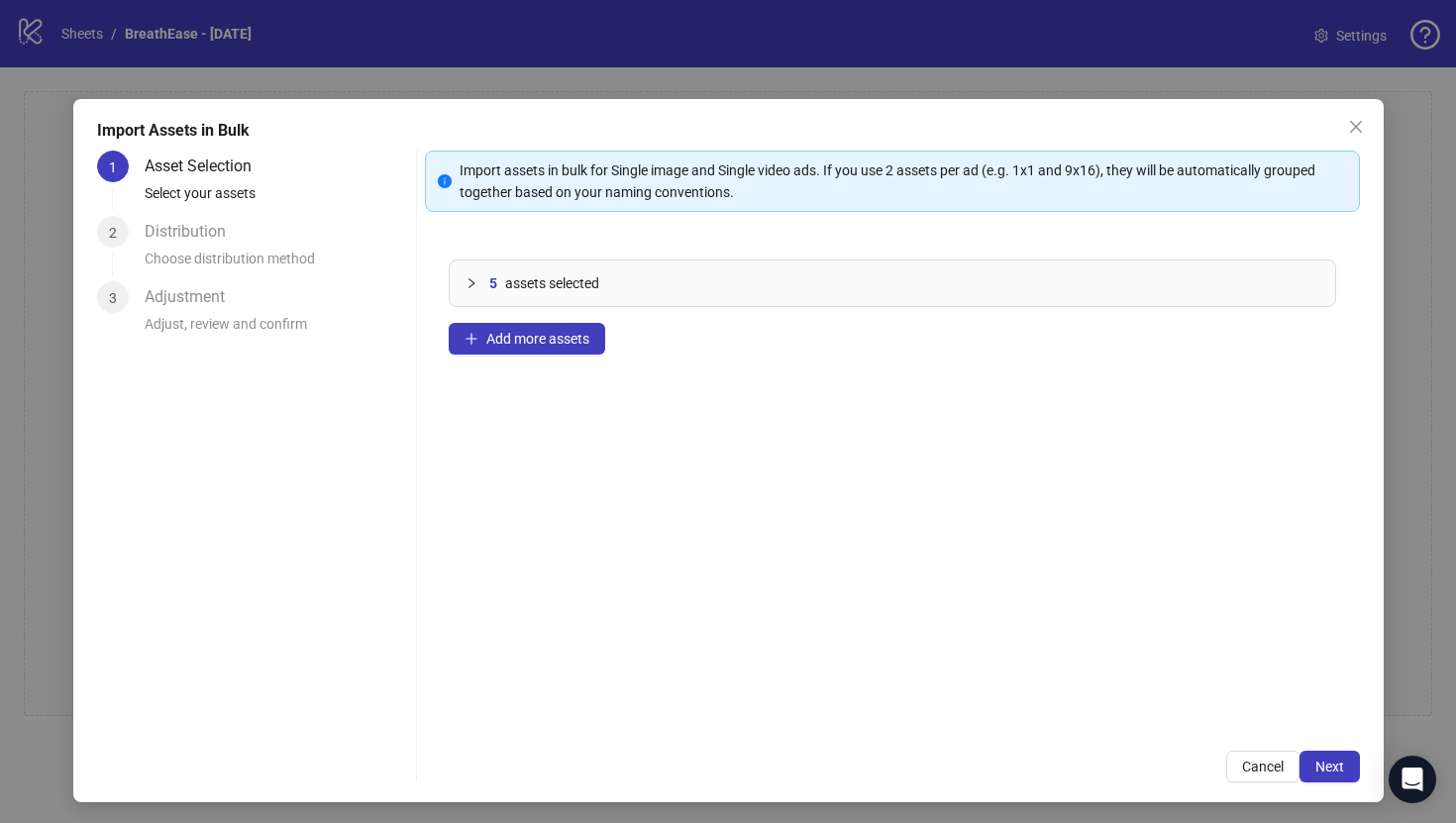 type 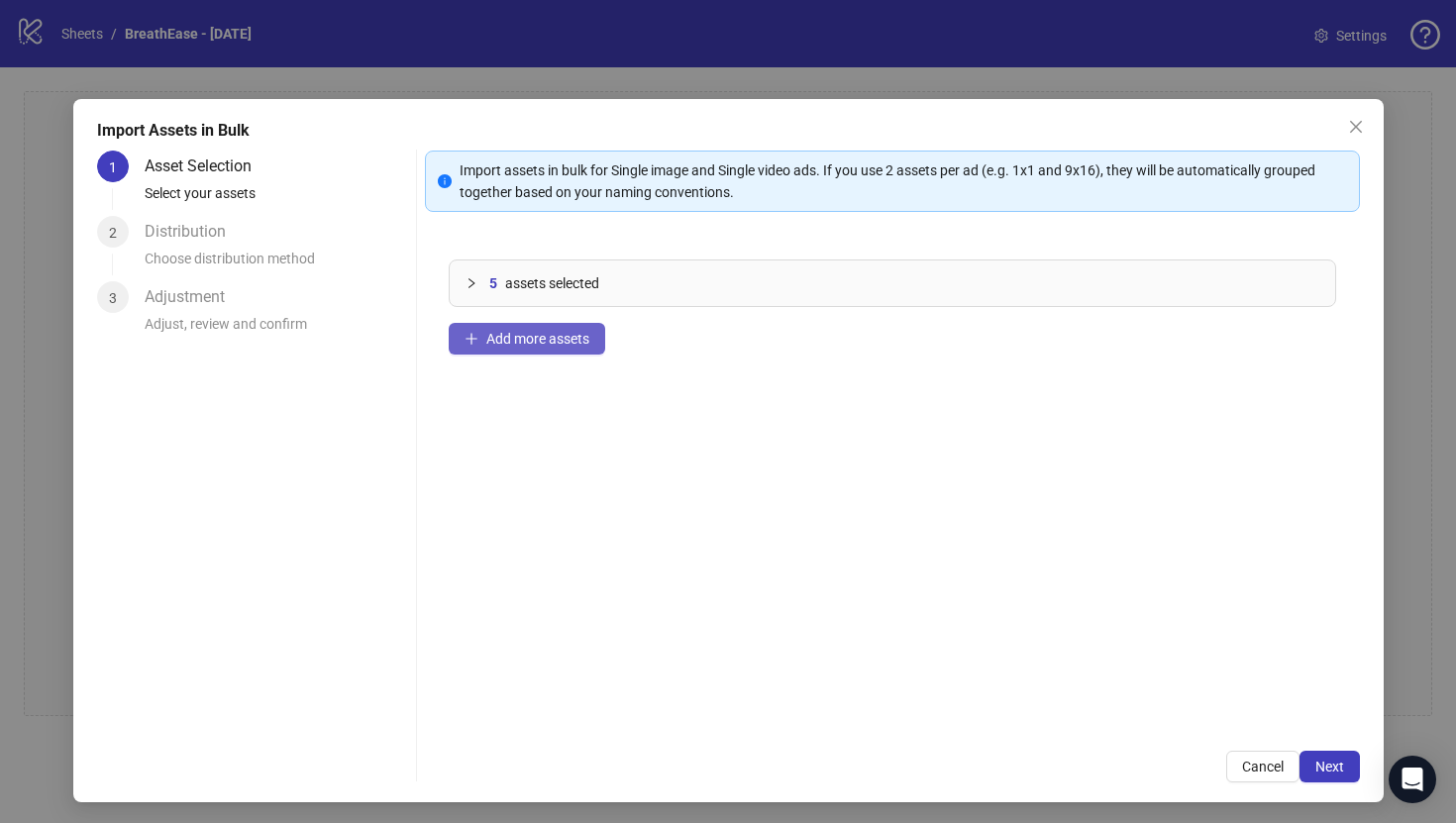 click on "Add more assets" at bounding box center [538, 339] 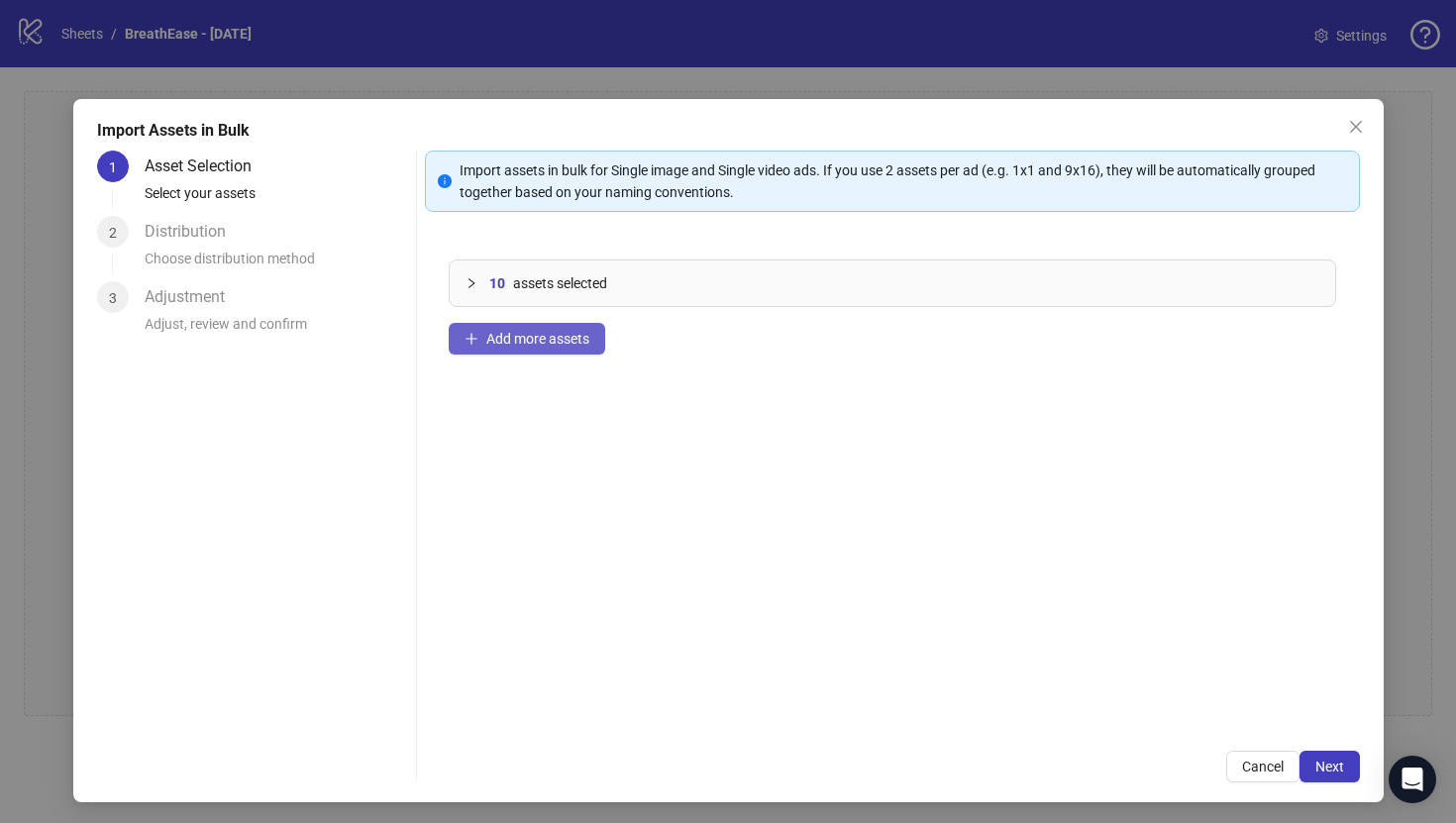 click on "Add more assets" at bounding box center (538, 339) 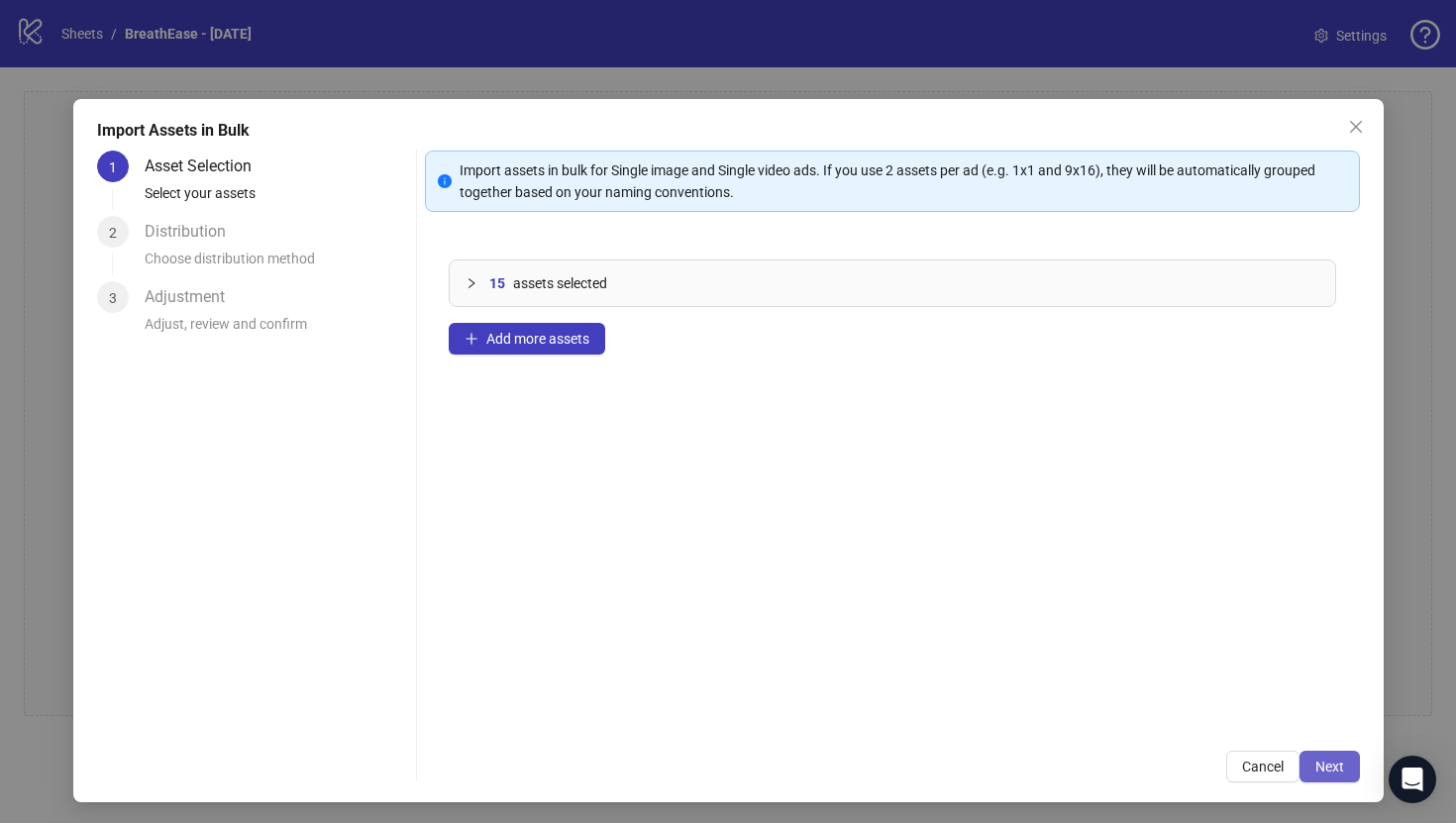 click on "Next" at bounding box center [1329, 767] 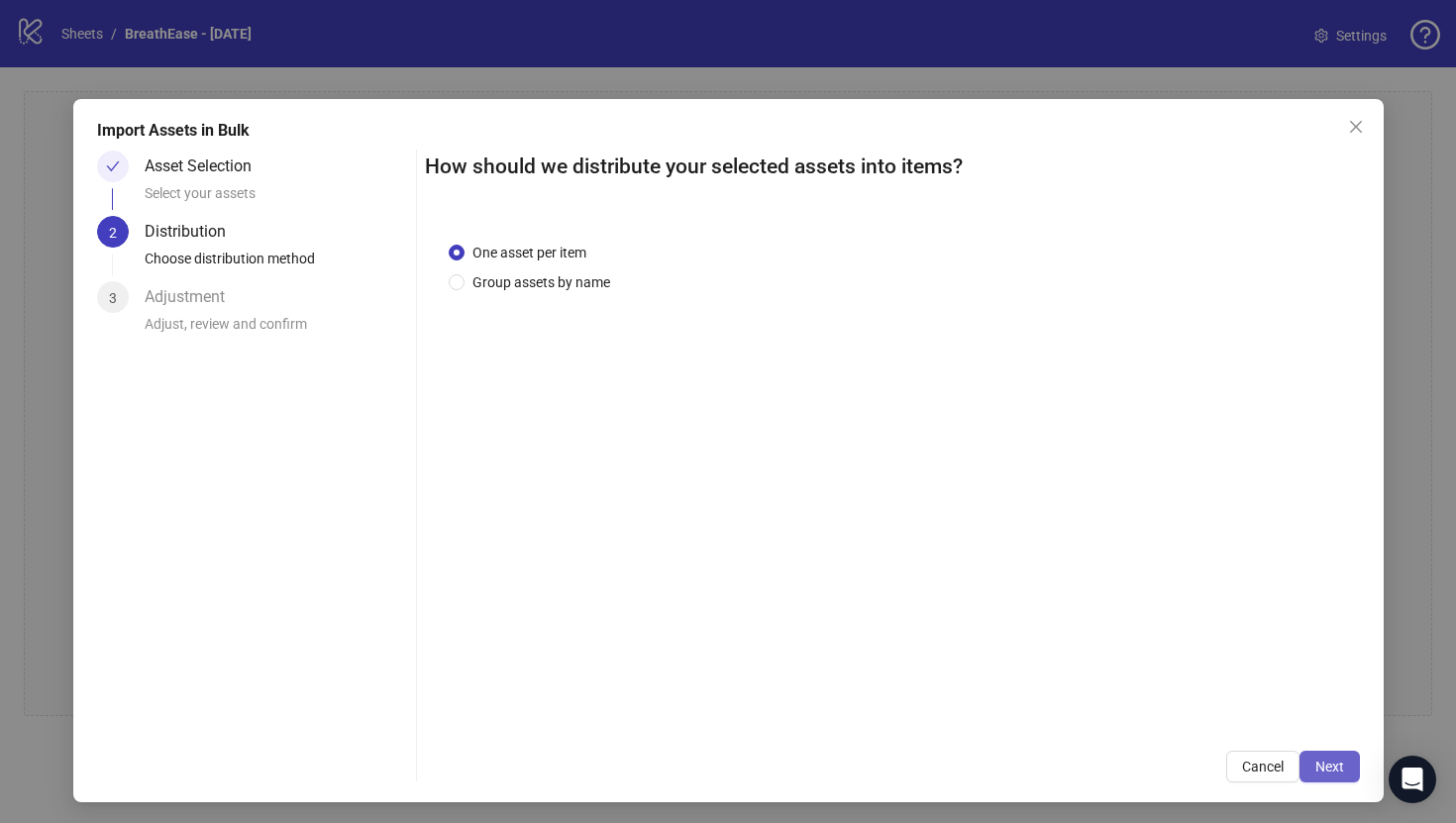 click on "Next" at bounding box center (1329, 767) 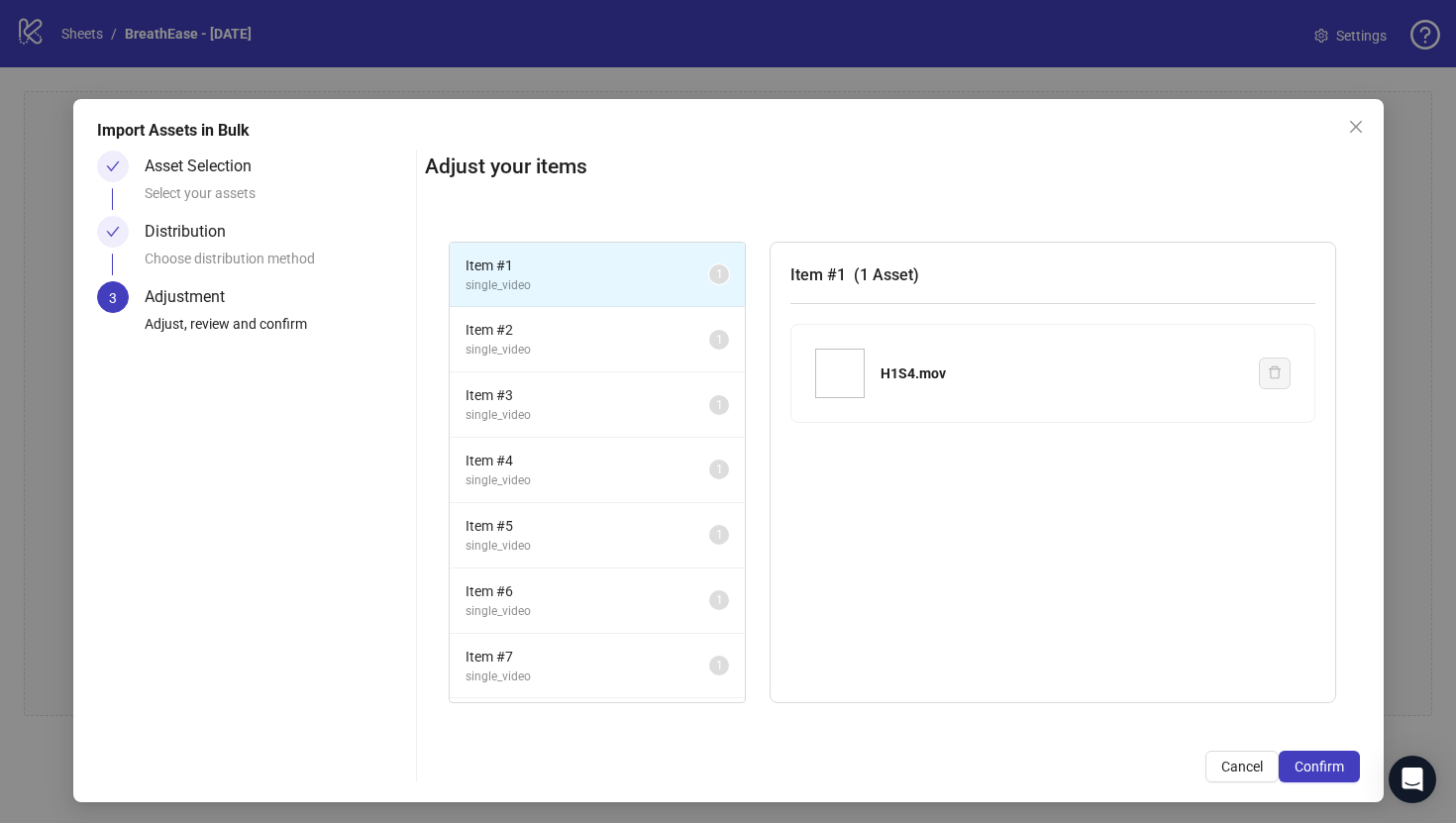 click on "Confirm" at bounding box center (1319, 767) 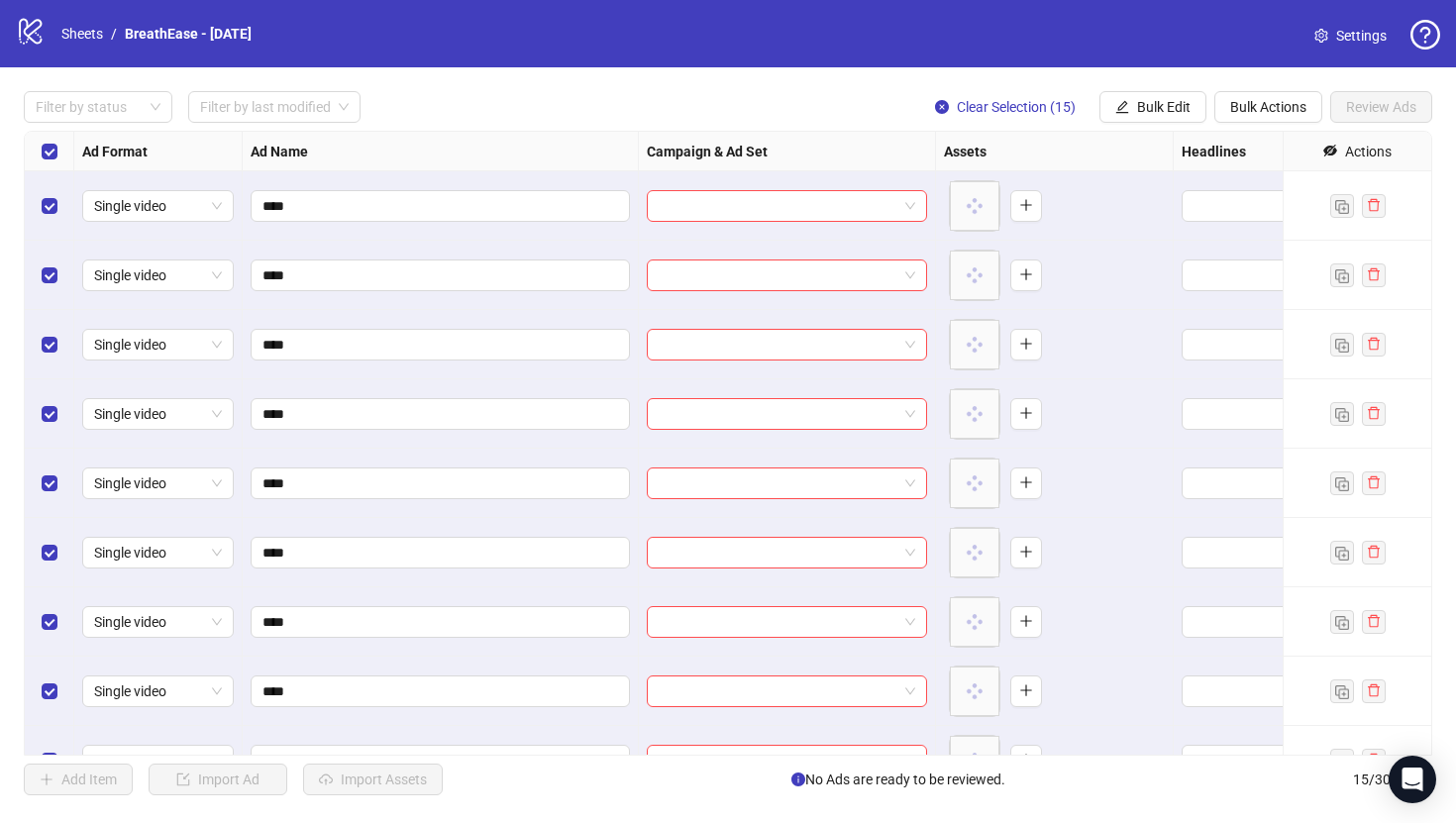 click at bounding box center (50, 152) 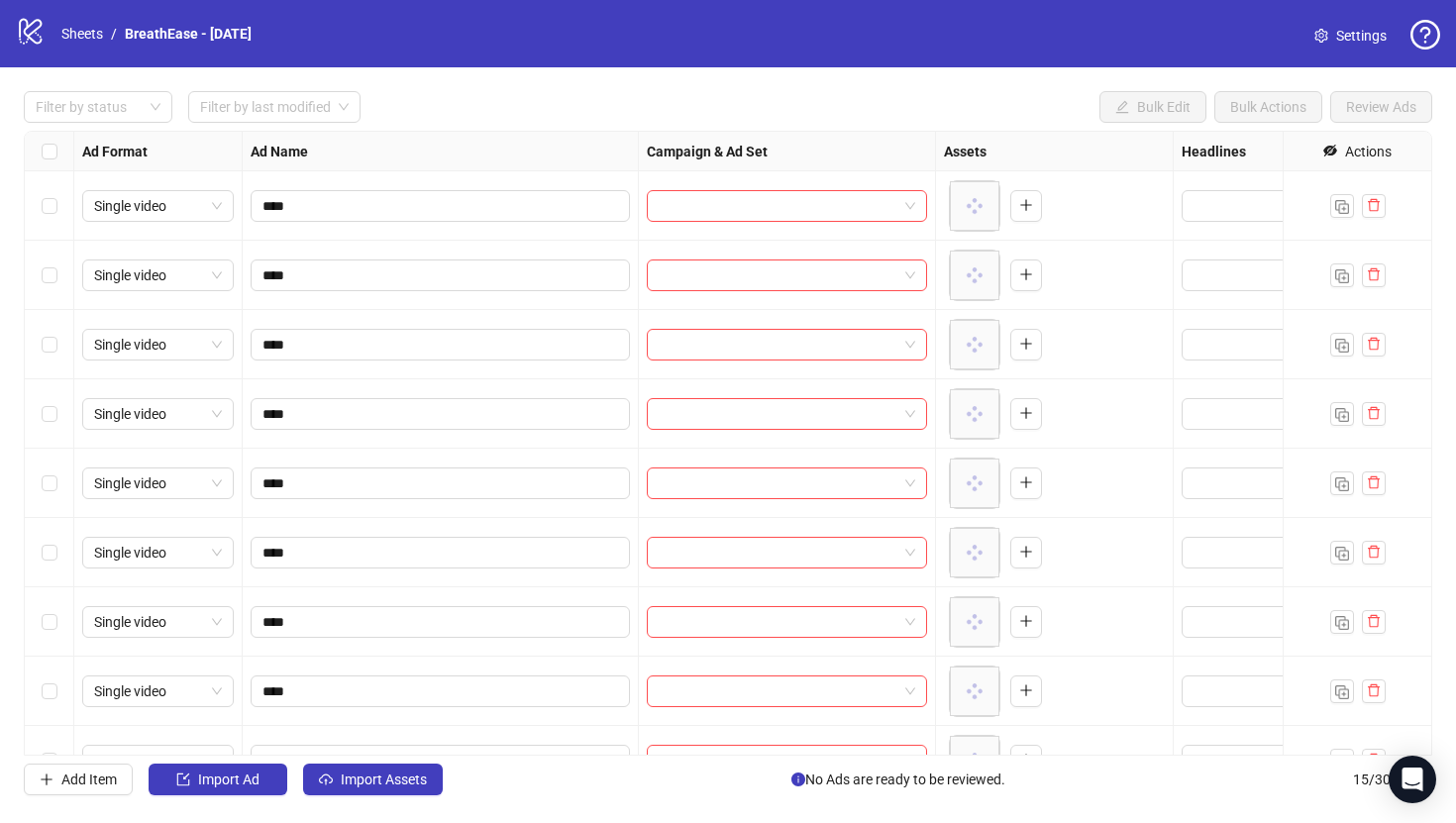 click at bounding box center [50, 152] 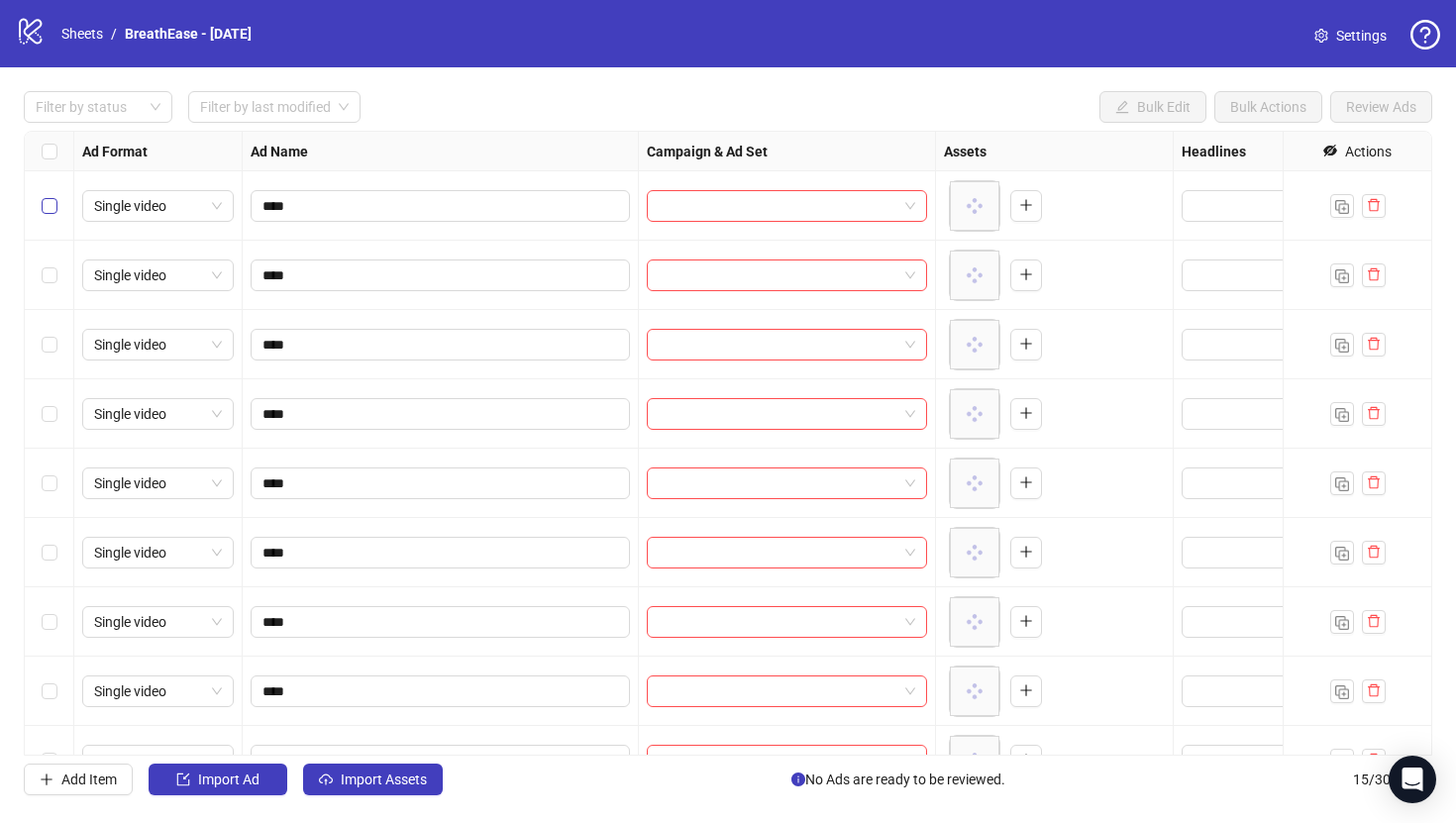 click at bounding box center [50, 206] 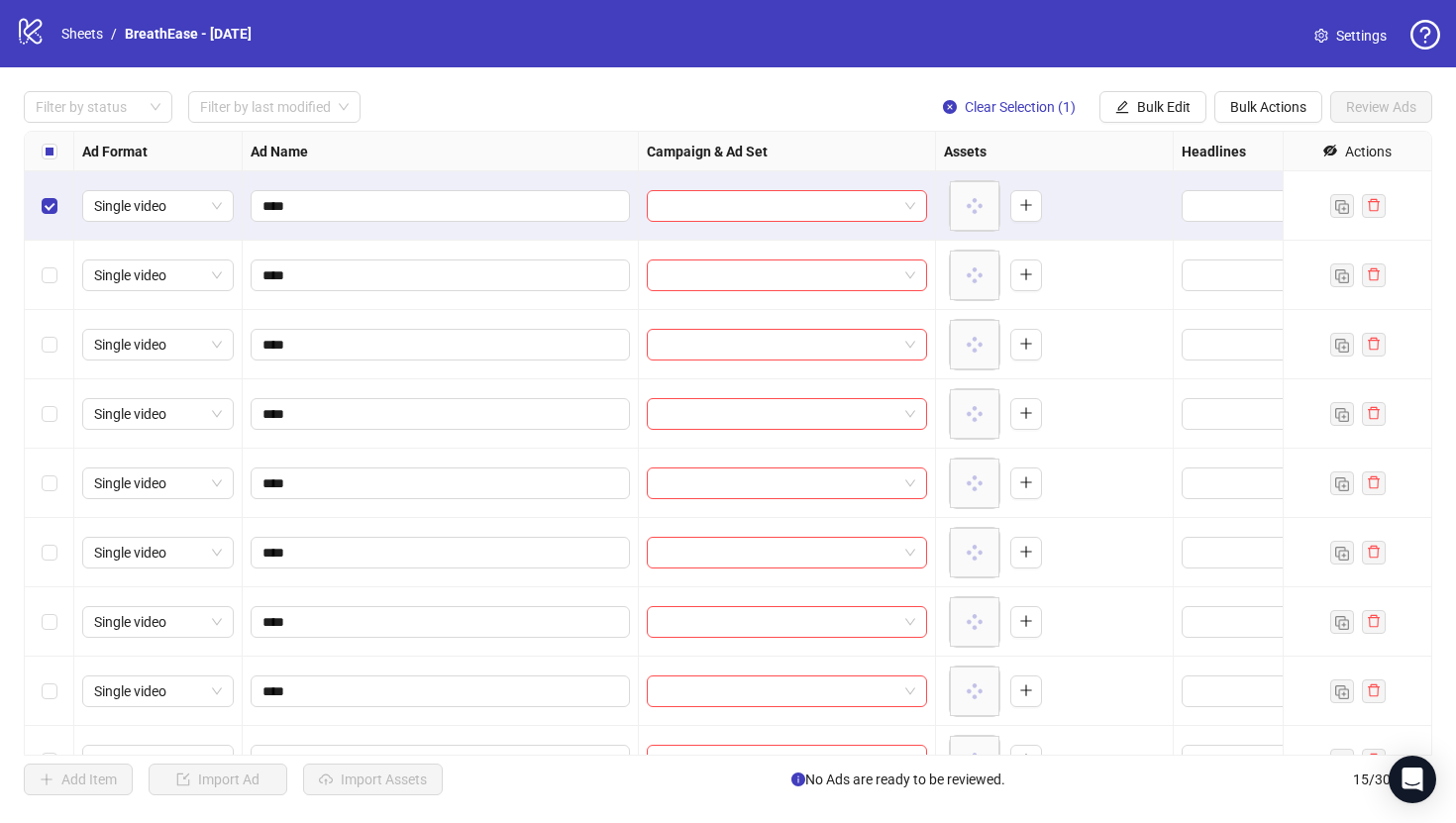 click at bounding box center [50, 483] 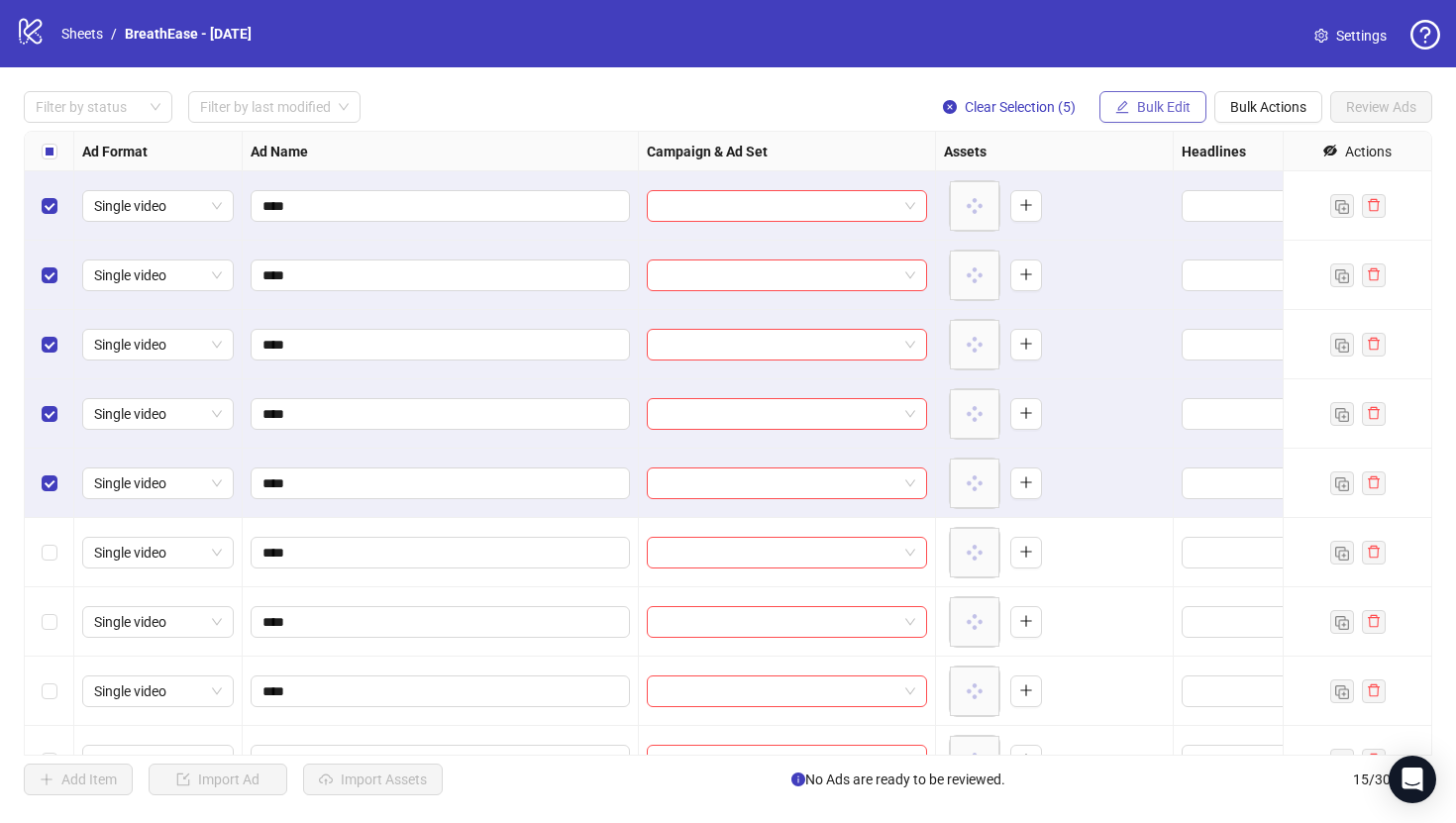 click on "Bulk Edit" at bounding box center (1153, 107) 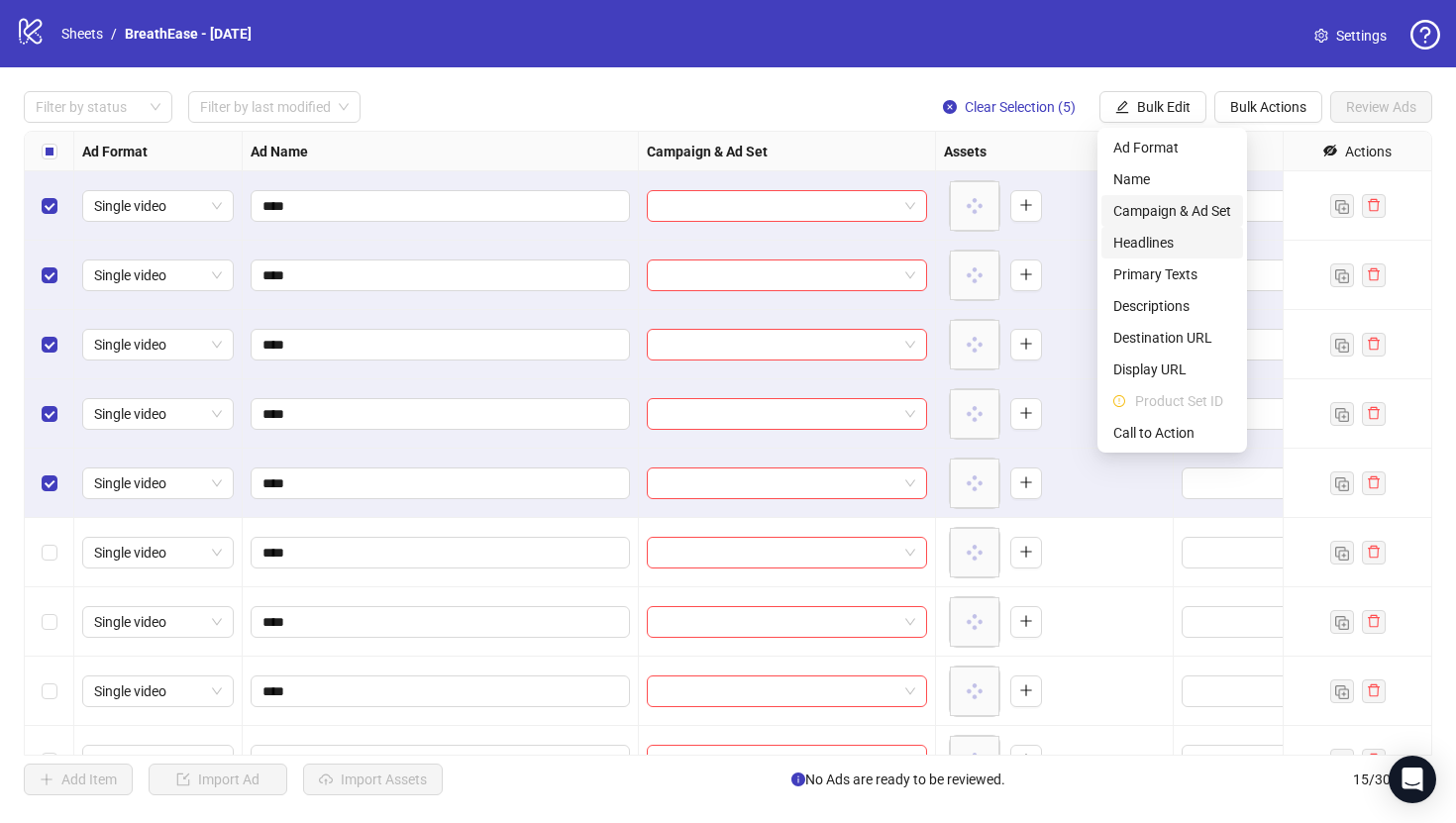 click on "Campaign & Ad Set" at bounding box center [1172, 211] 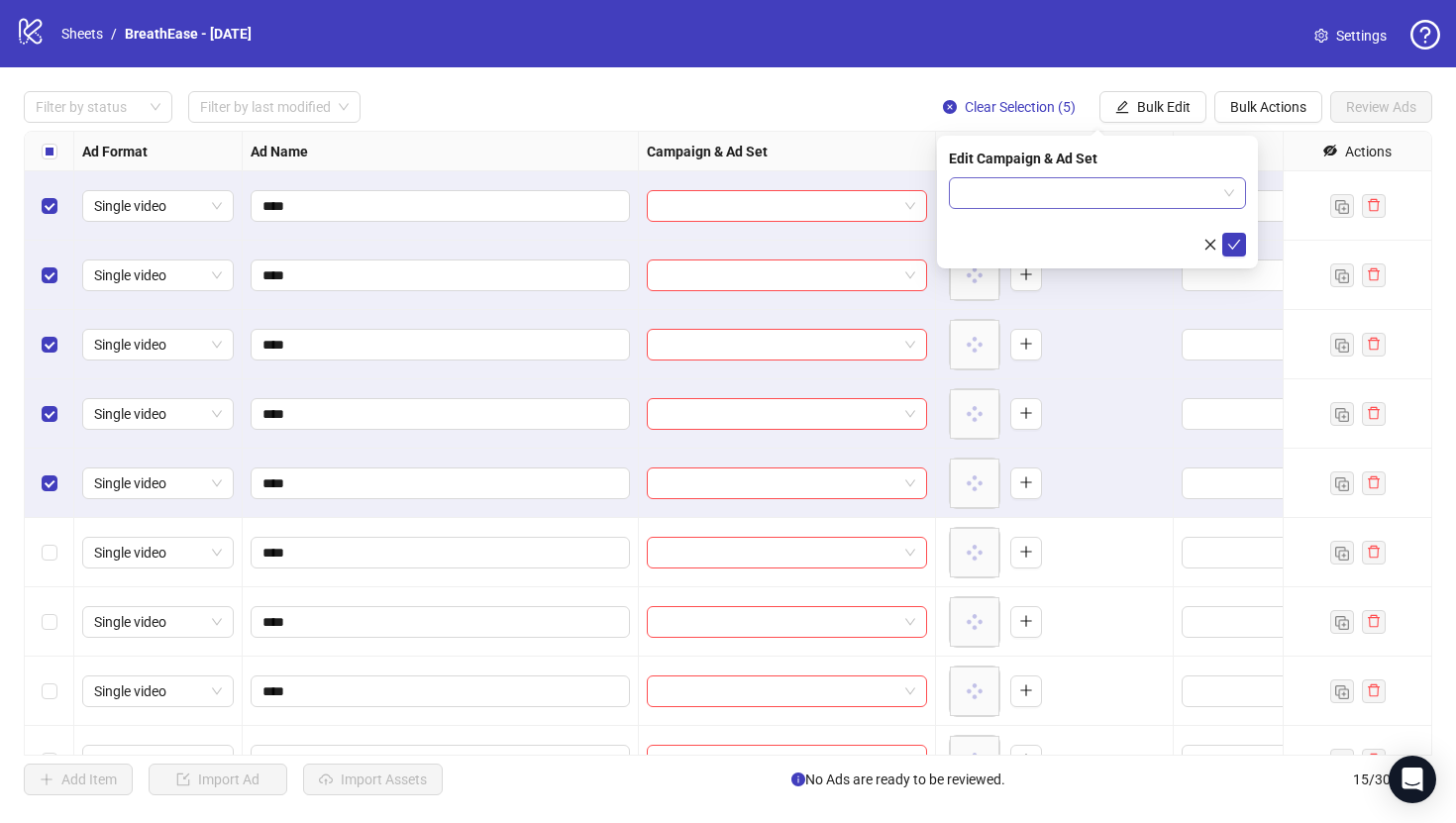 click at bounding box center [1089, 193] 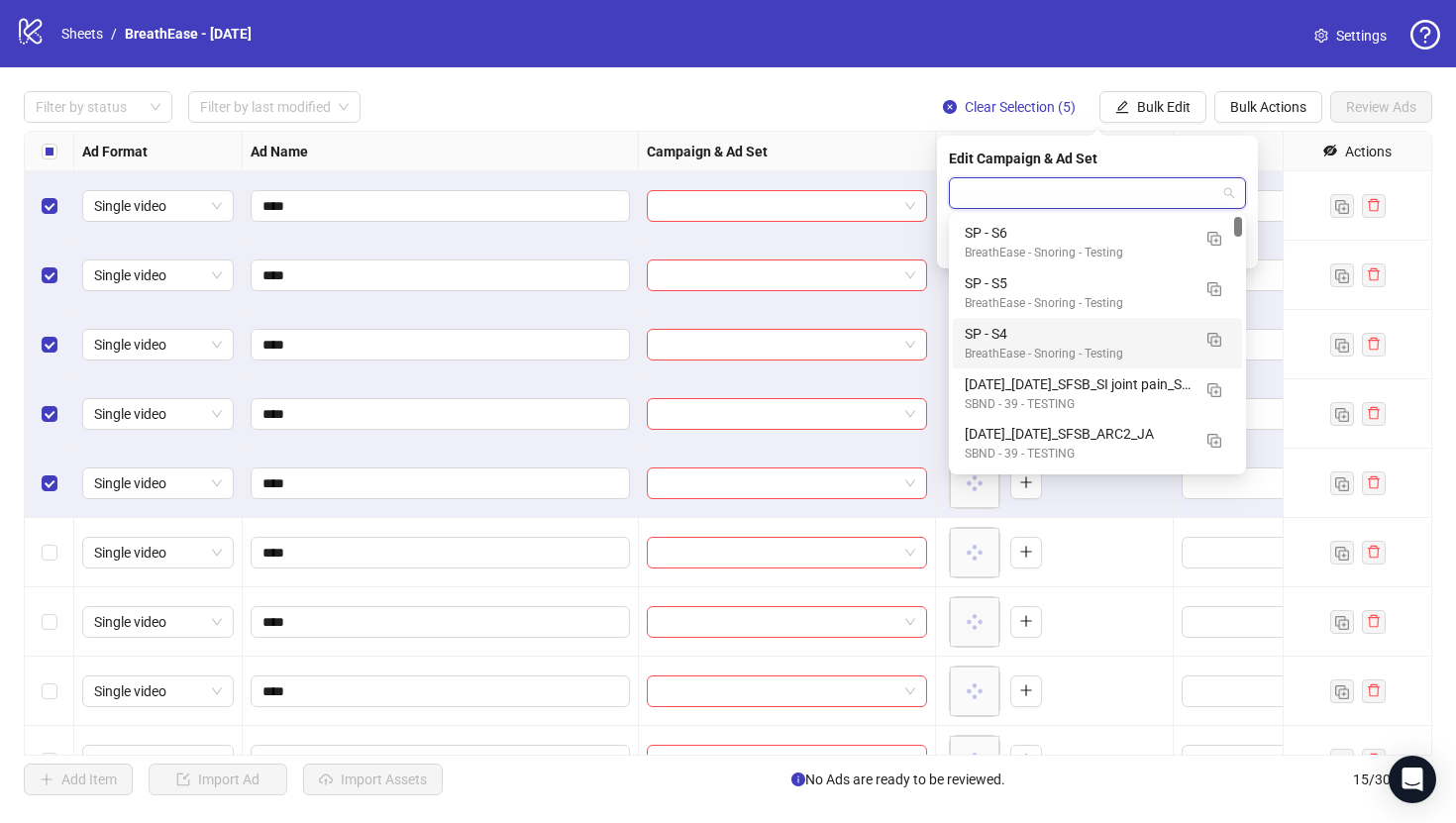 click on "SP - S4" at bounding box center (1078, 334) 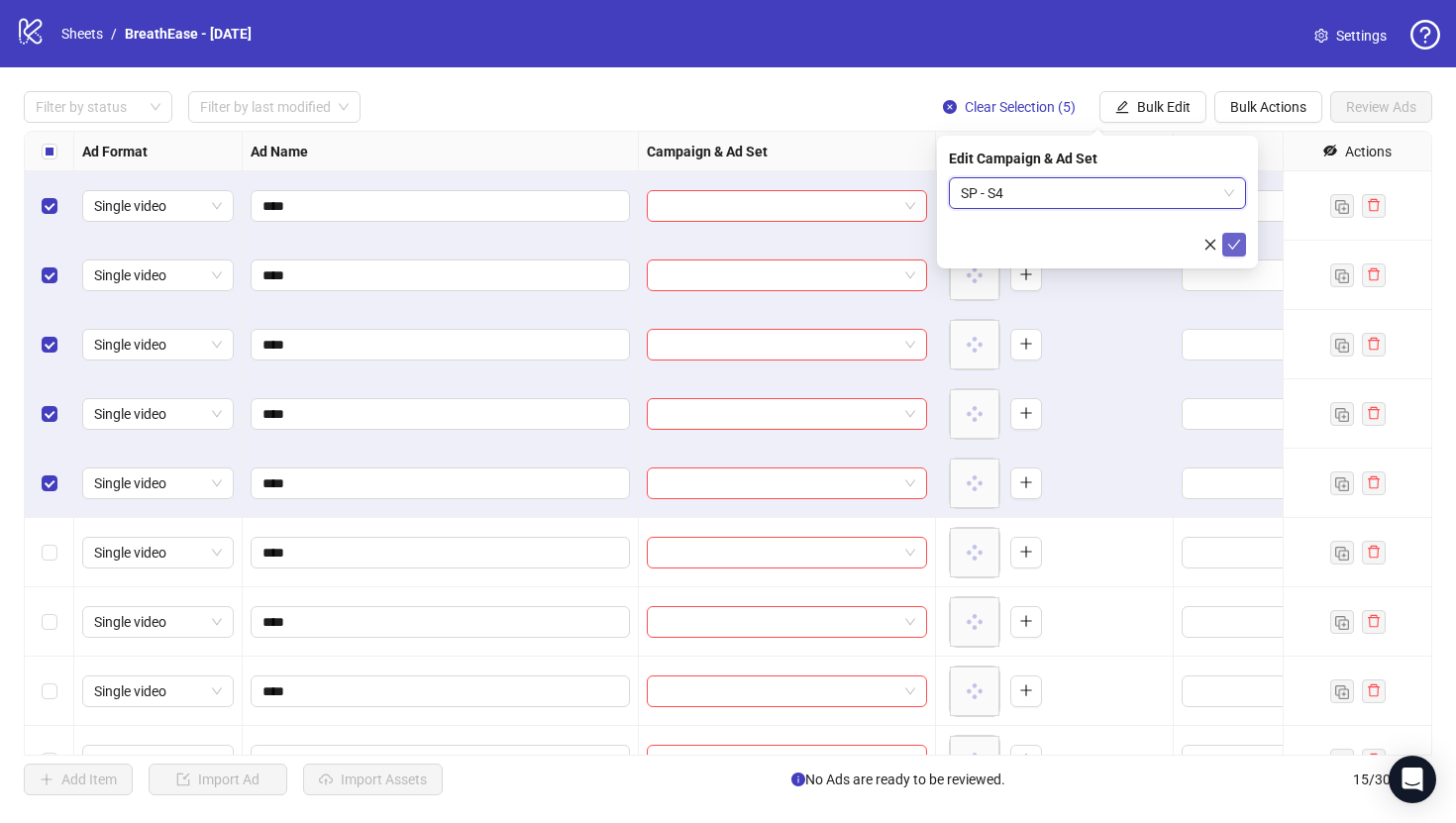 click 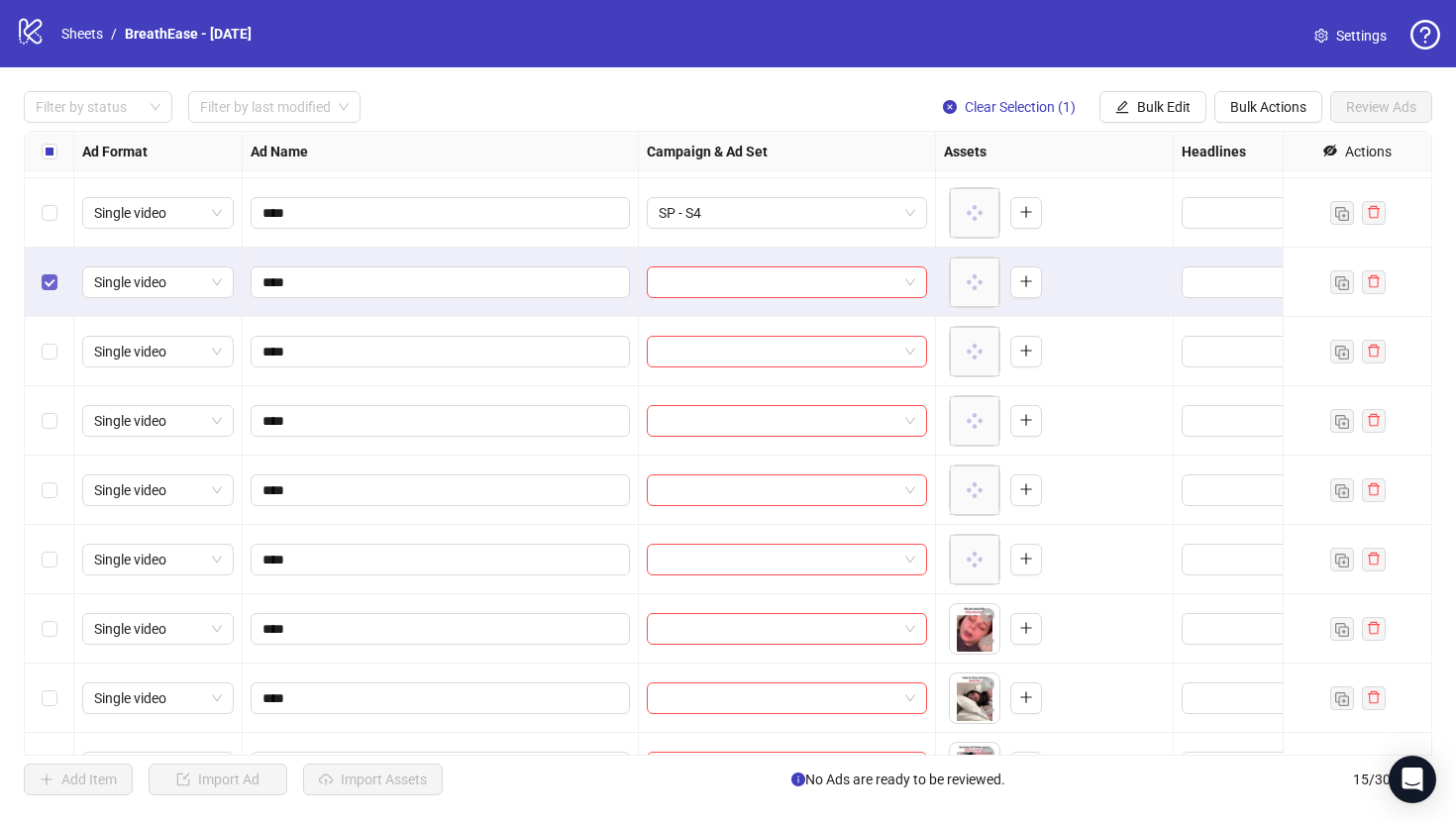 scroll, scrollTop: 277, scrollLeft: 0, axis: vertical 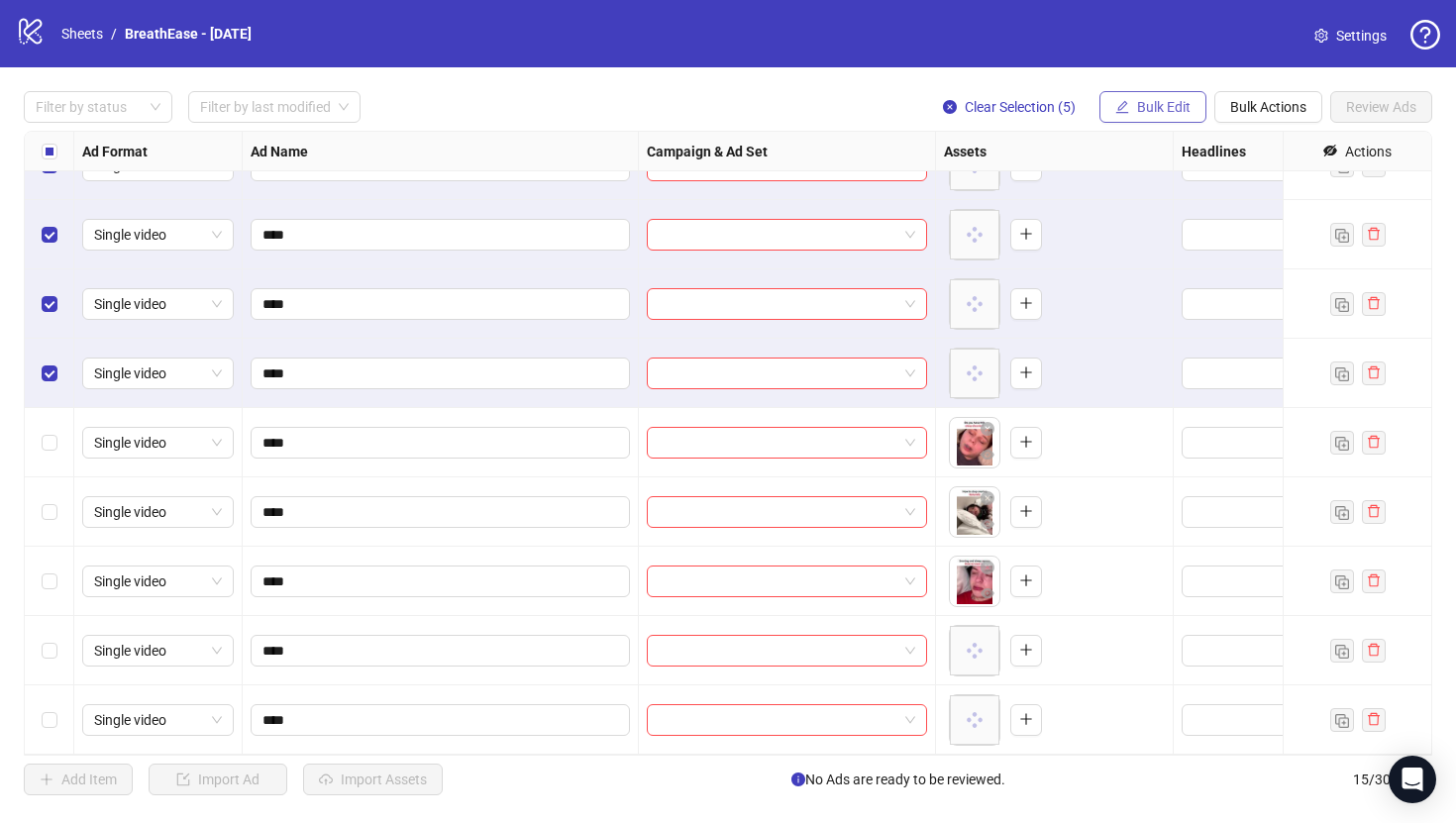 click on "Bulk Edit" at bounding box center [1153, 107] 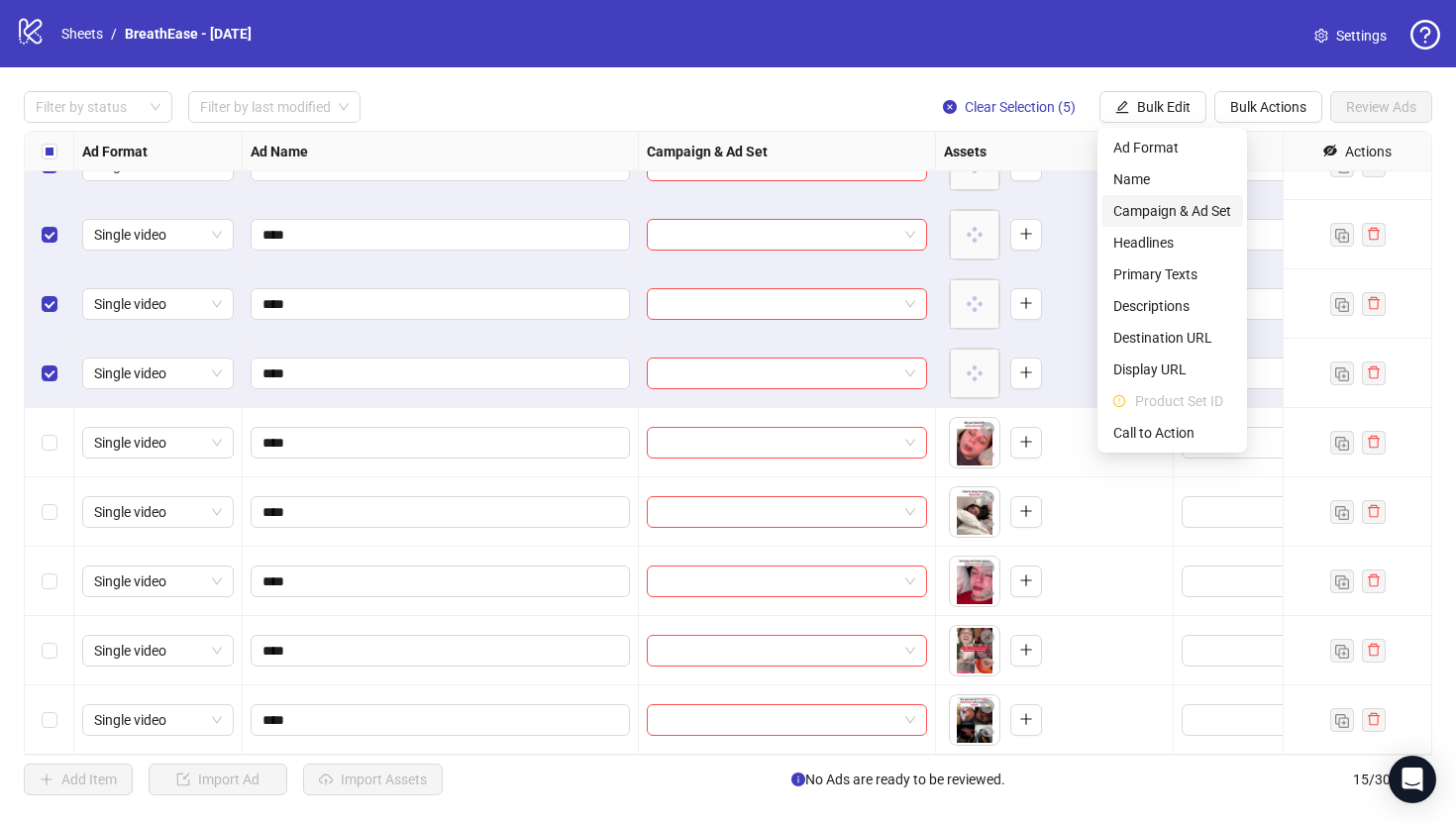 click on "Campaign & Ad Set" at bounding box center [1172, 211] 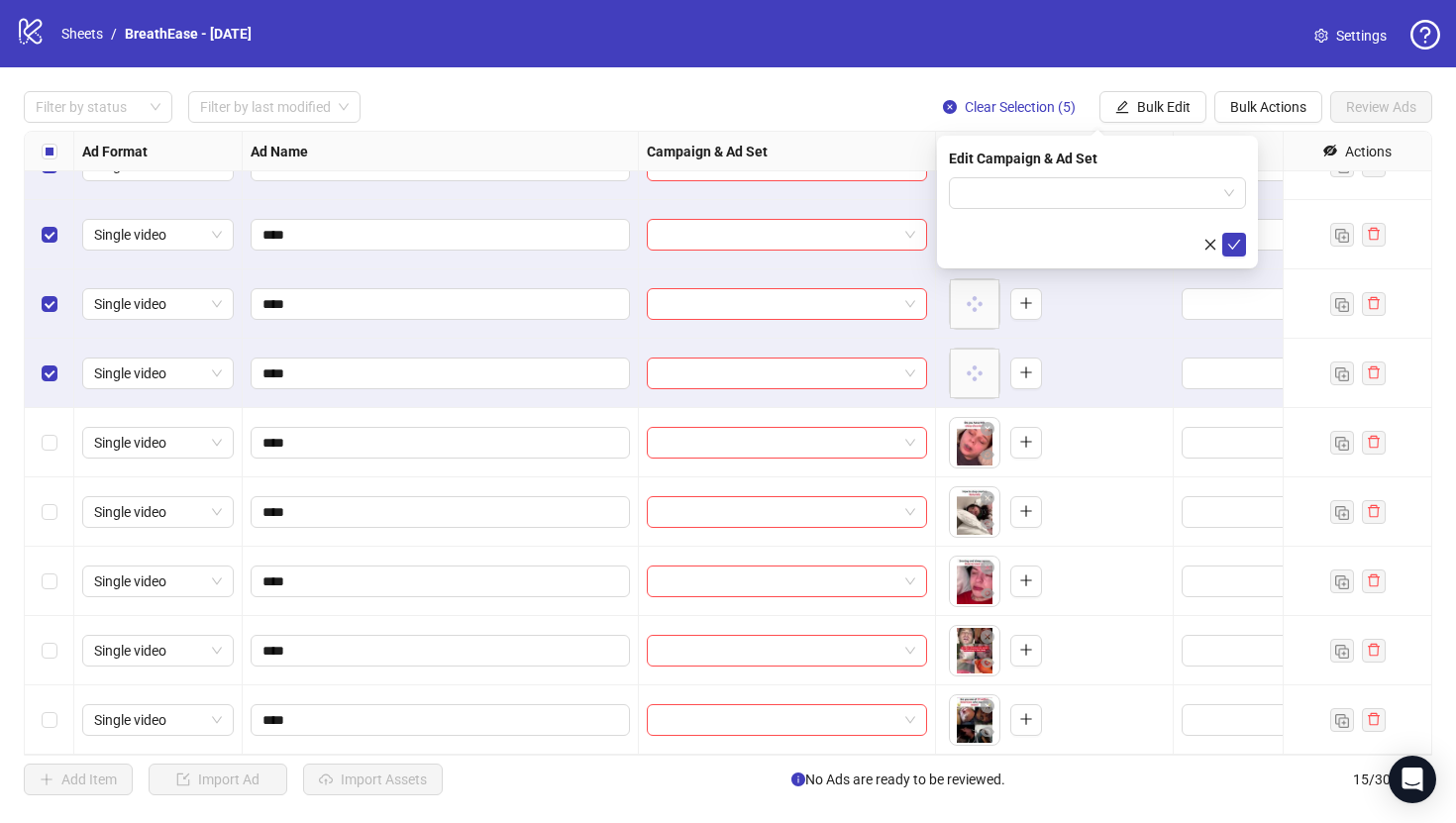 click on "Edit Campaign & Ad Set" at bounding box center [1097, 202] 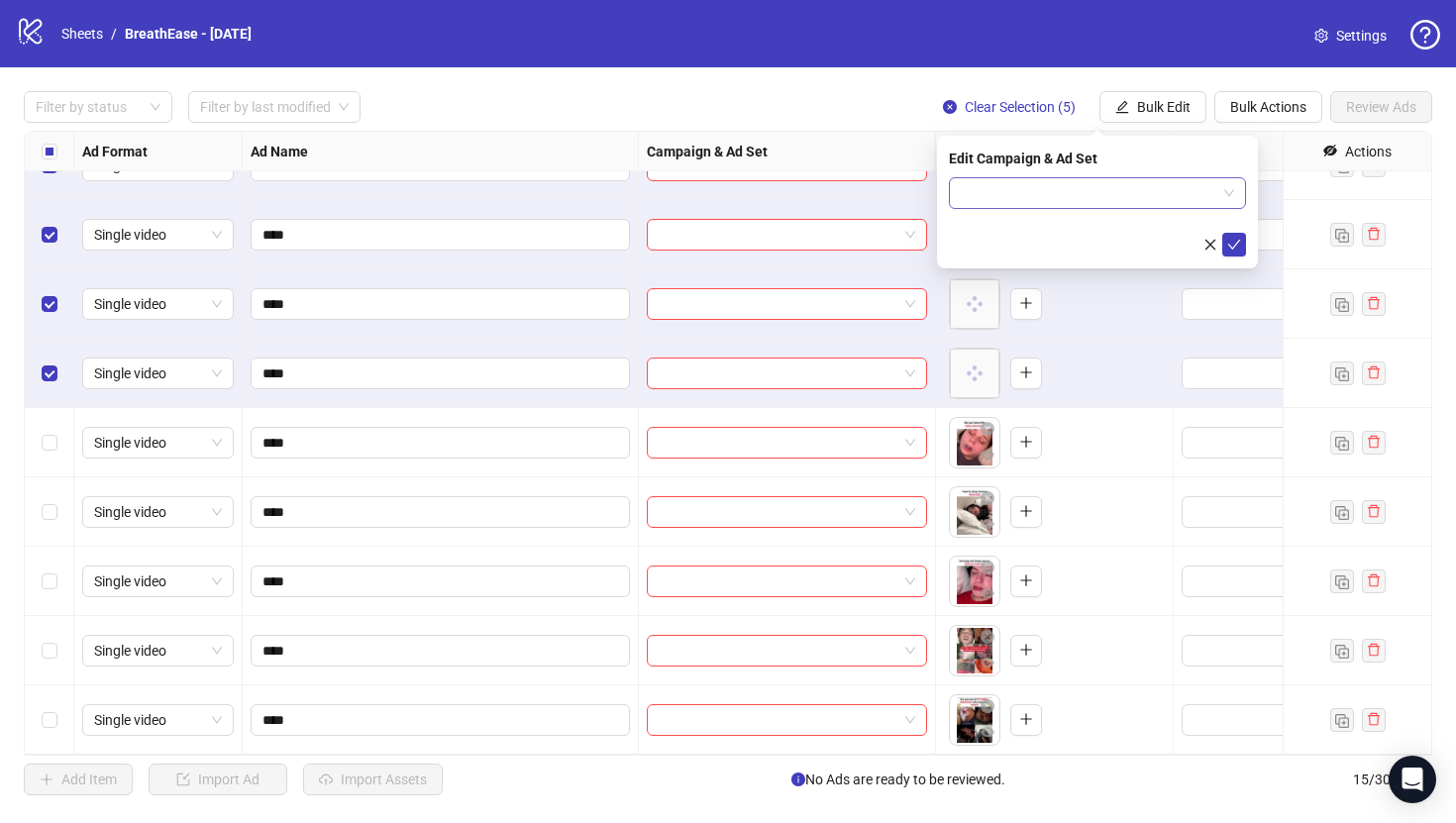click at bounding box center [1089, 193] 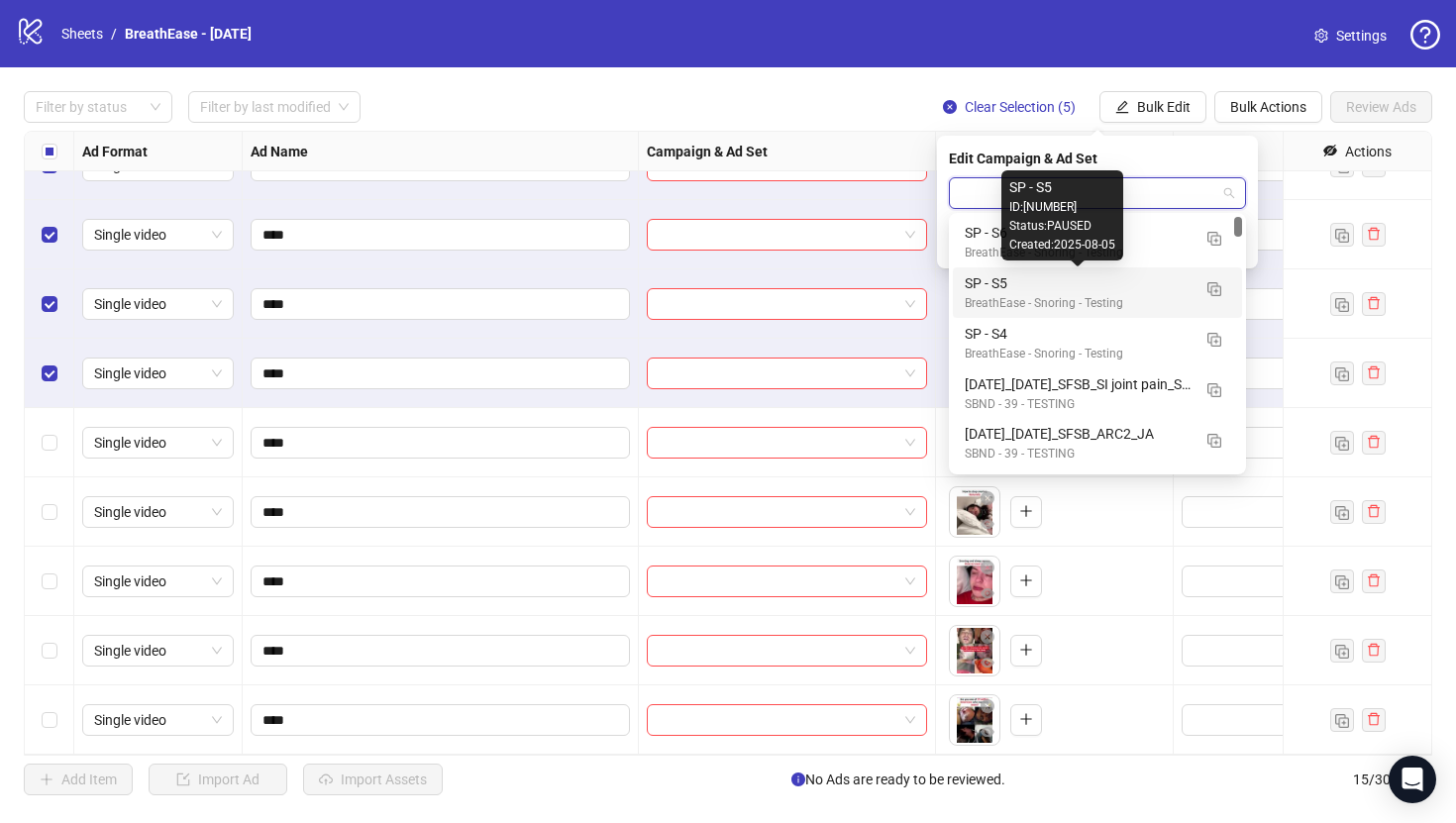 click on "SP - S5" at bounding box center [1078, 283] 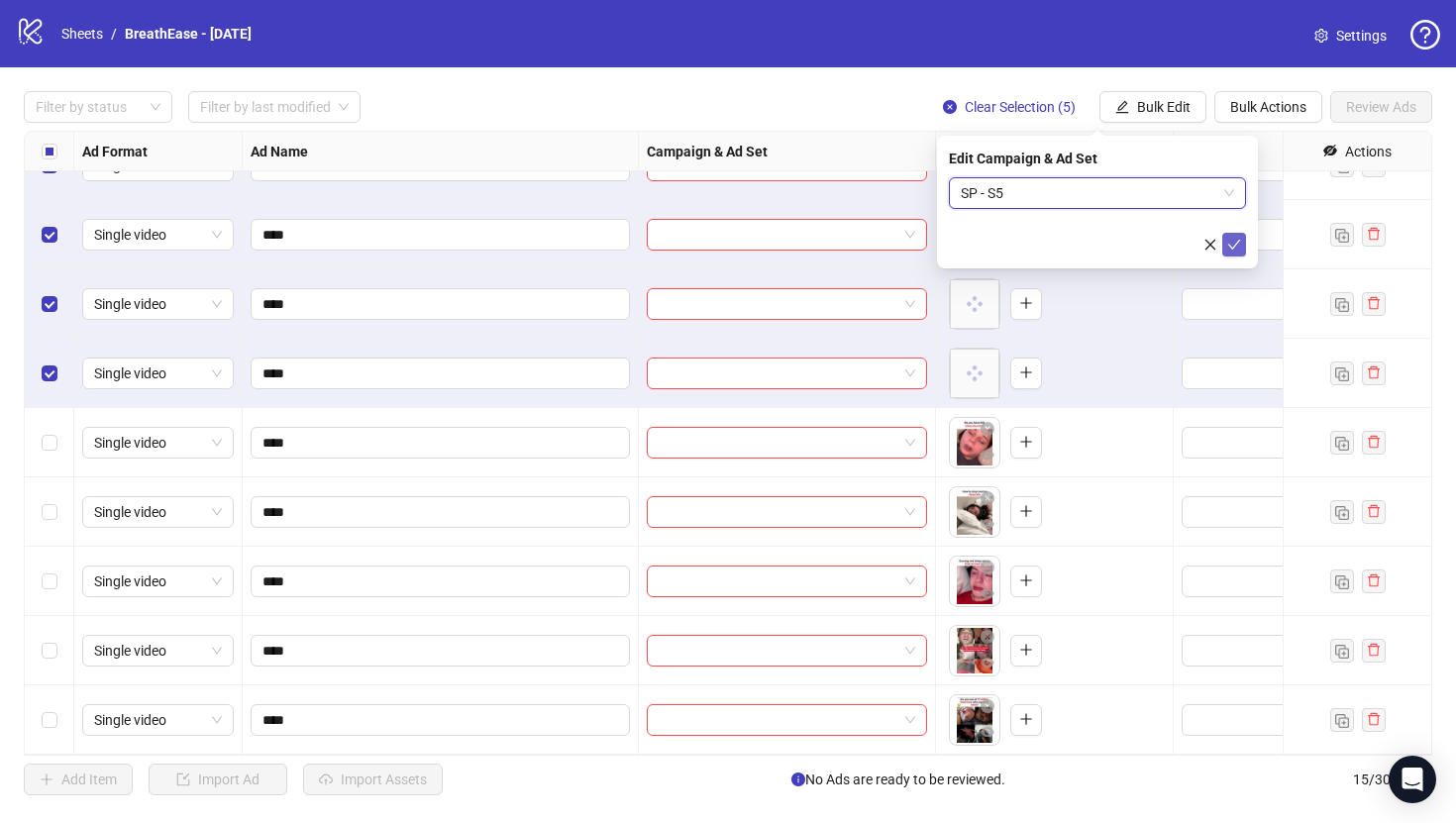 click 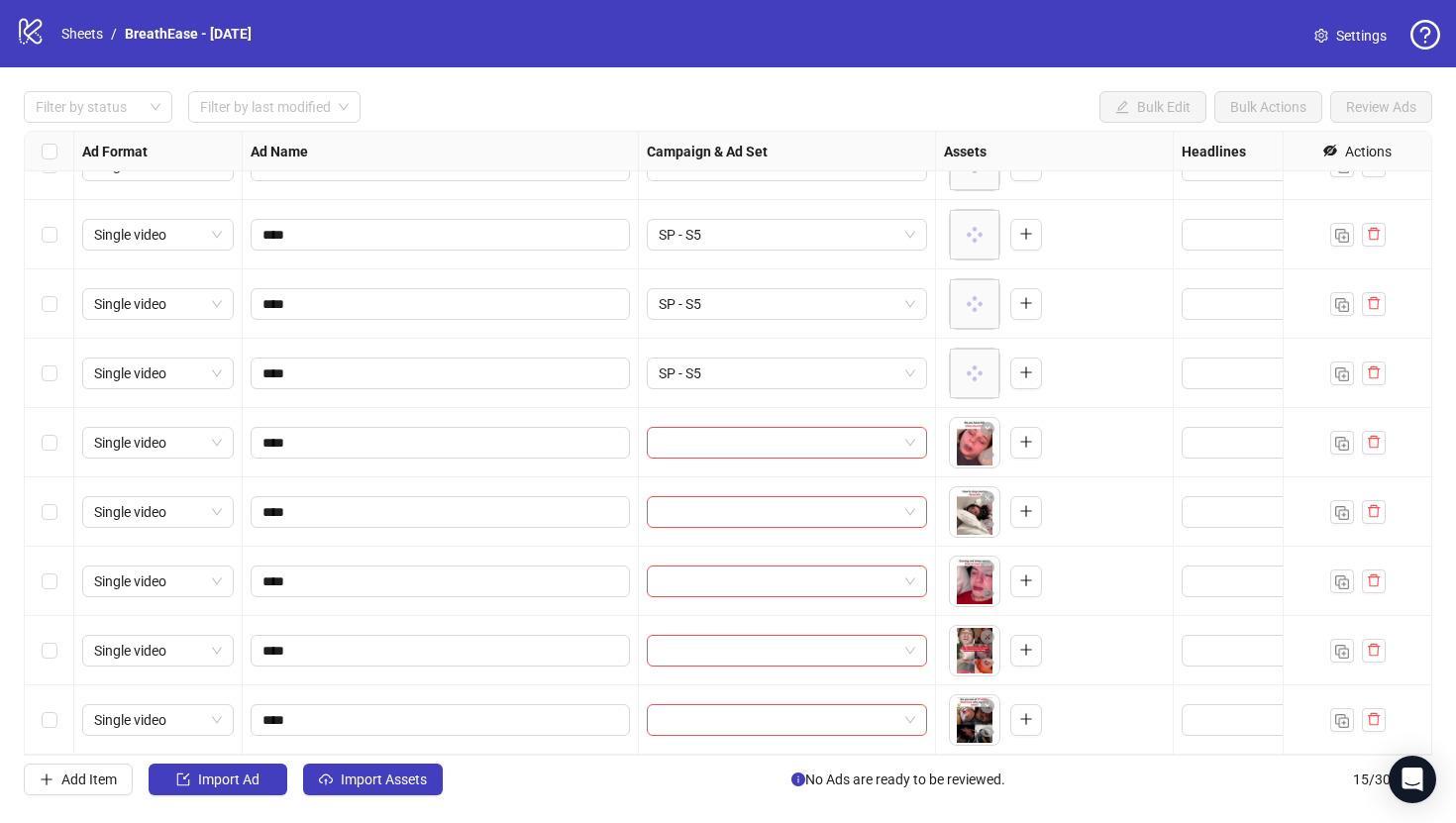 click at bounding box center (50, 443) 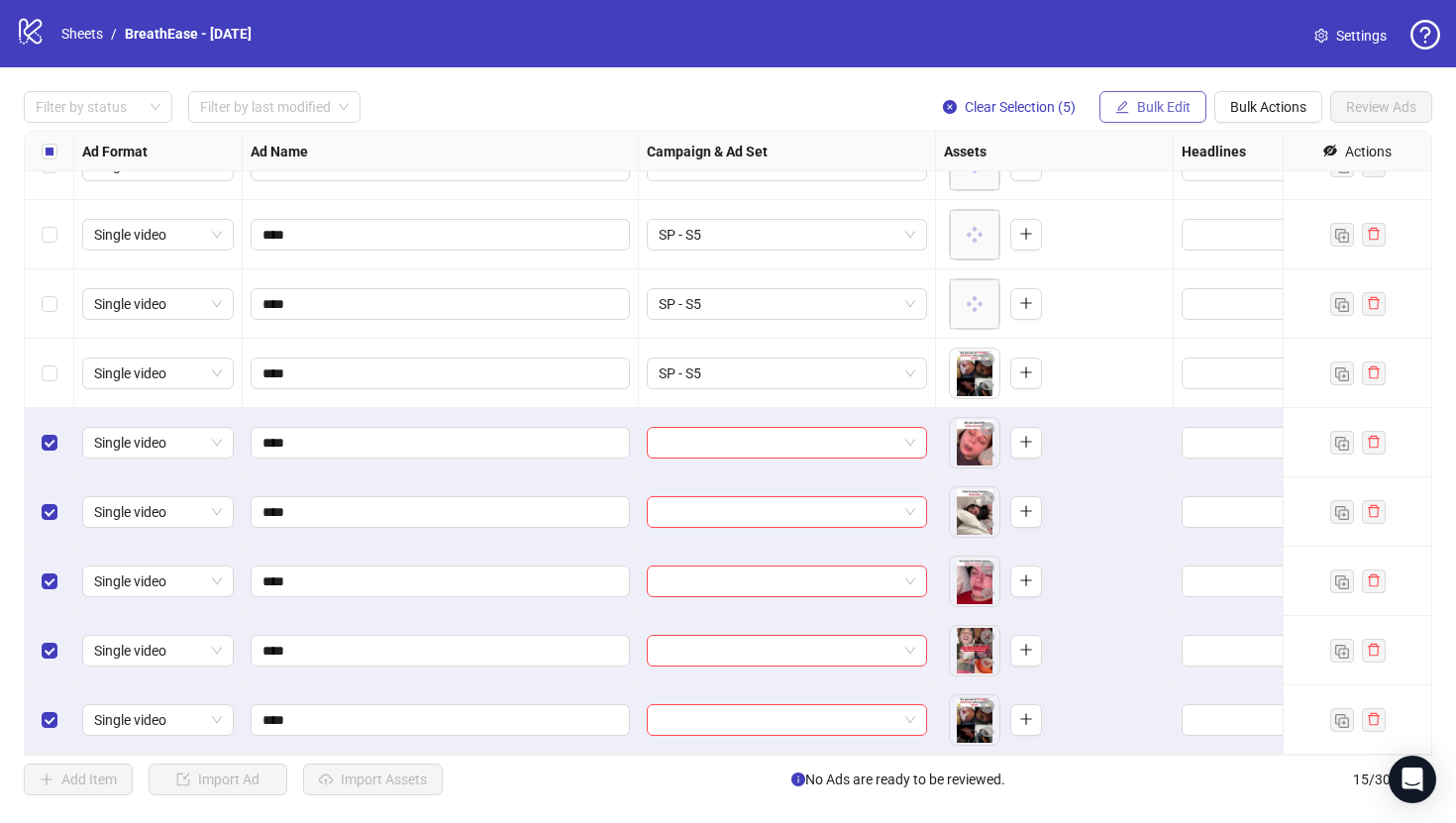 click on "Bulk Edit" at bounding box center [1164, 107] 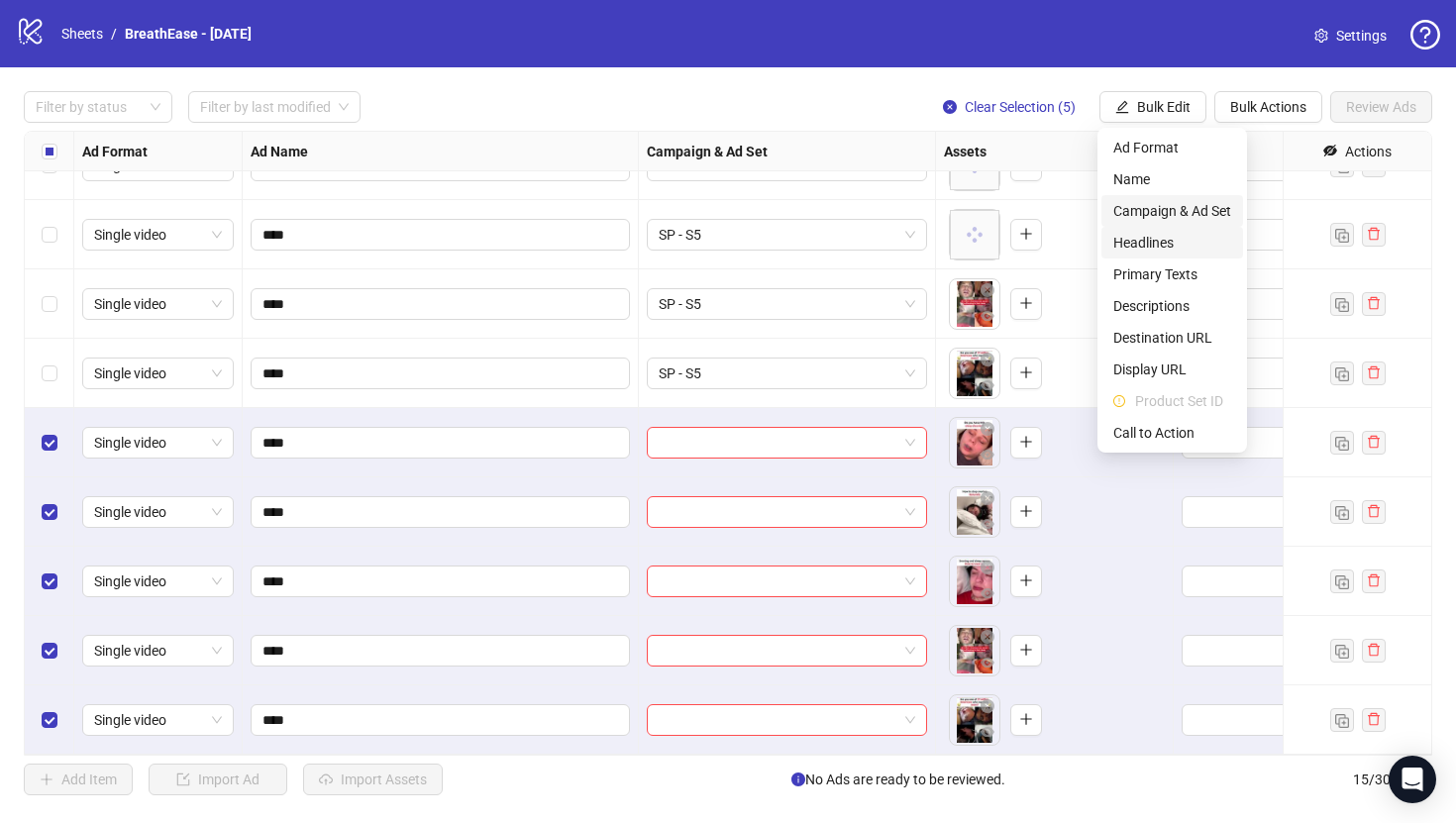 click on "Campaign & Ad Set" at bounding box center (1172, 211) 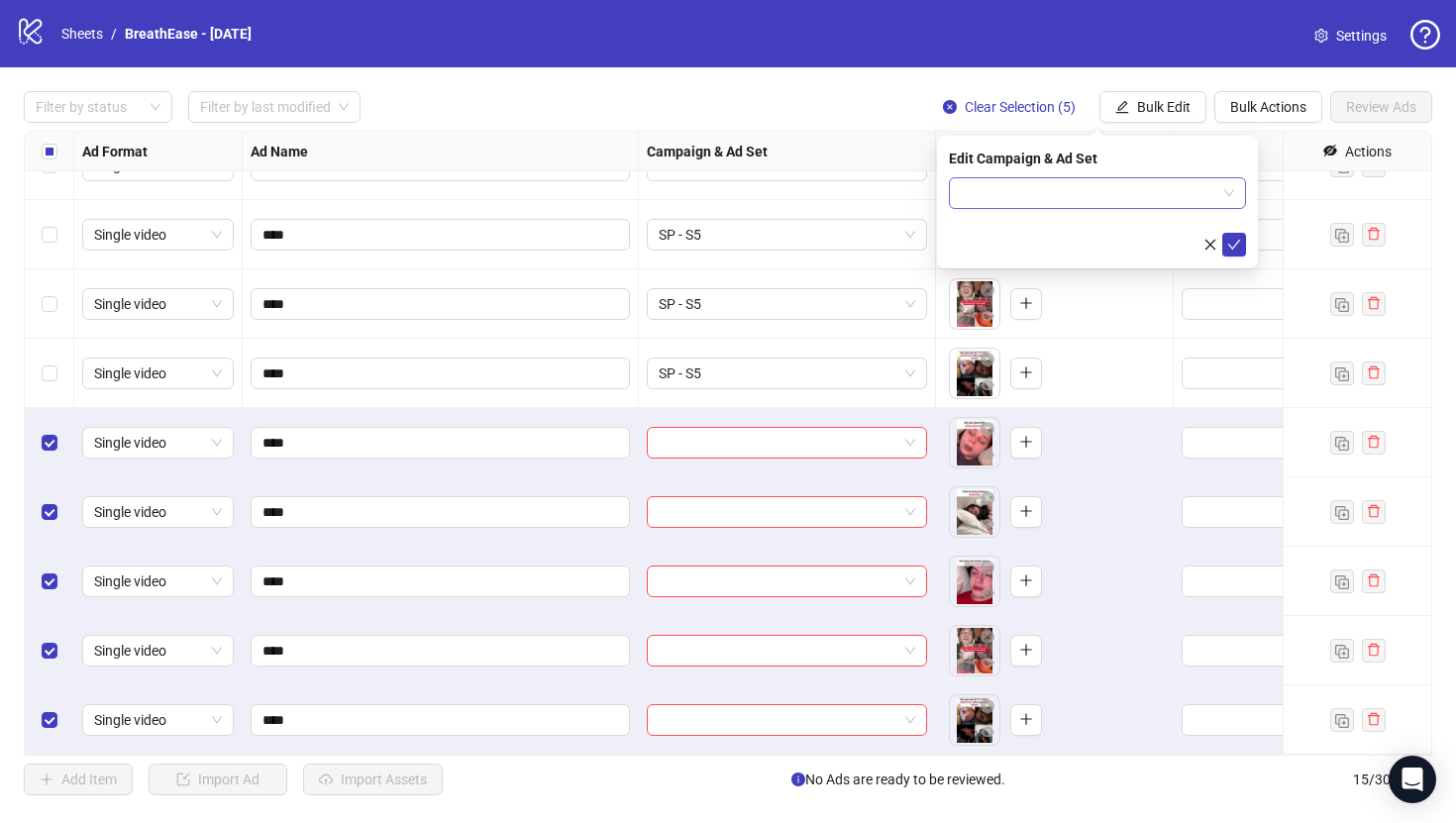 click at bounding box center (1089, 193) 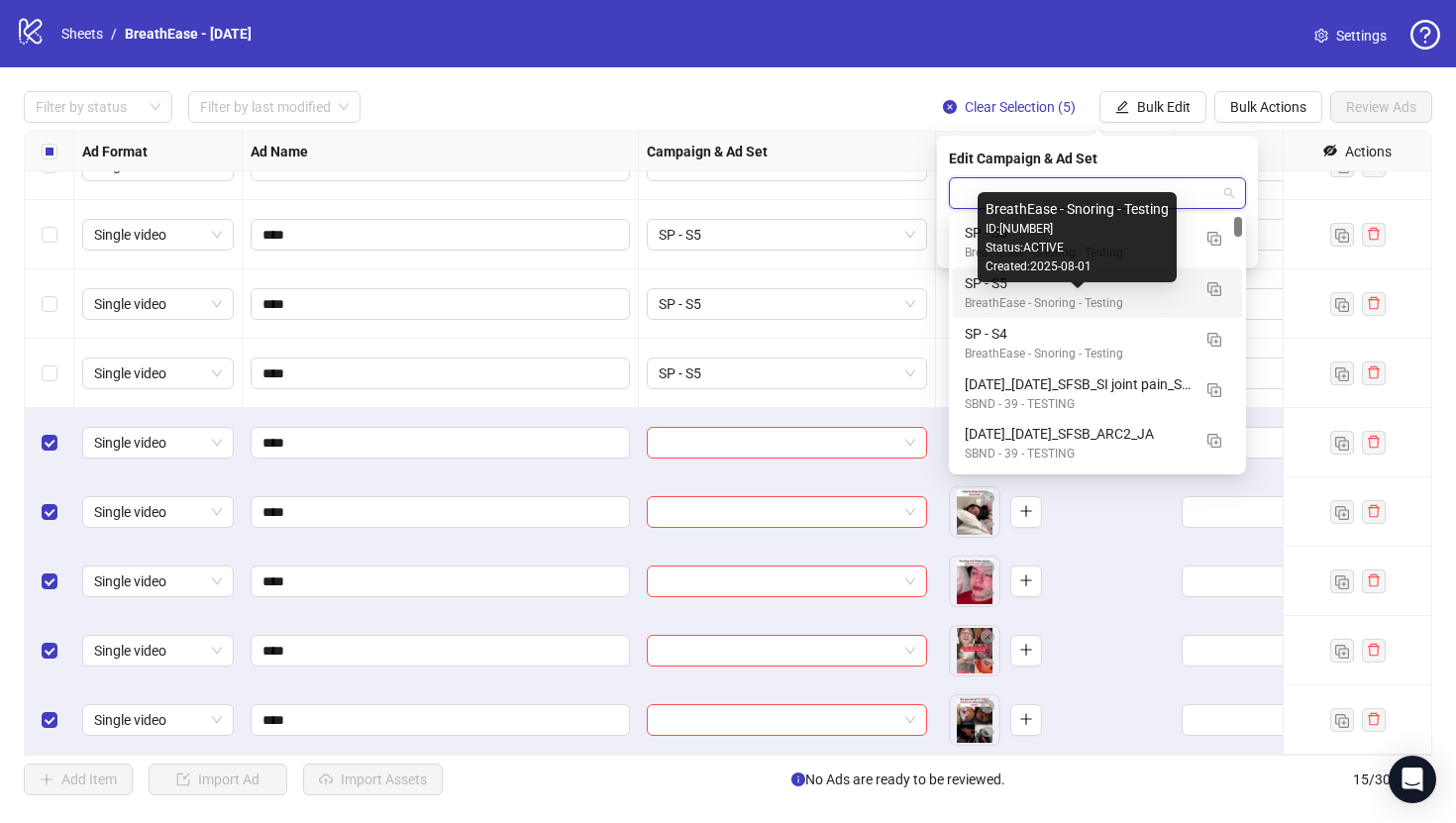 click on "Status:  ACTIVE" at bounding box center (1077, 248) 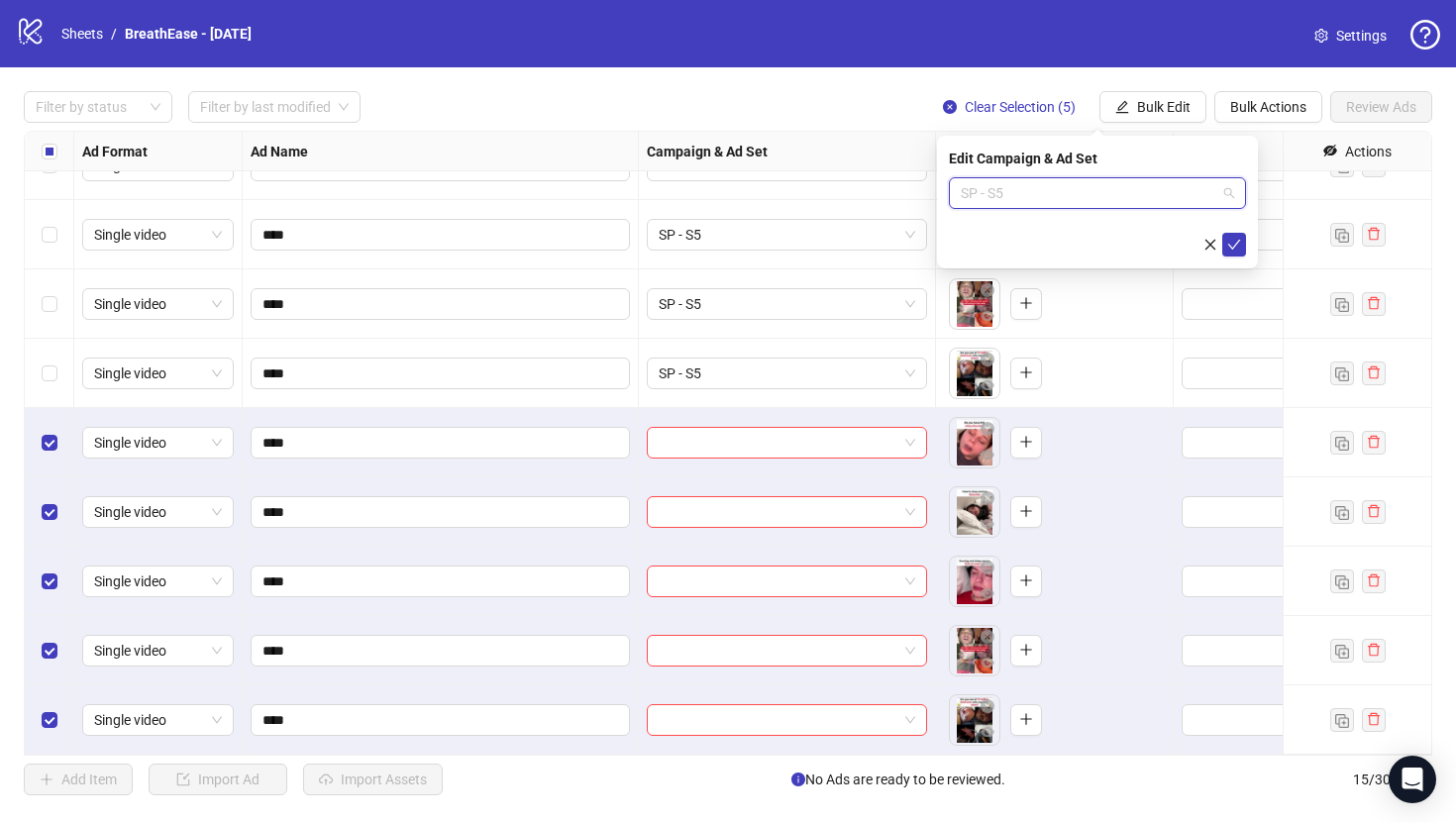 click on "SP - S5" at bounding box center [1097, 193] 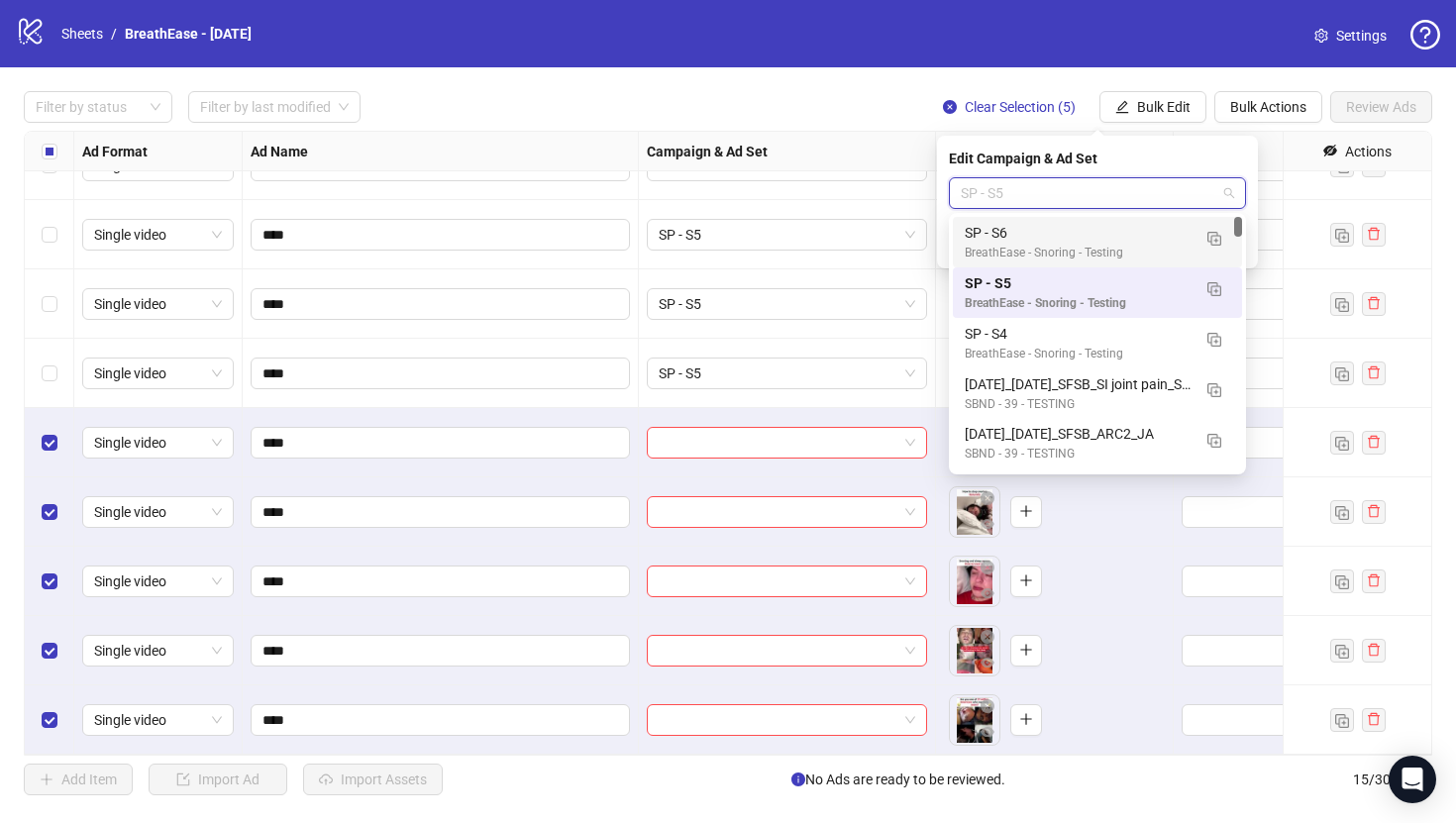 click on "SP - S6" at bounding box center [1078, 233] 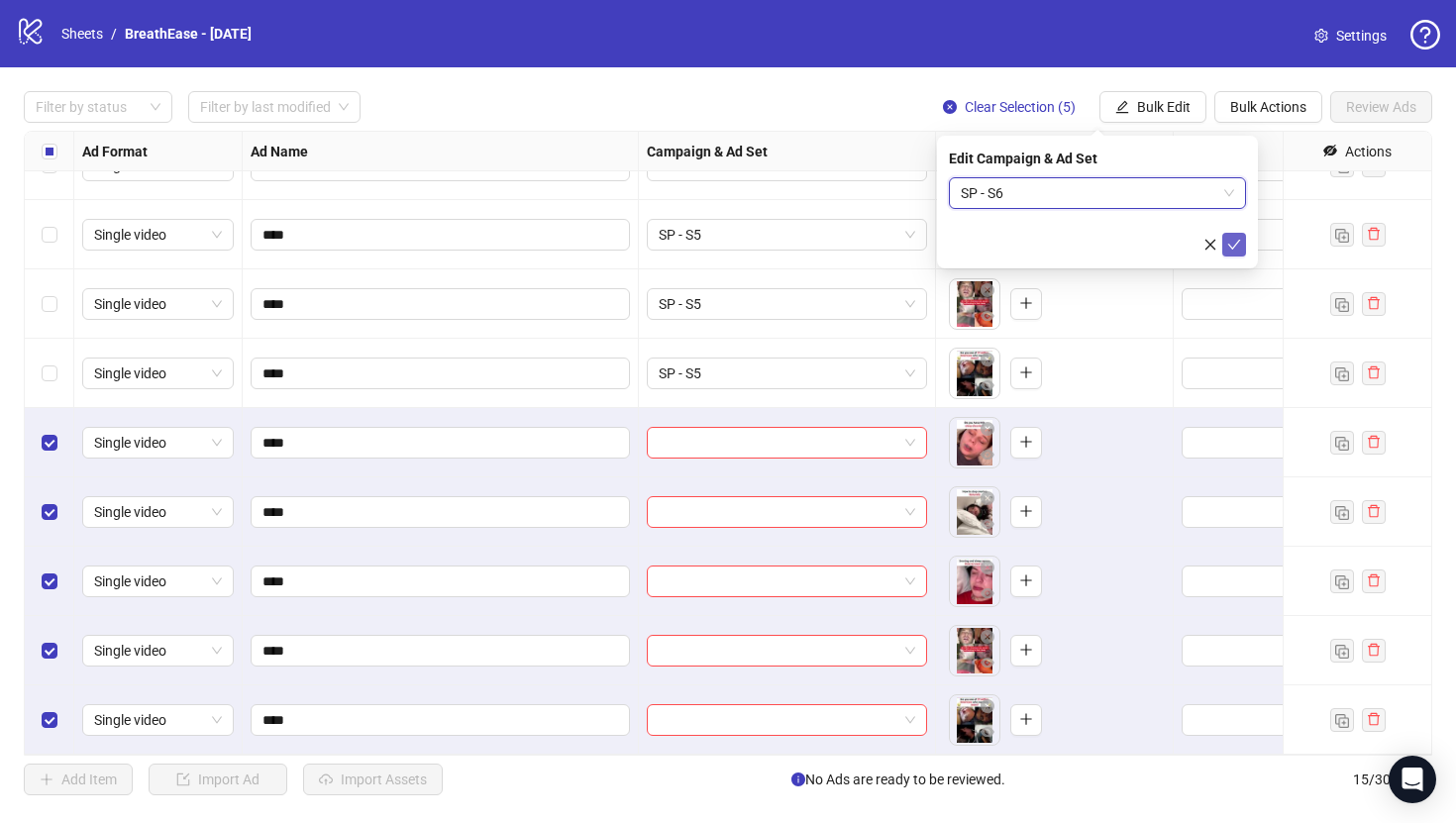 click 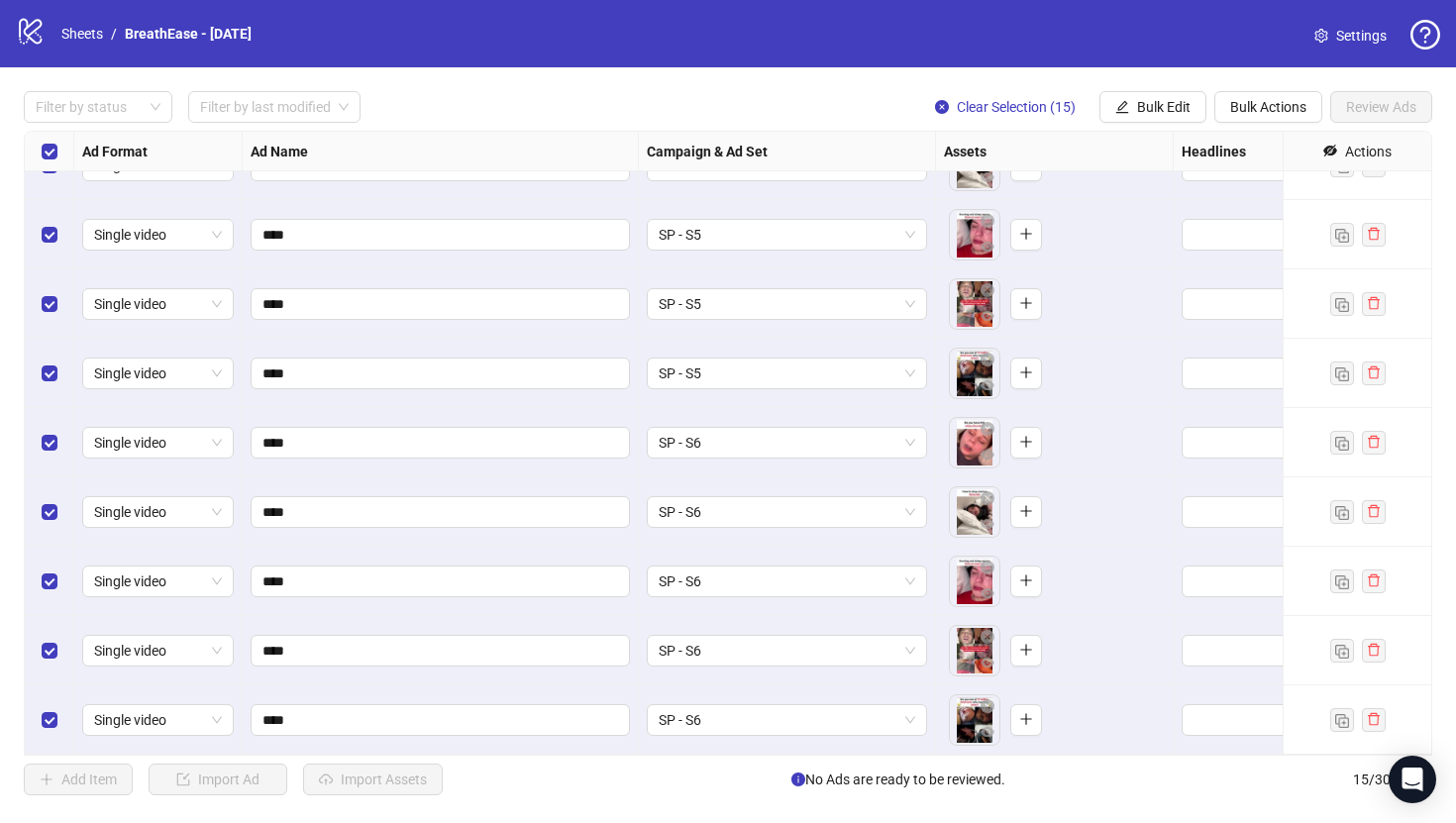 scroll, scrollTop: 0, scrollLeft: 0, axis: both 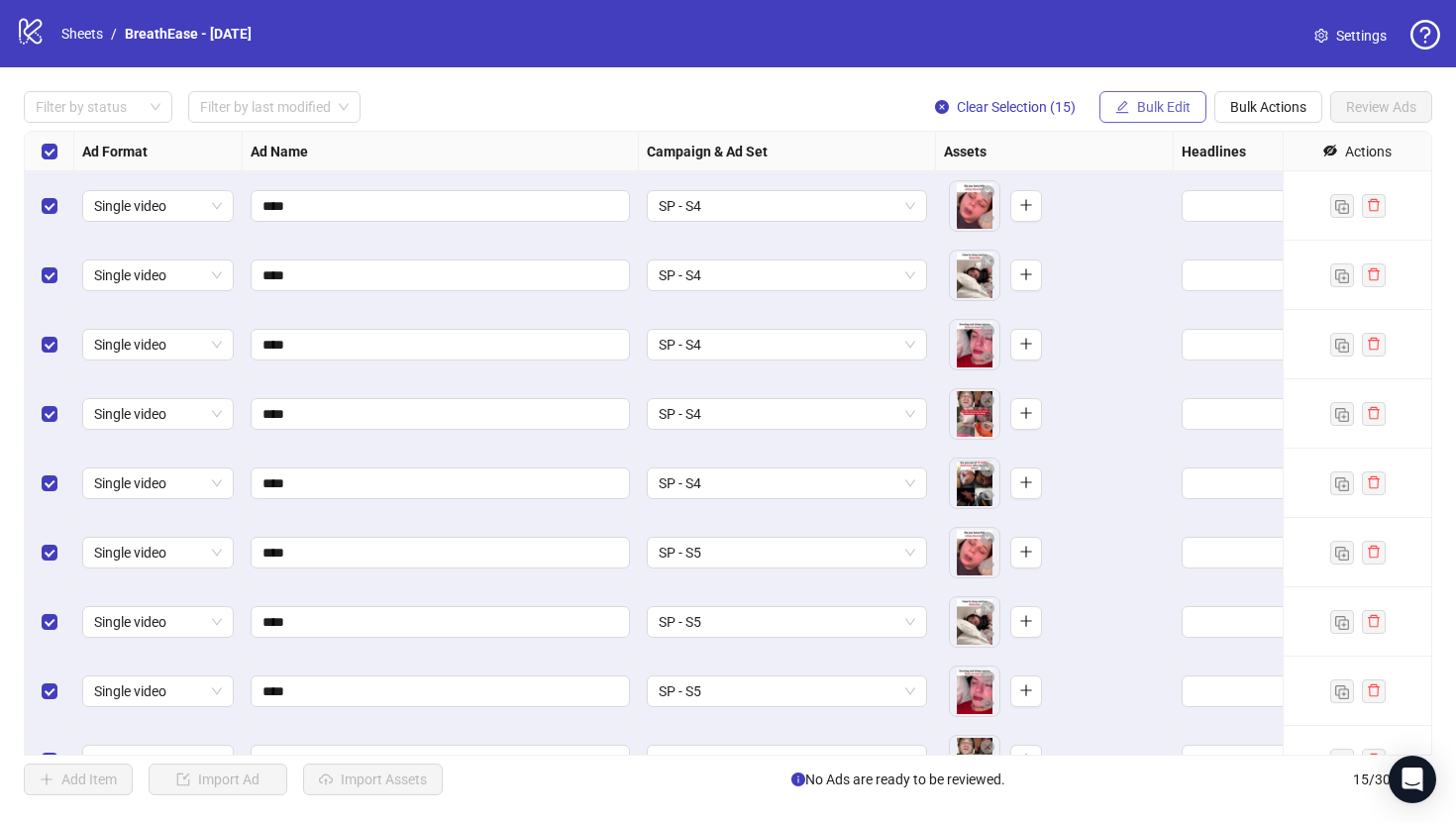 click on "Bulk Edit" at bounding box center [1164, 107] 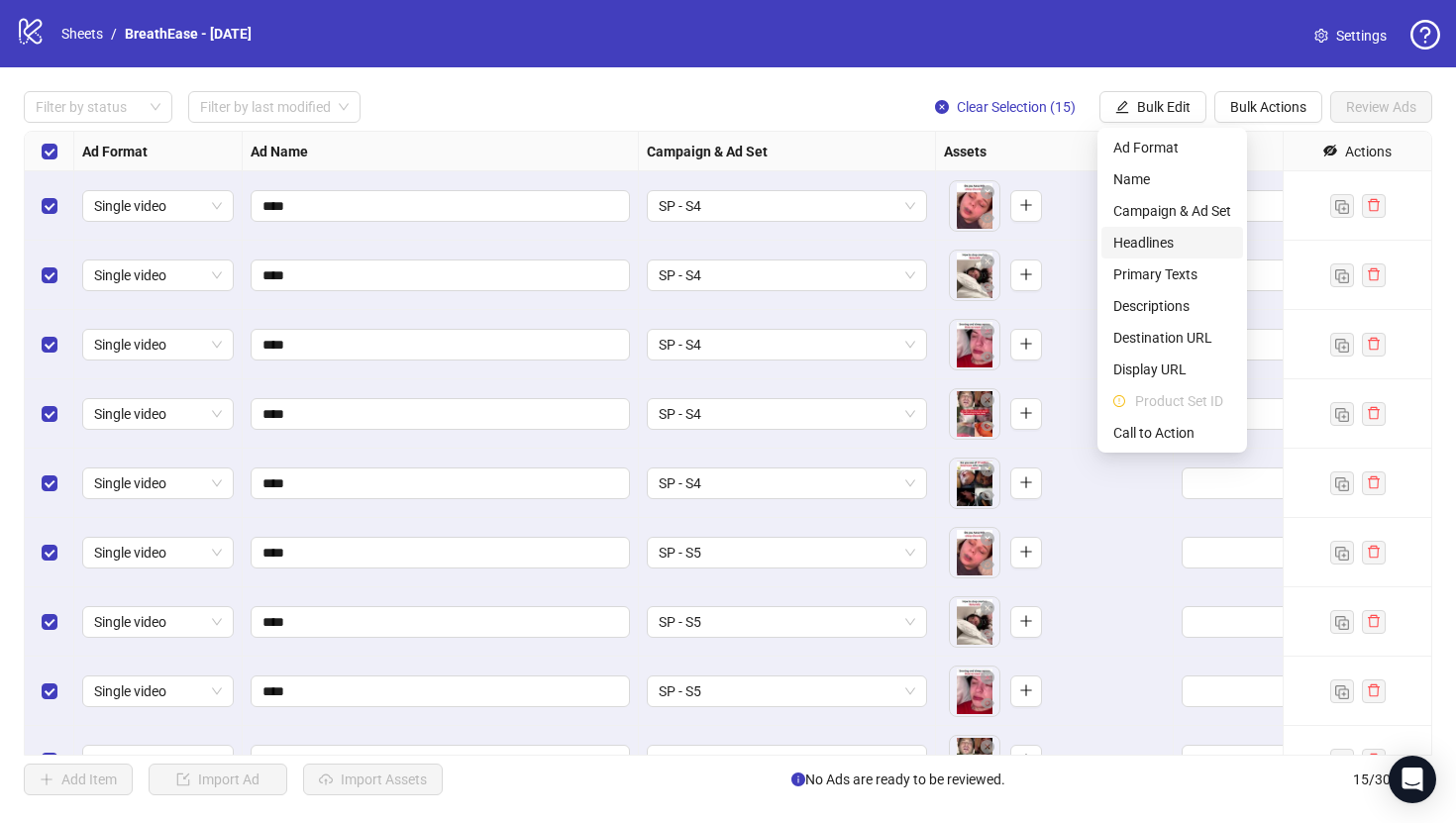 type 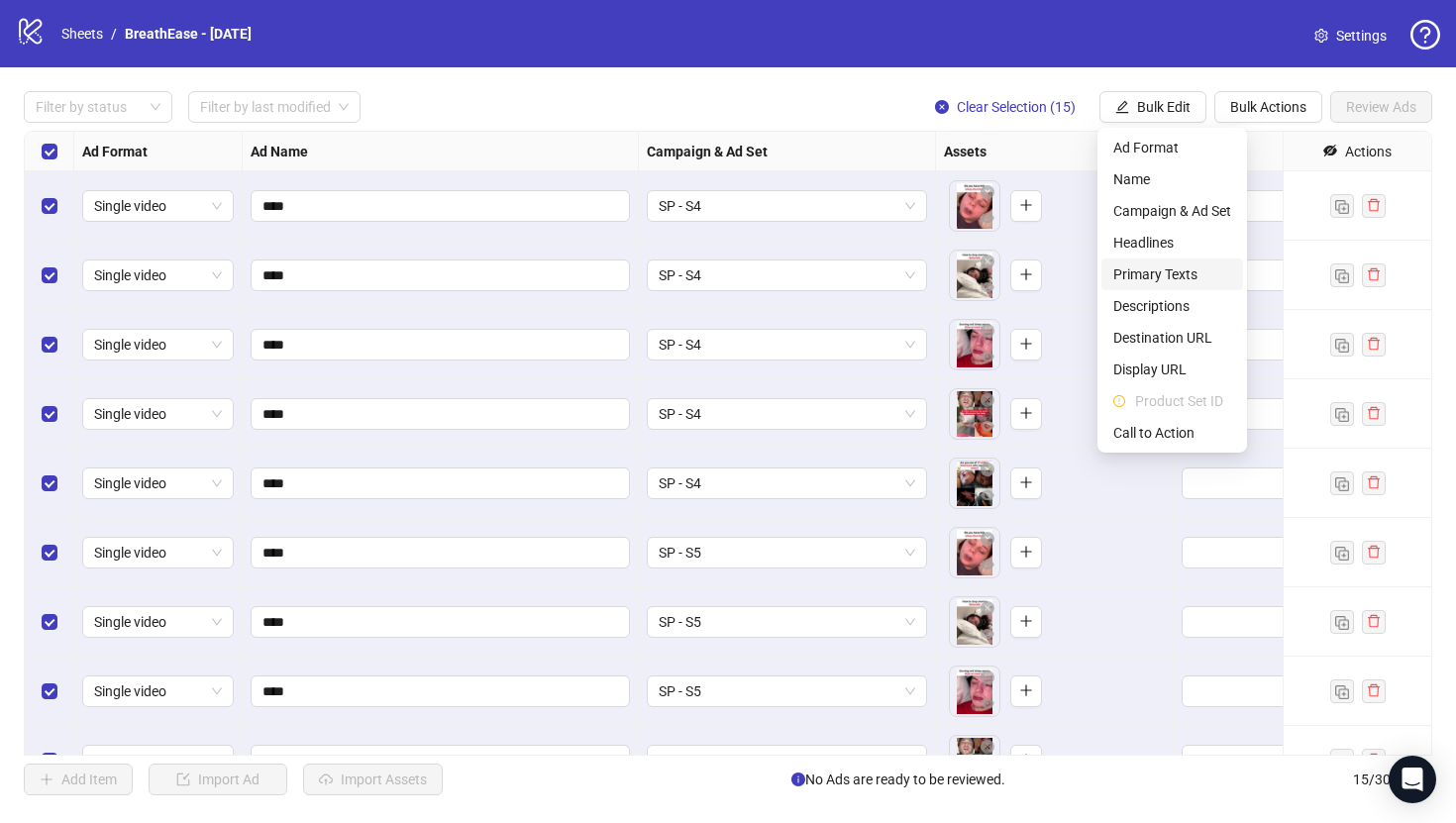 click on "Primary Texts" at bounding box center [1172, 274] 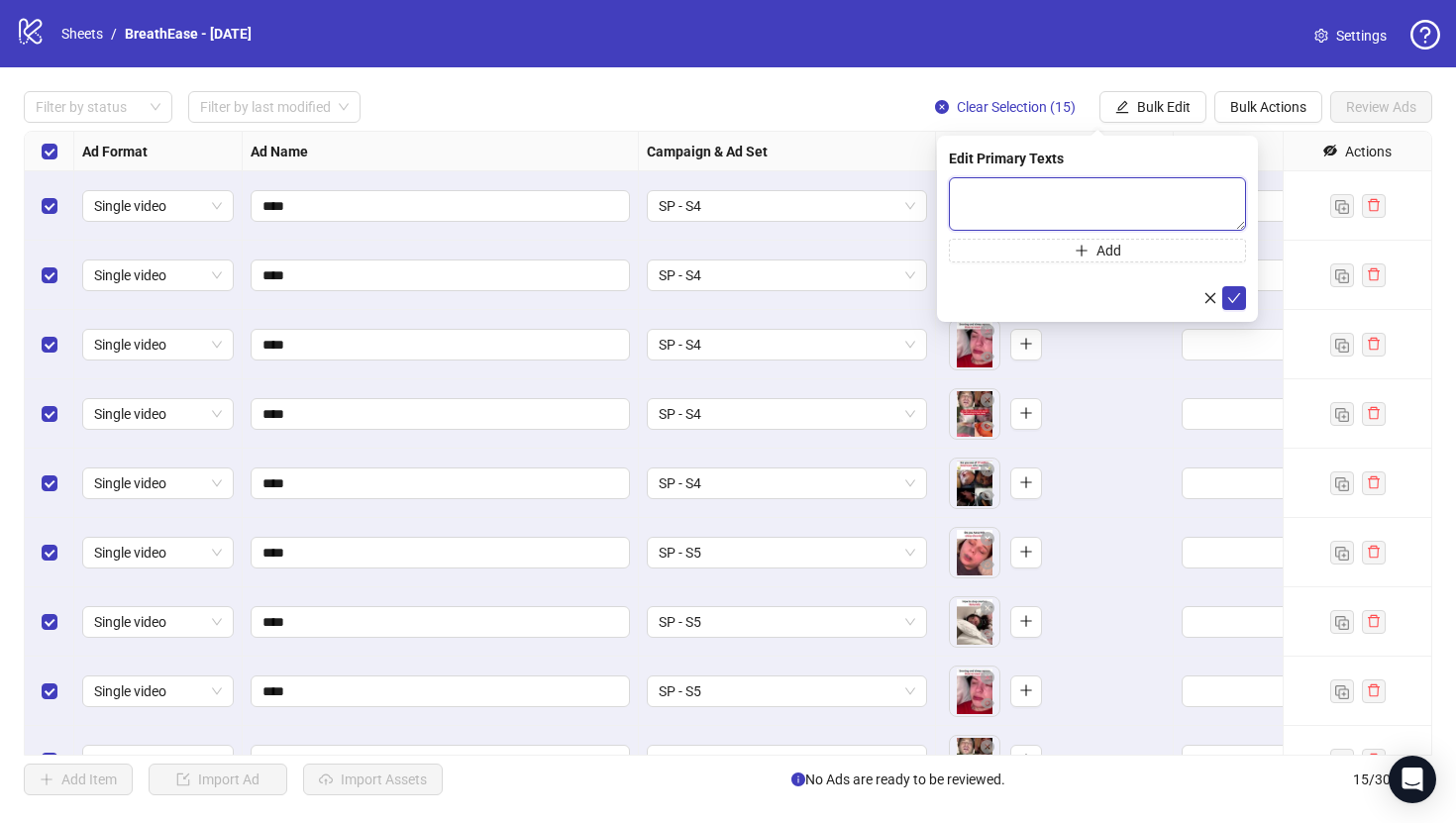 click at bounding box center [1097, 204] 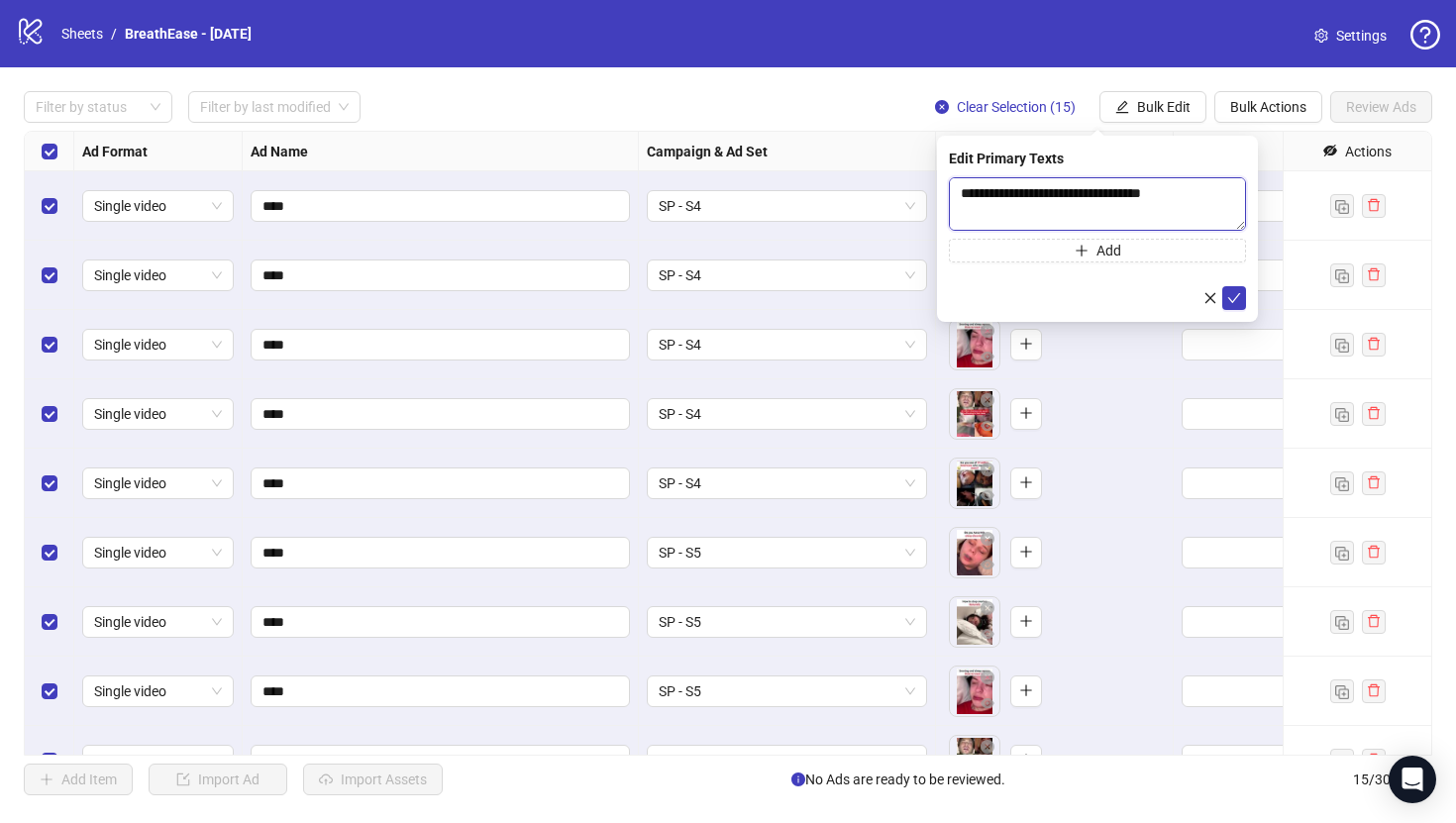 scroll, scrollTop: 429, scrollLeft: 0, axis: vertical 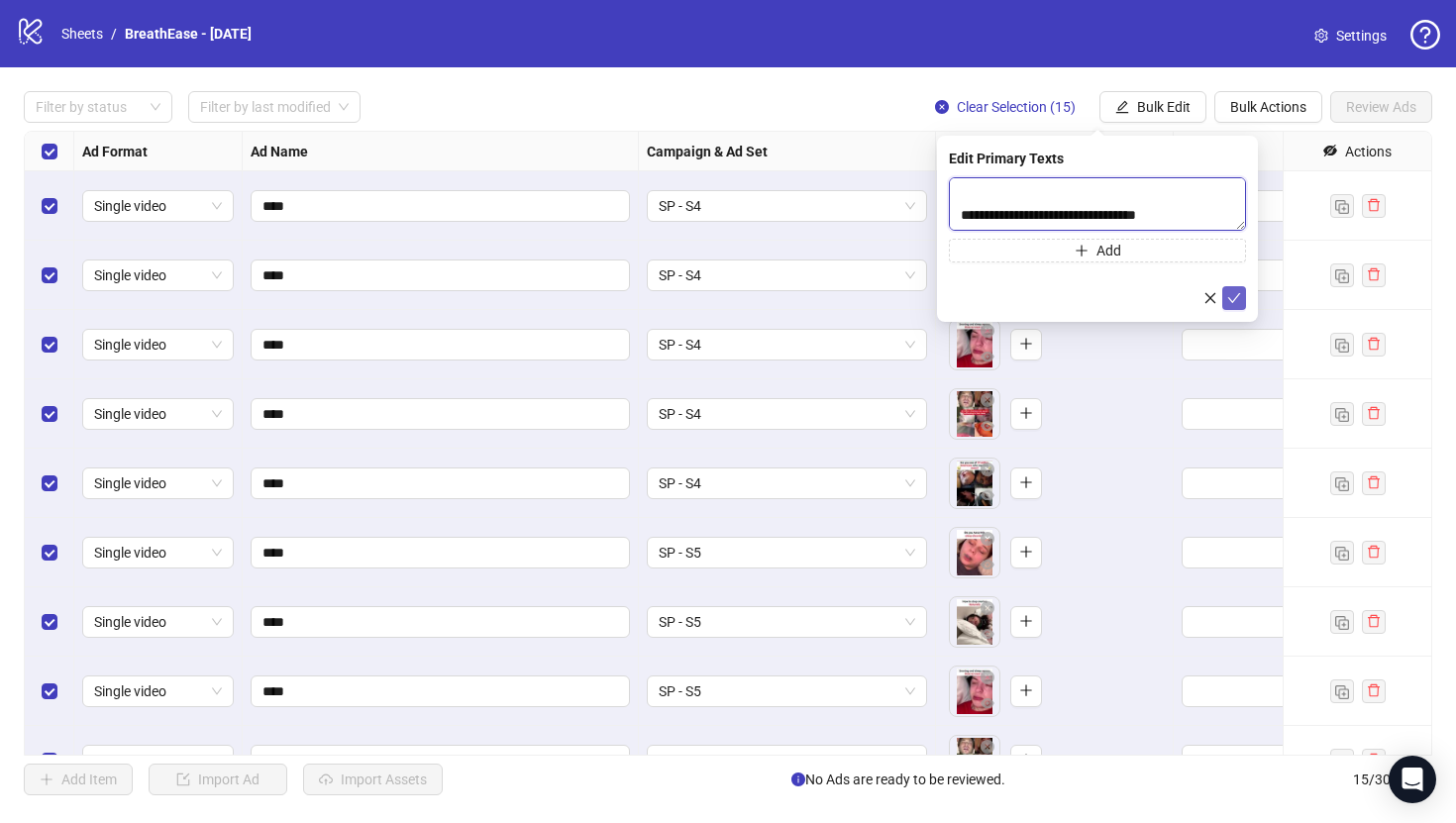 type on "**********" 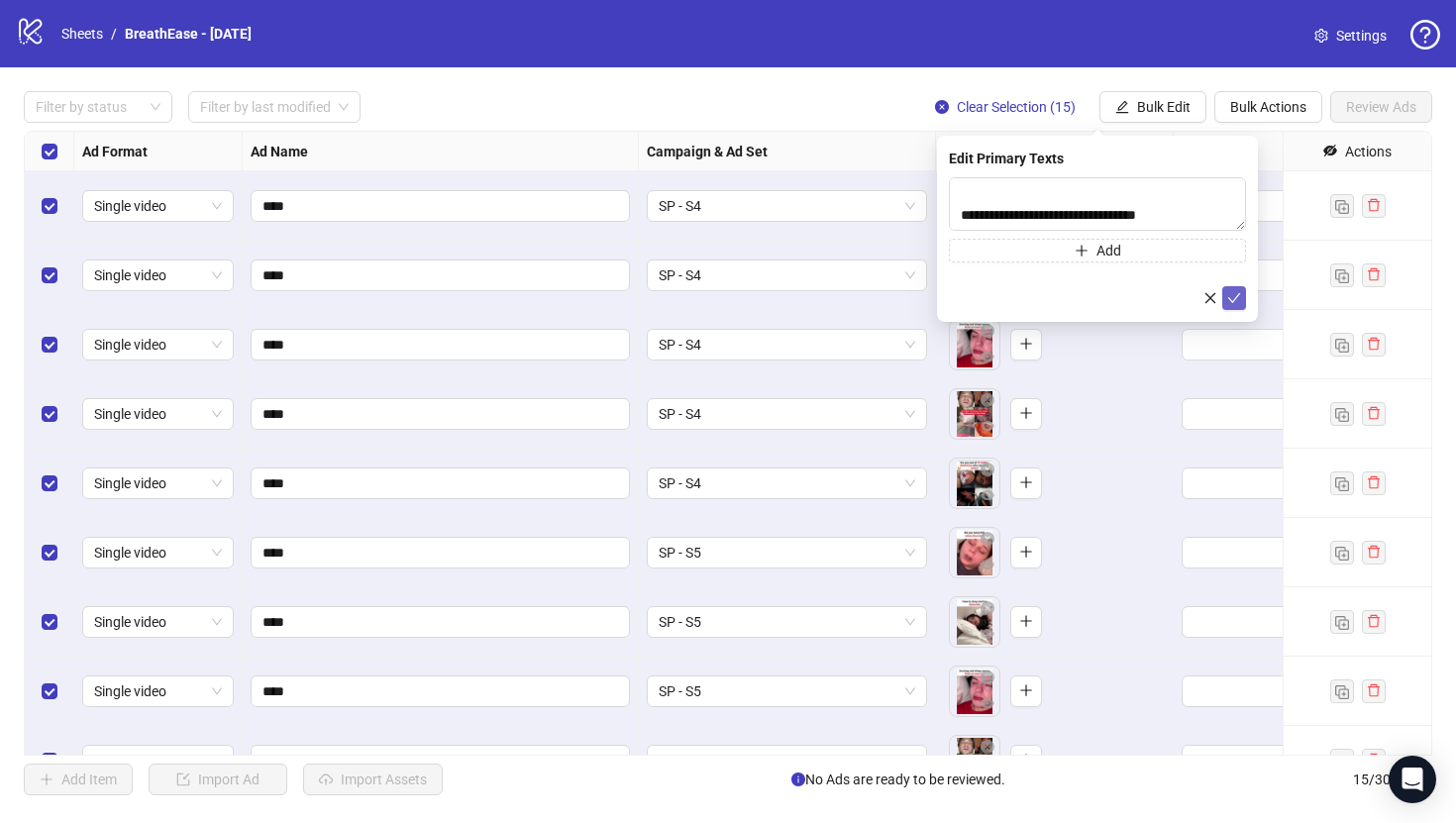 click 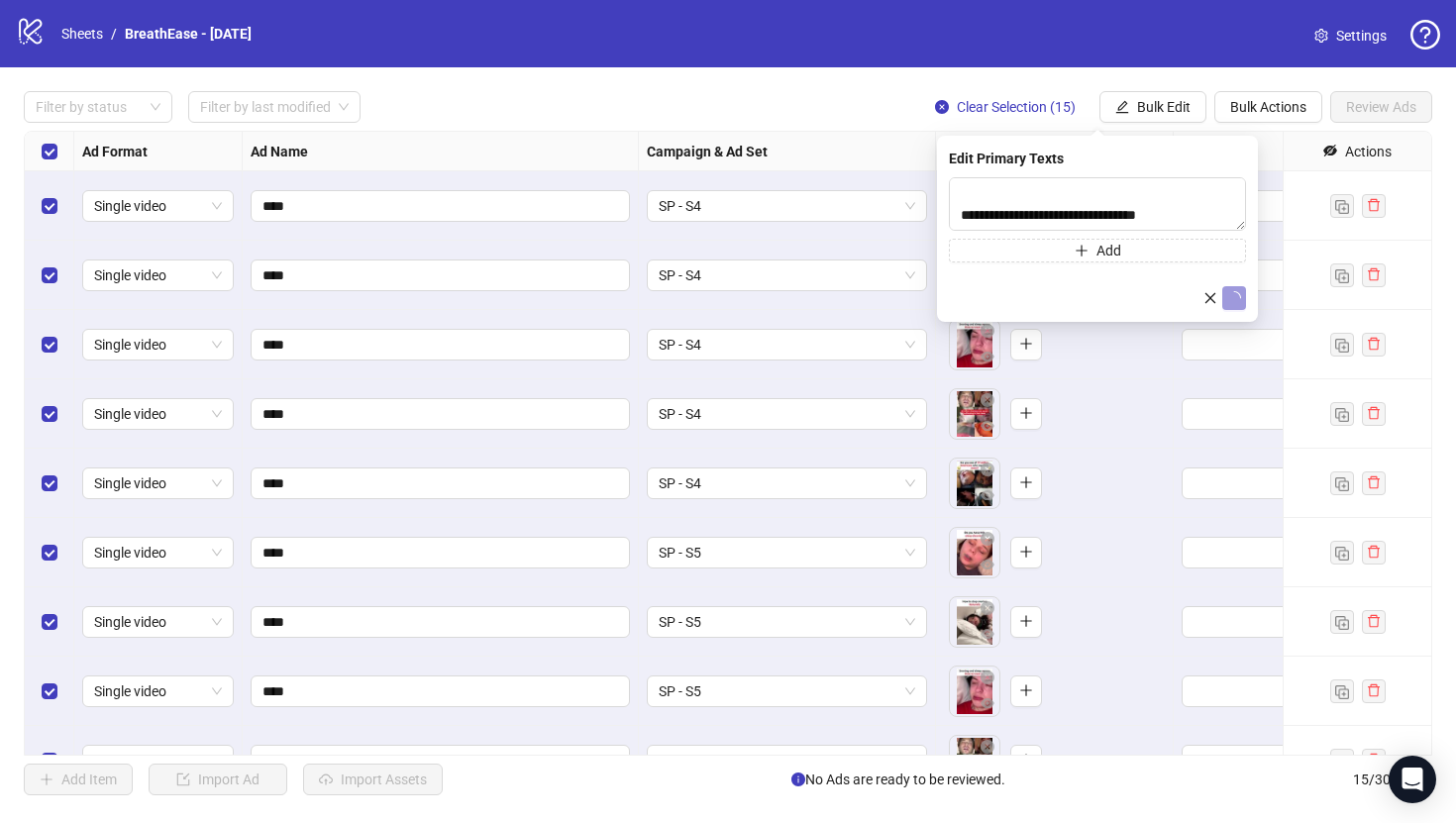 type 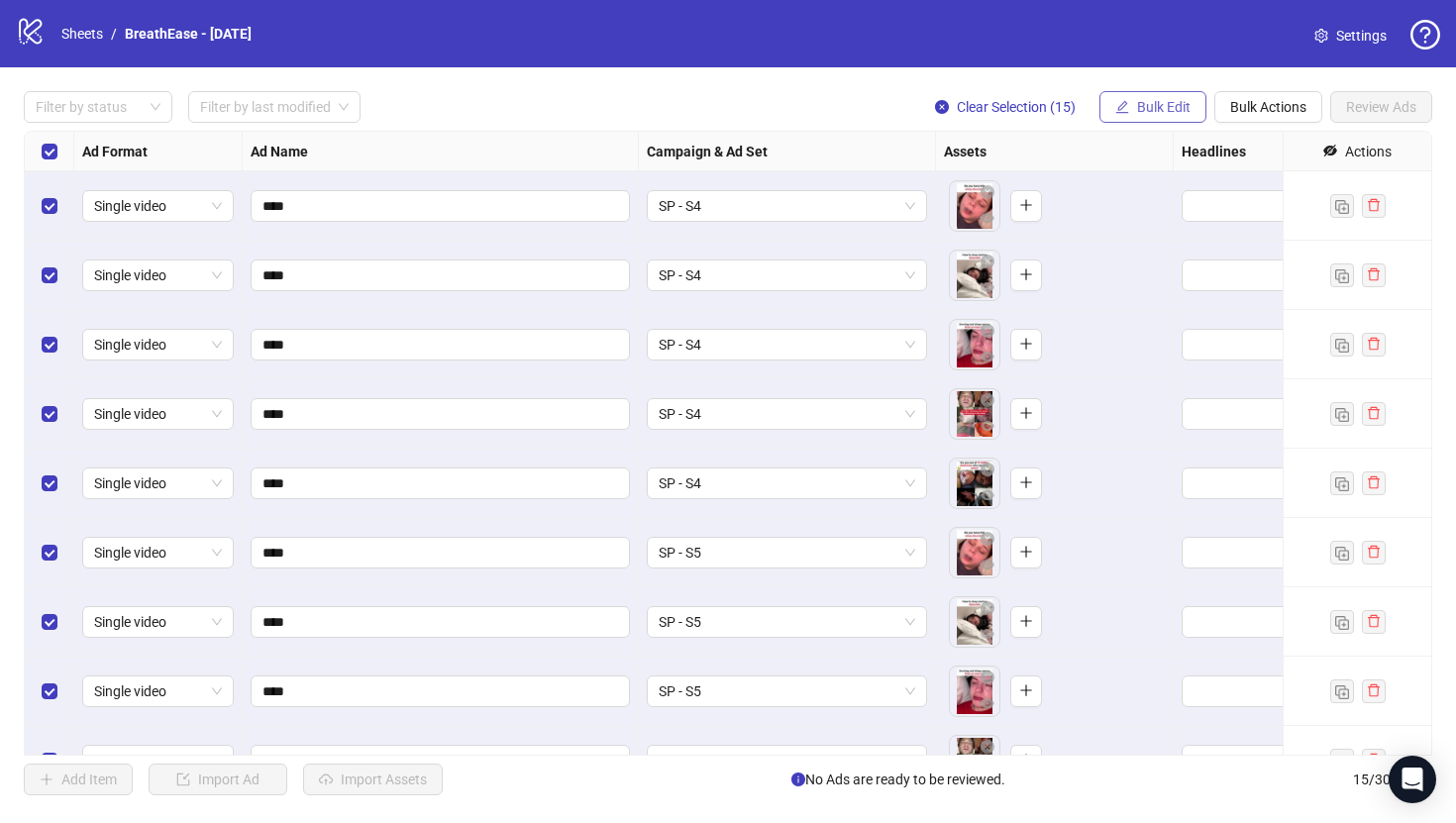click on "Bulk Edit" at bounding box center (1164, 107) 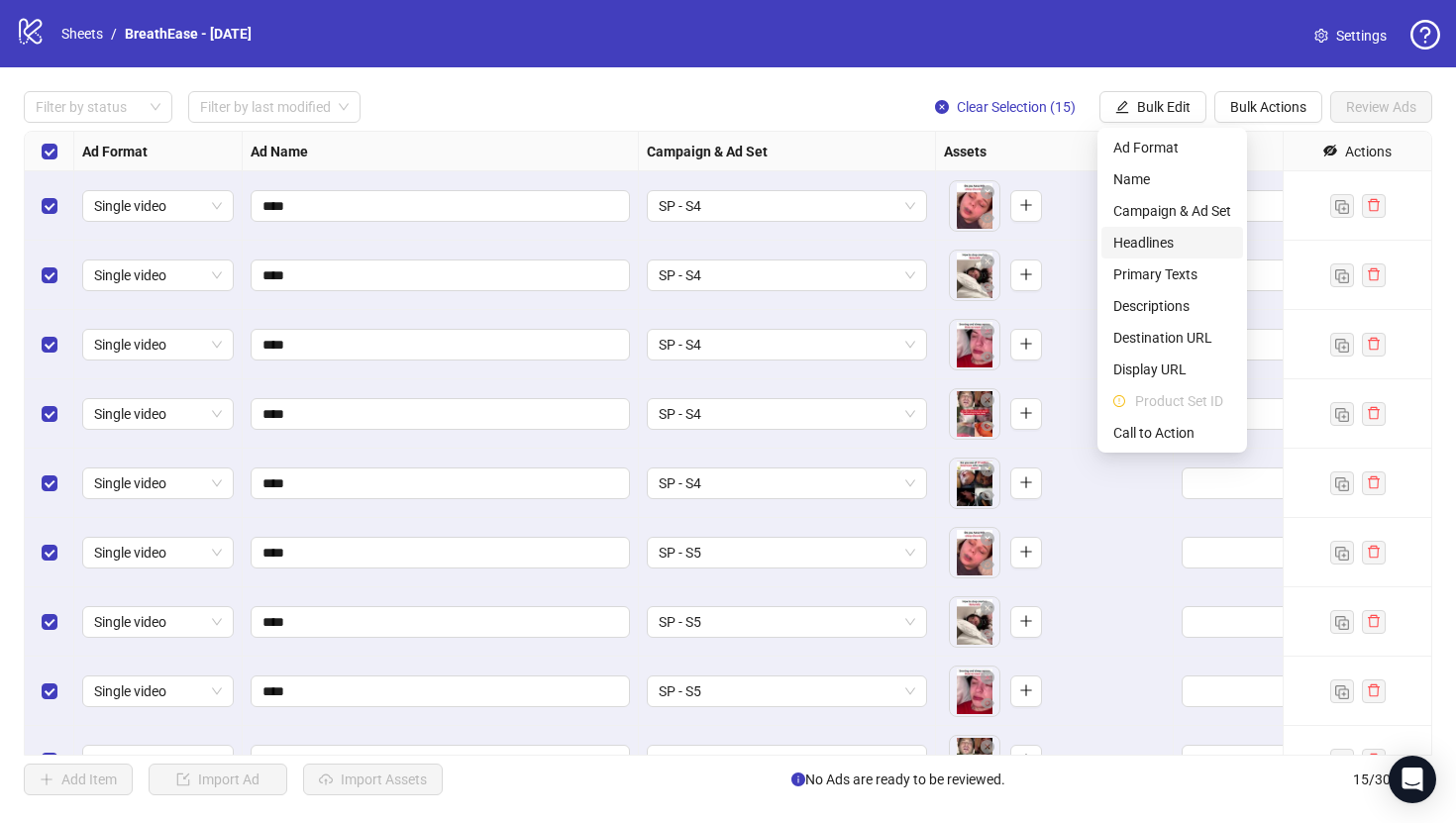 click on "Headlines" at bounding box center [1172, 243] 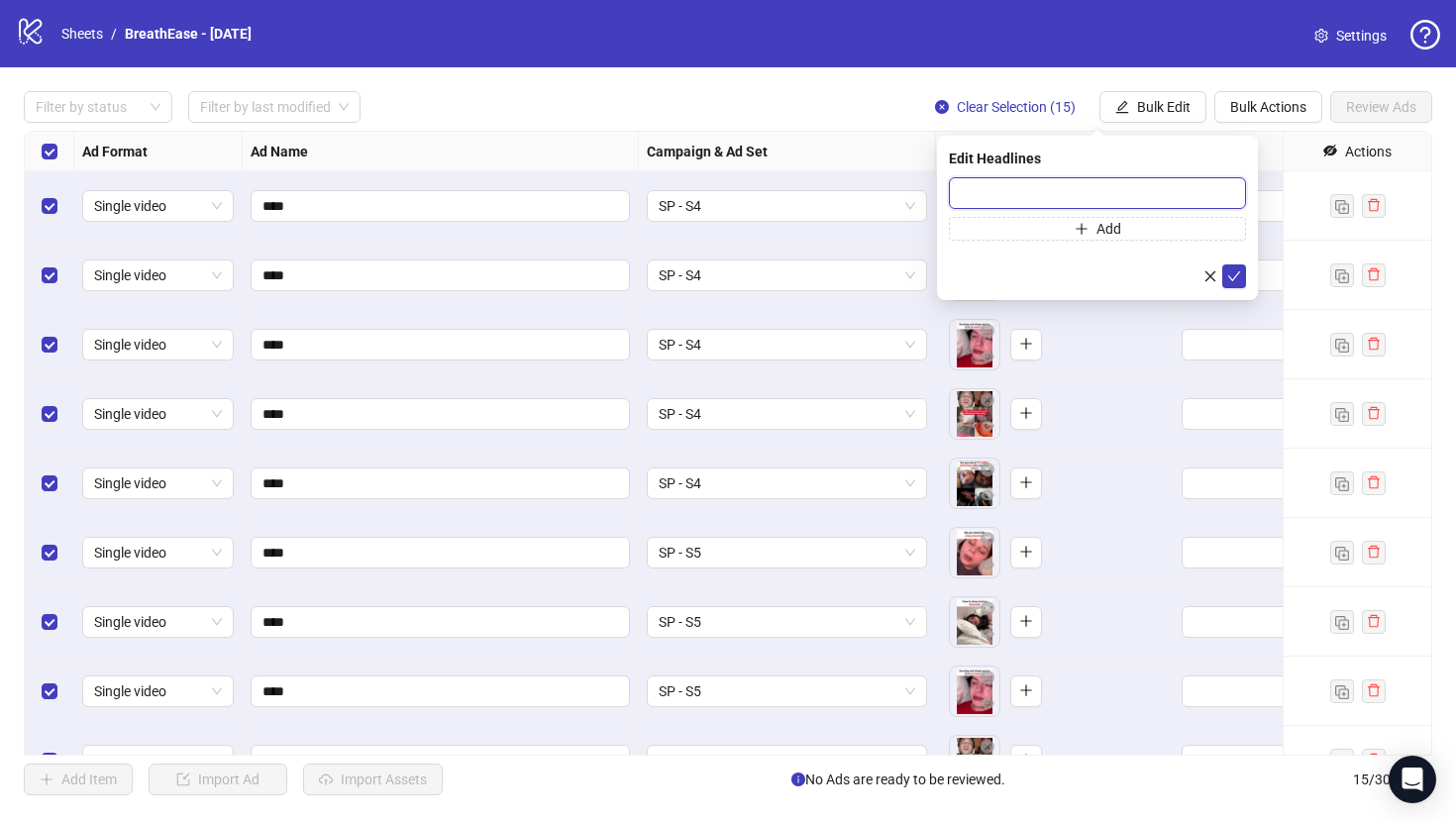 click at bounding box center (1097, 193) 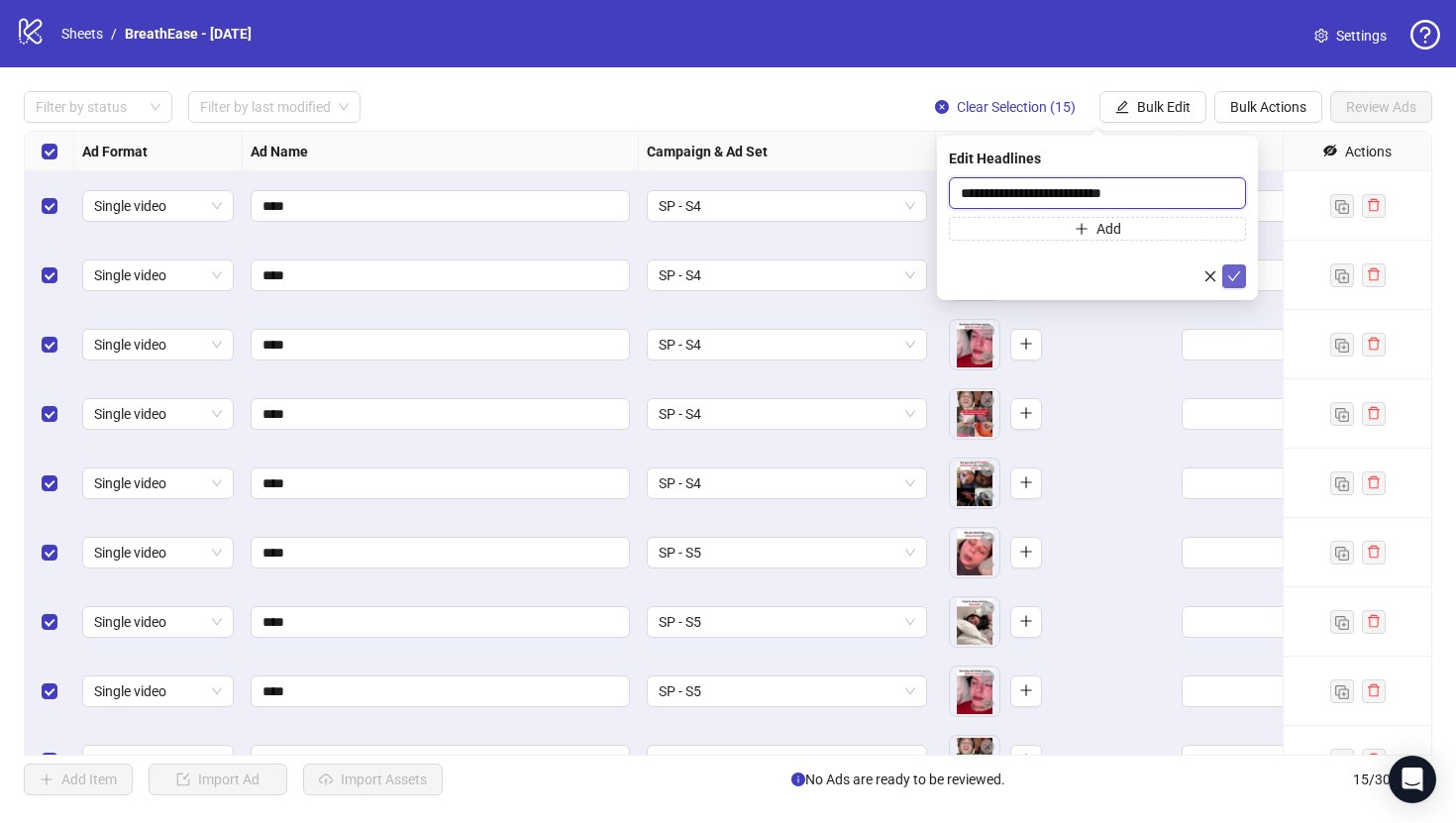 type on "**********" 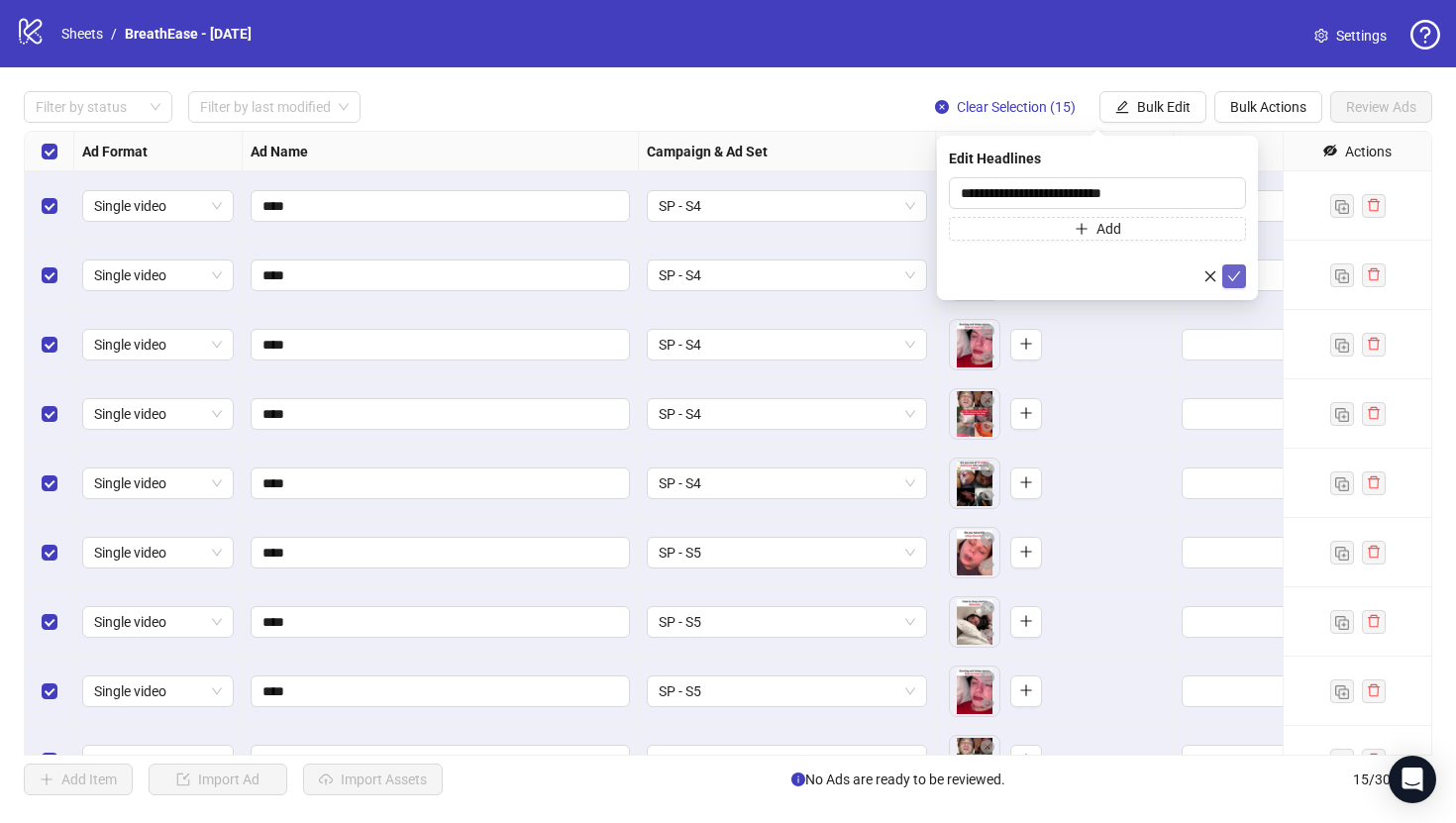 click 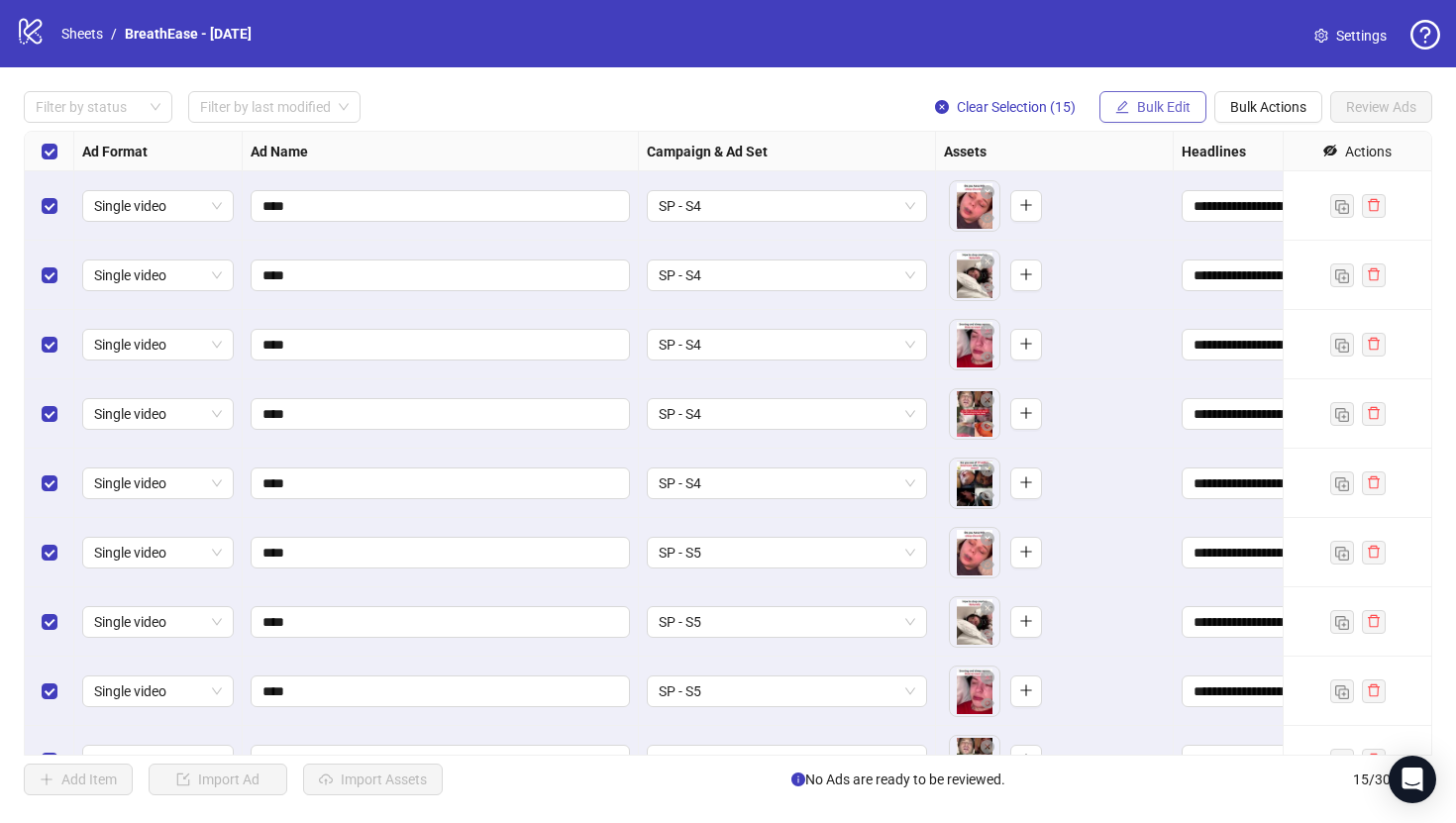 click on "Bulk Edit" at bounding box center [1153, 107] 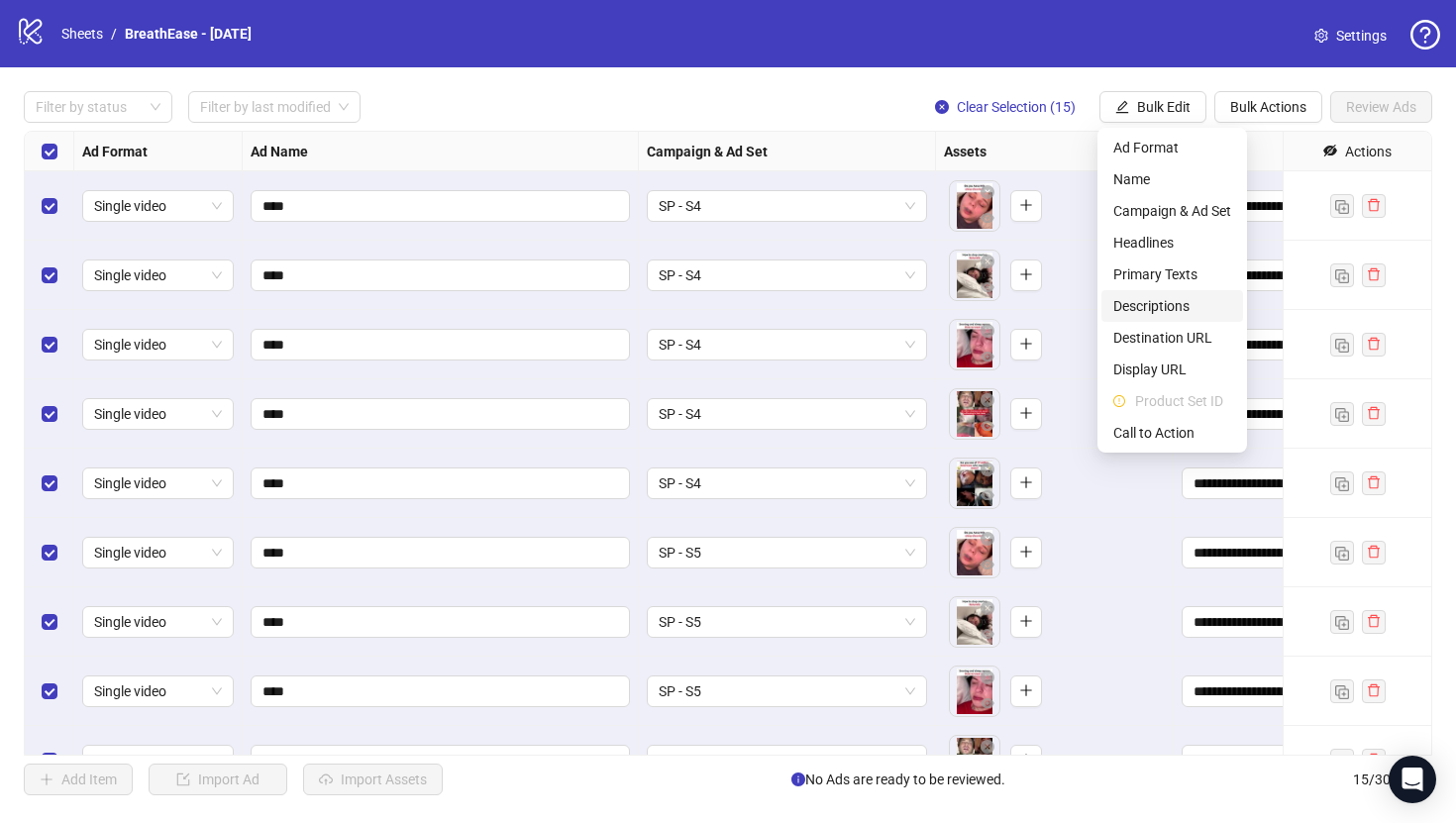click on "Descriptions" at bounding box center [1172, 306] 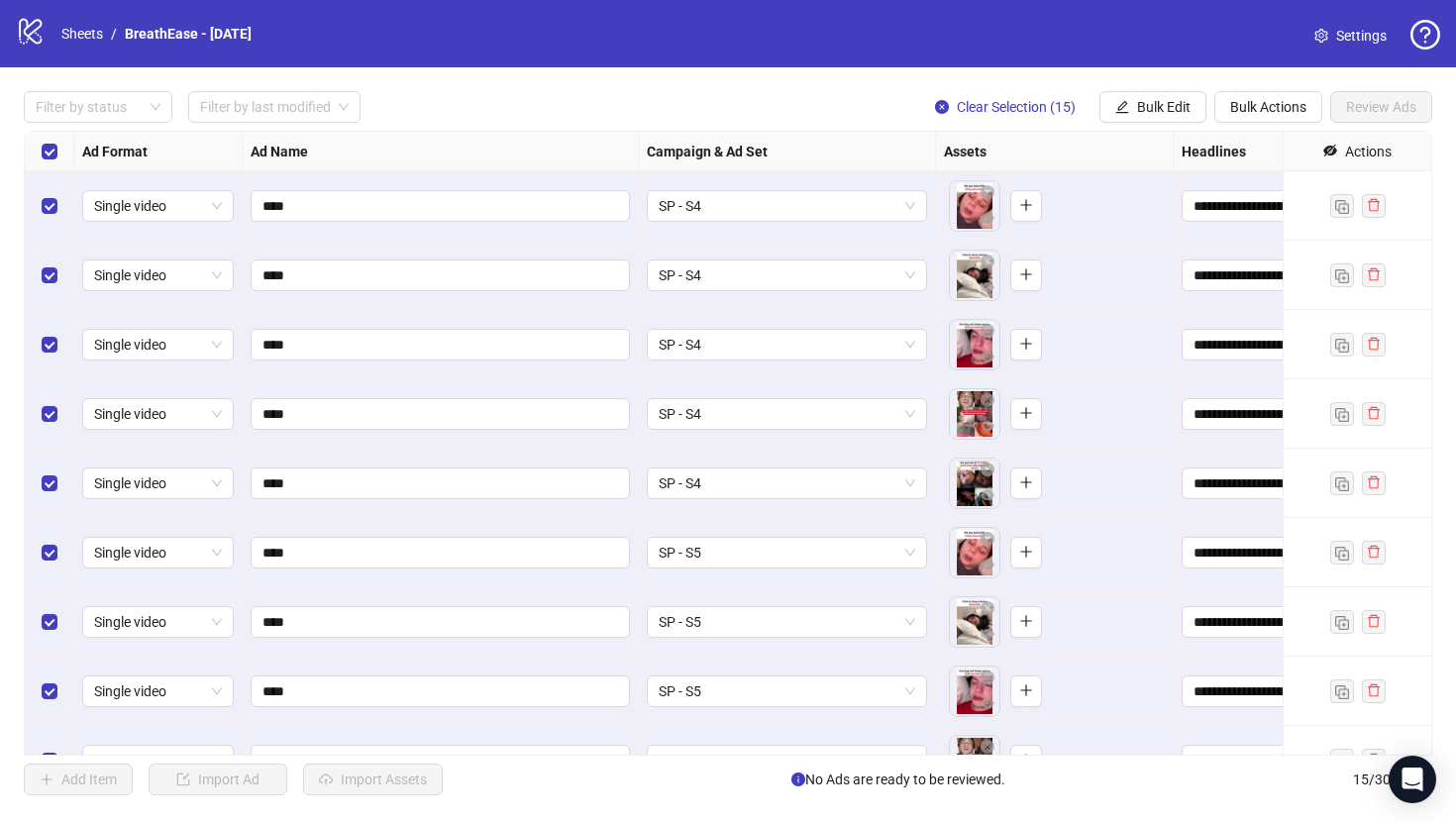 type 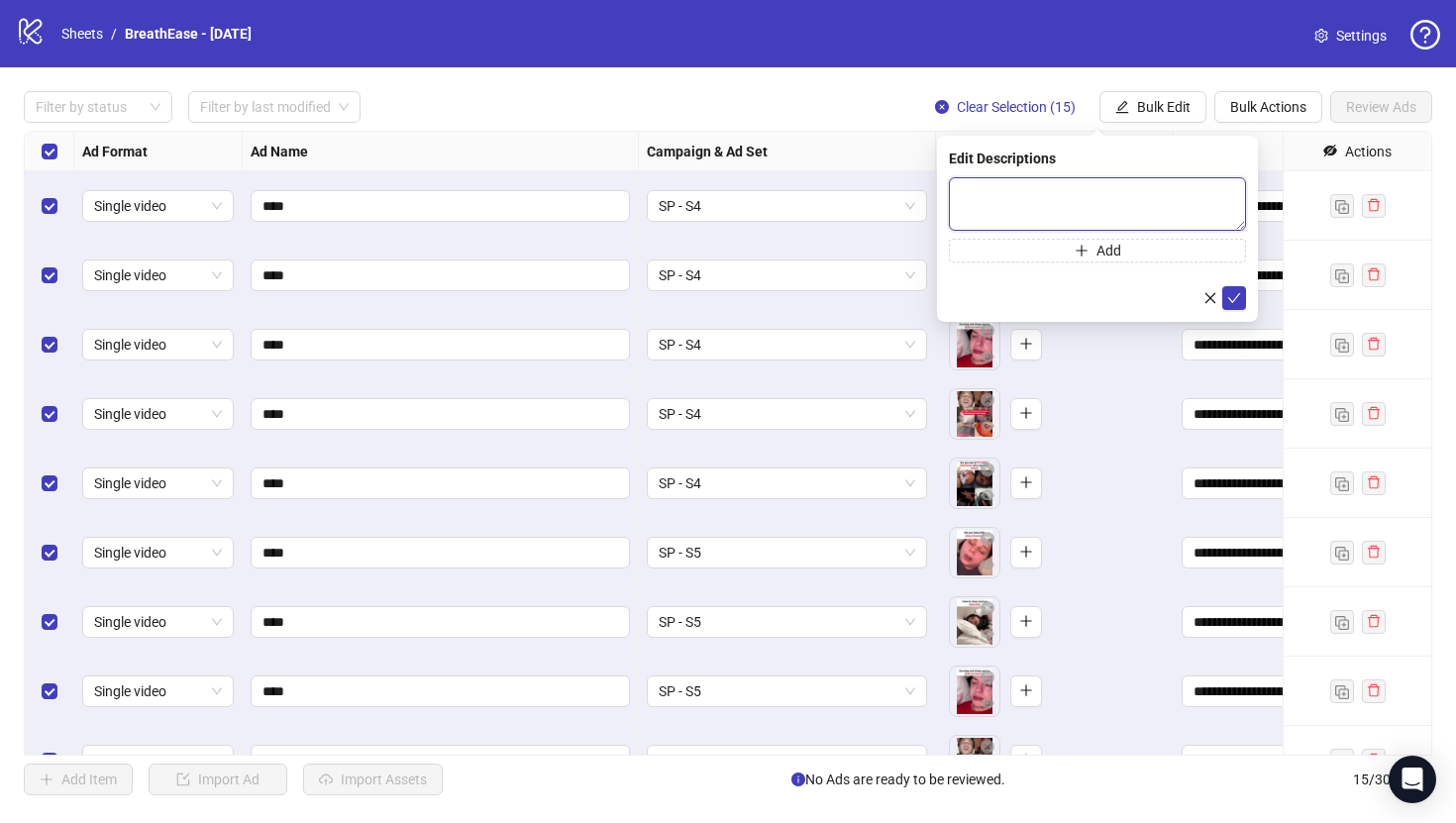click at bounding box center [1097, 204] 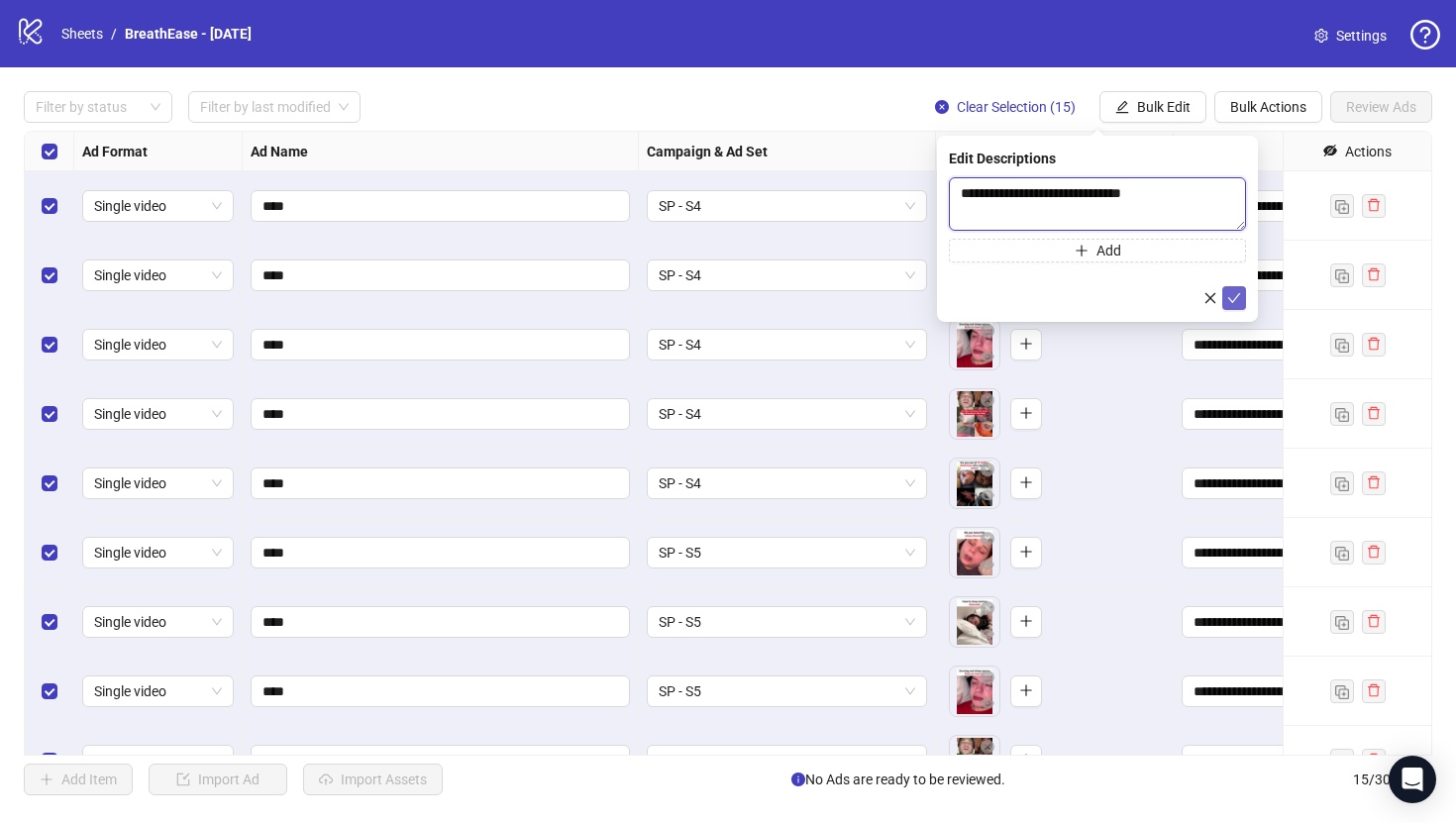 type on "**********" 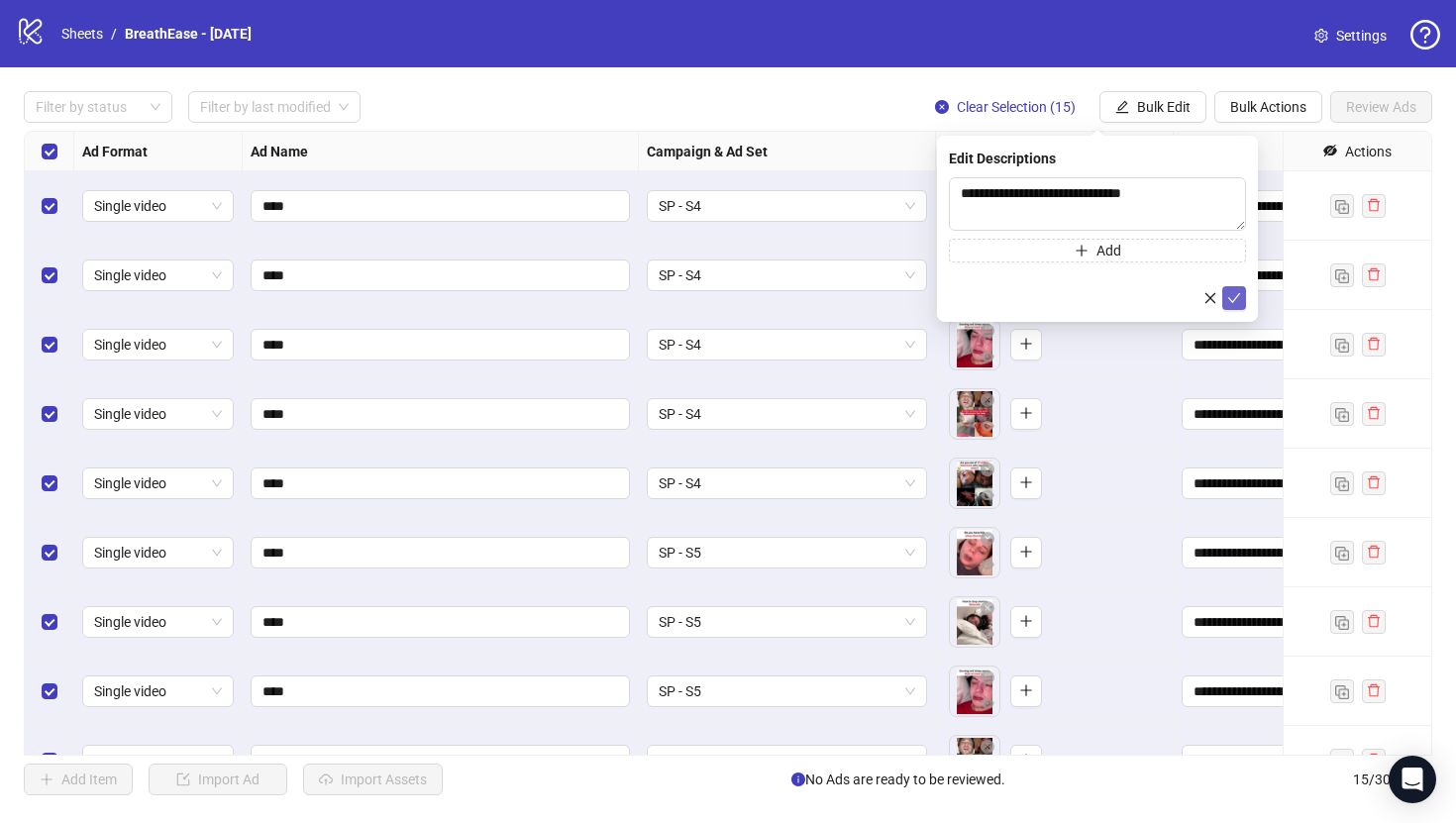 click at bounding box center (1234, 298) 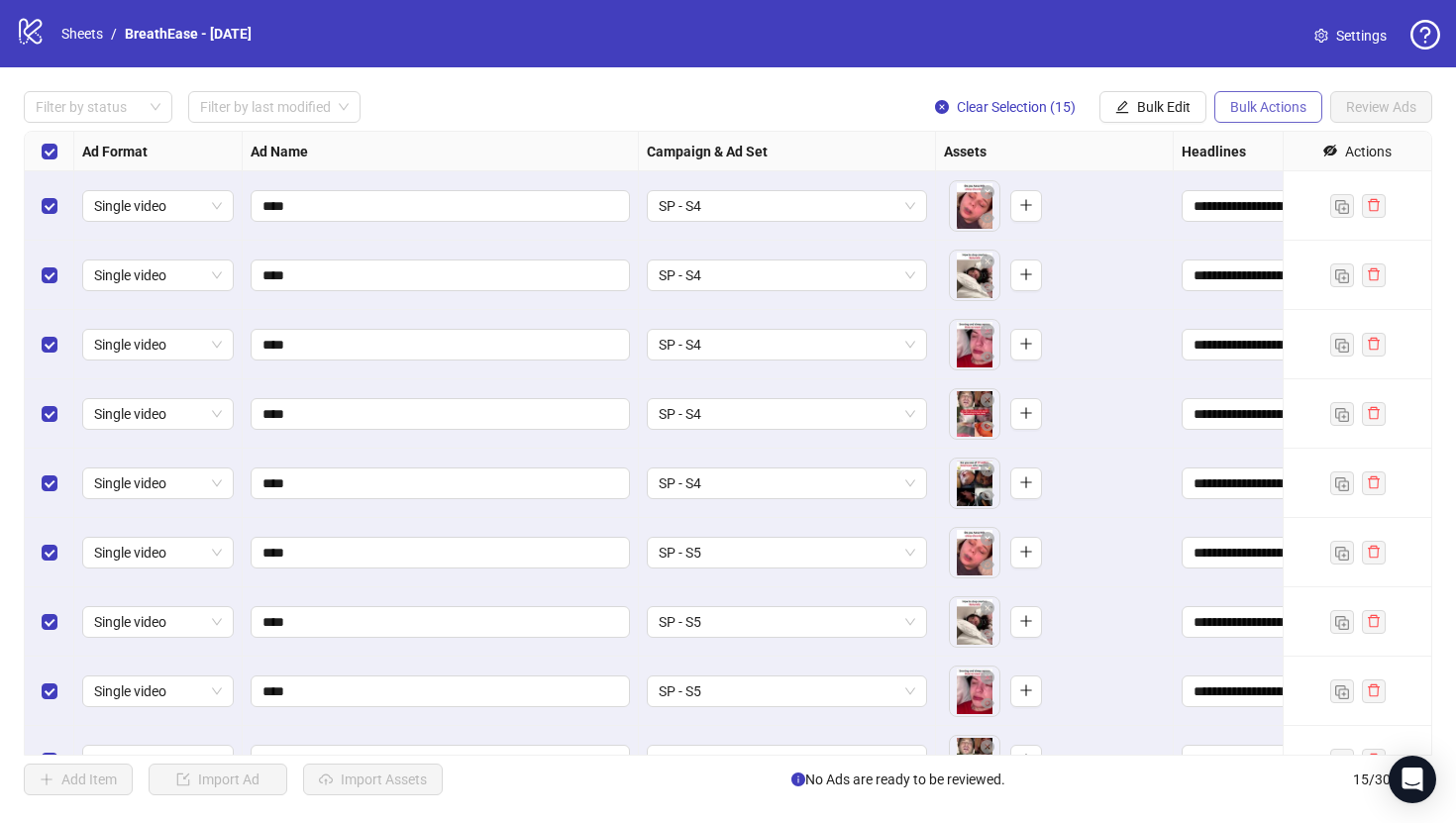 click on "Bulk Actions" at bounding box center [1268, 107] 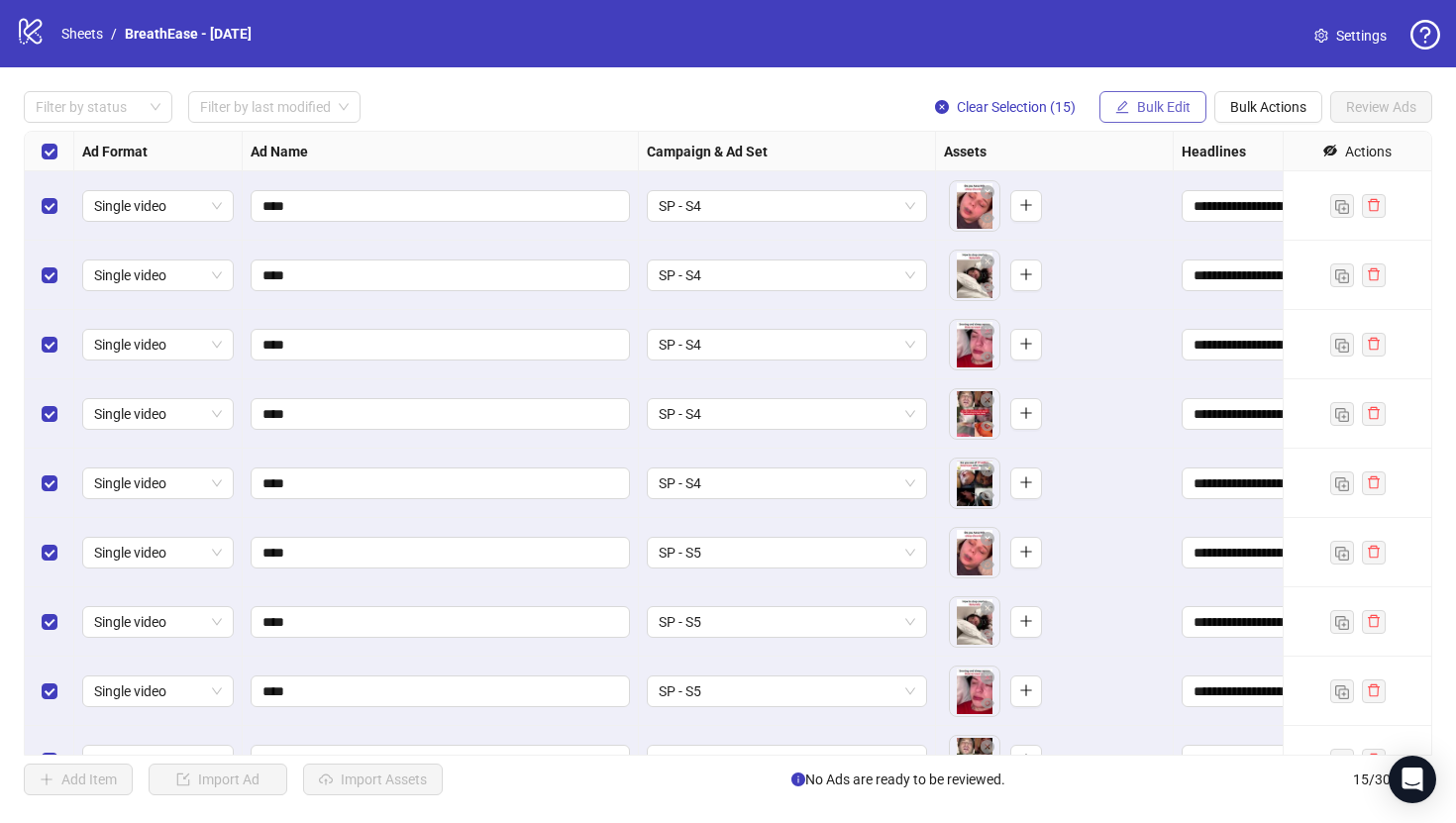 click on "Bulk Edit" at bounding box center [1153, 107] 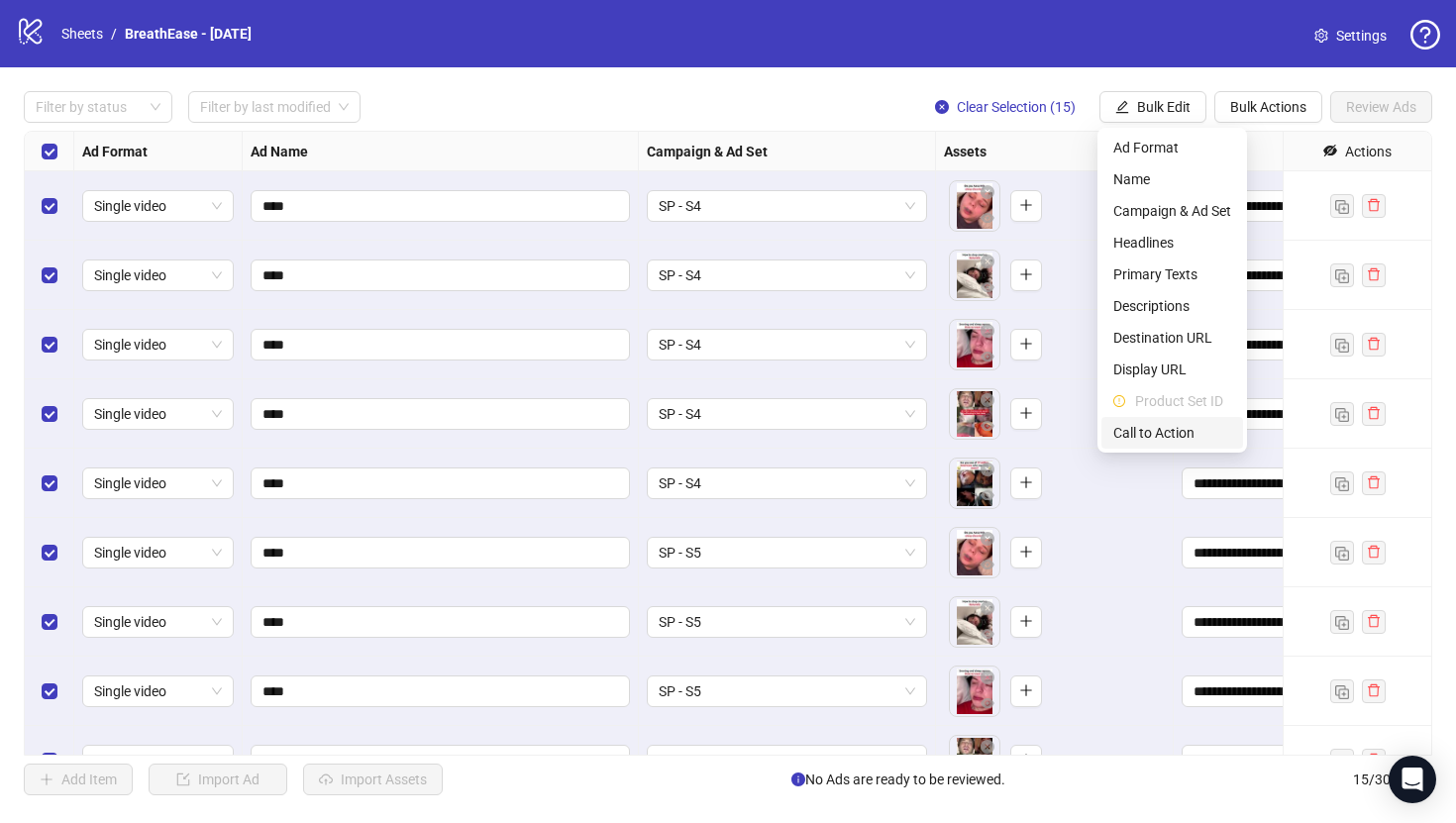 click on "Call to Action" at bounding box center [1172, 433] 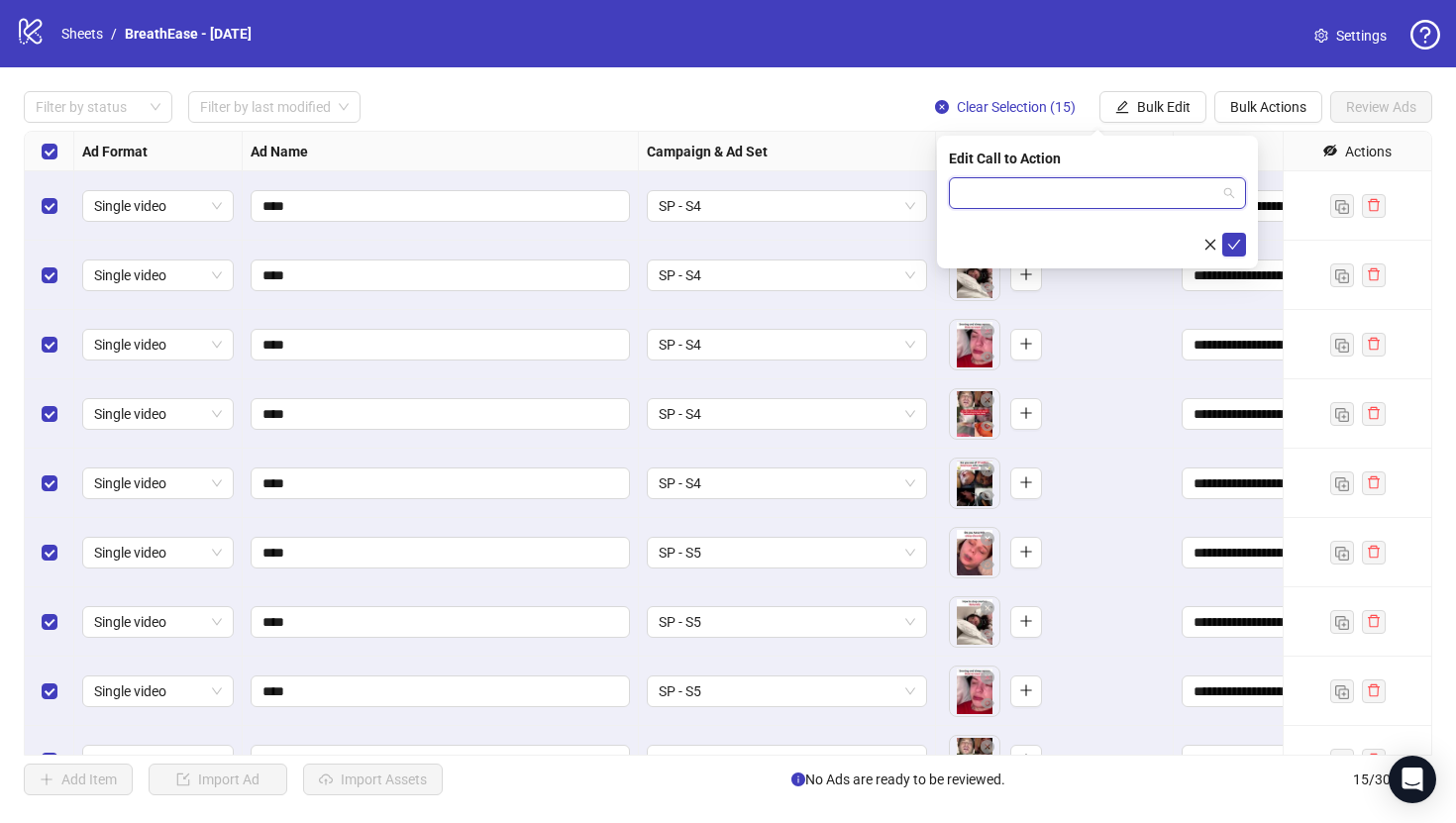 click at bounding box center (1089, 193) 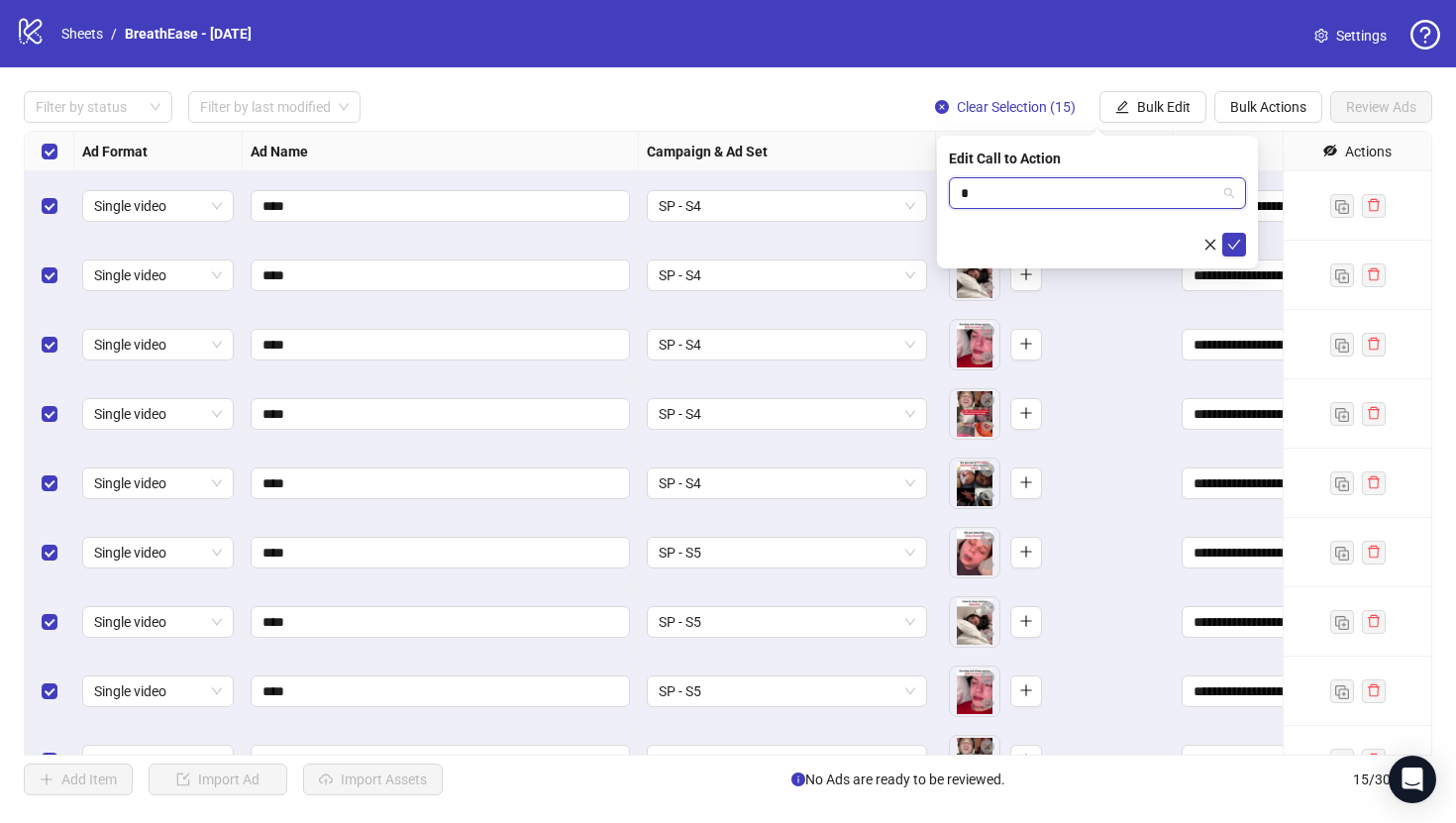 type on "**" 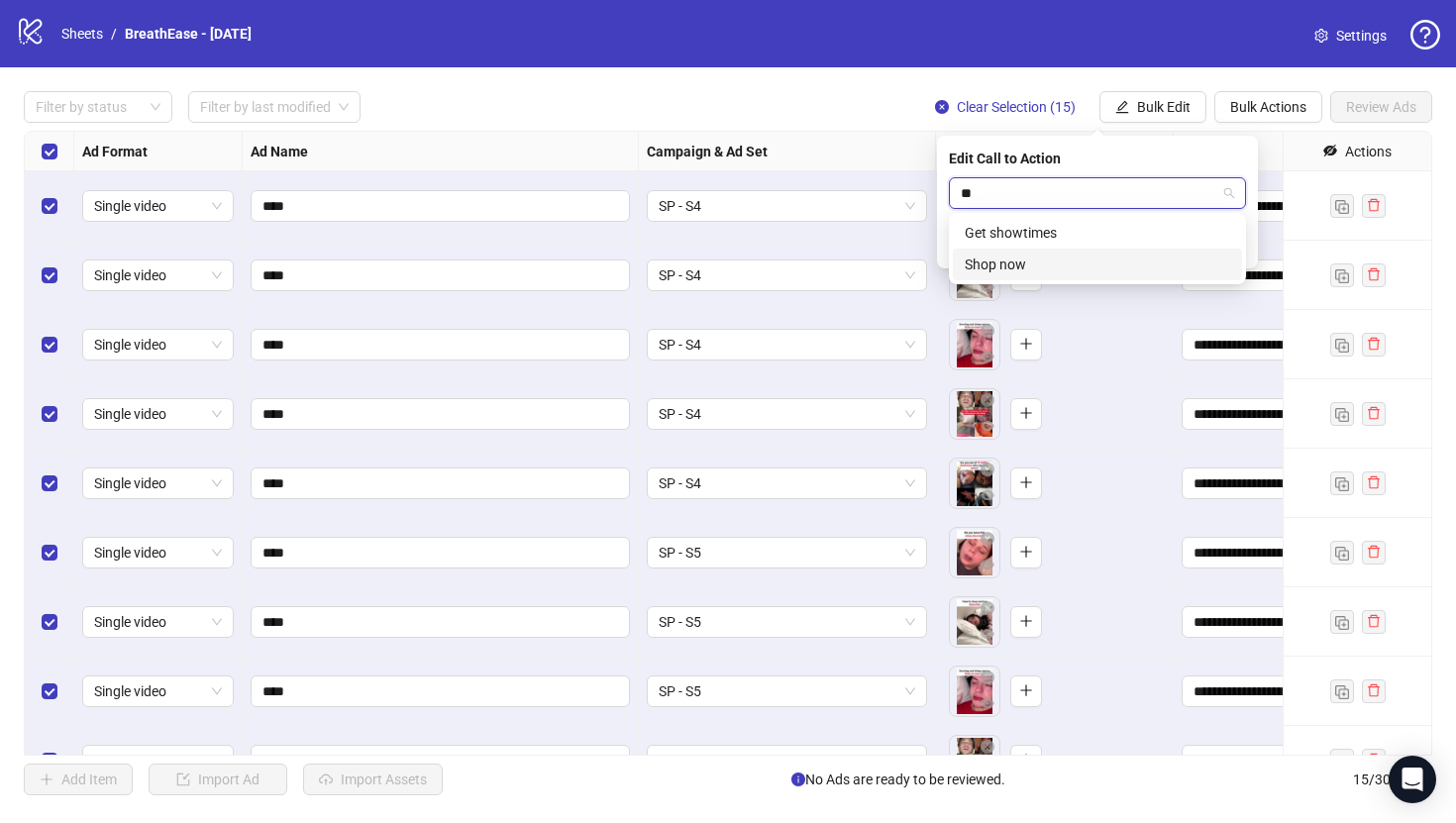 type 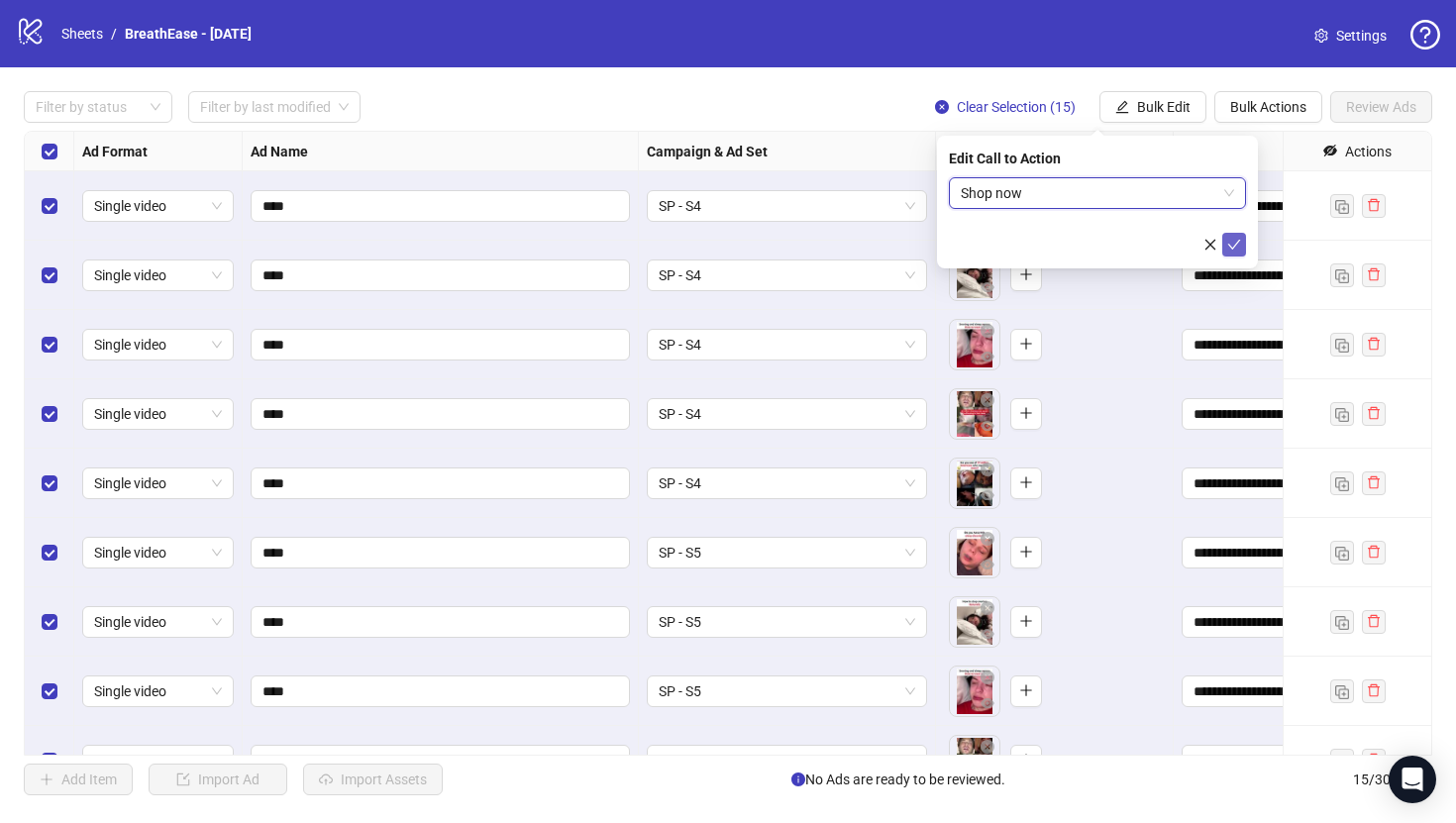 click 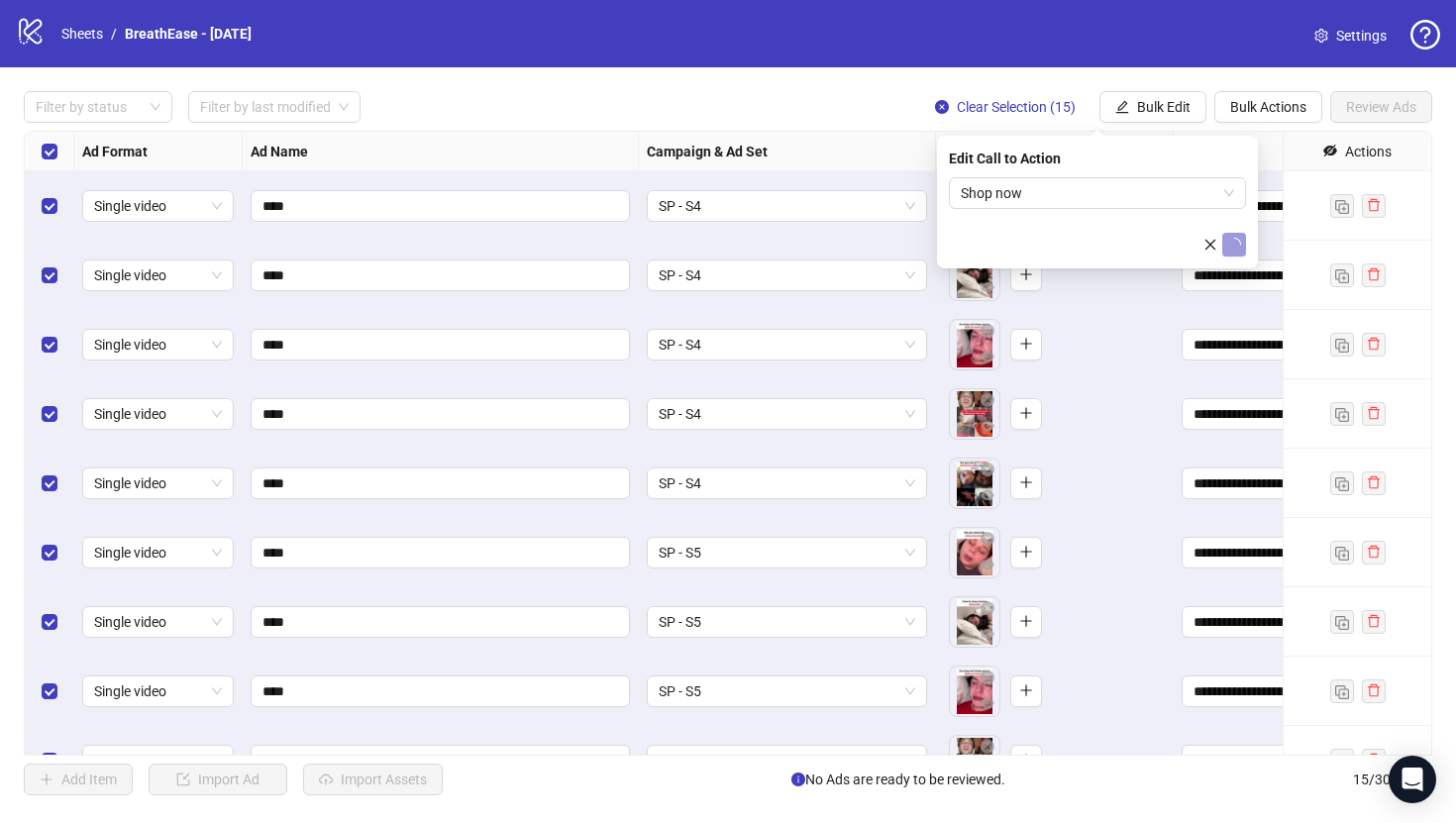 type 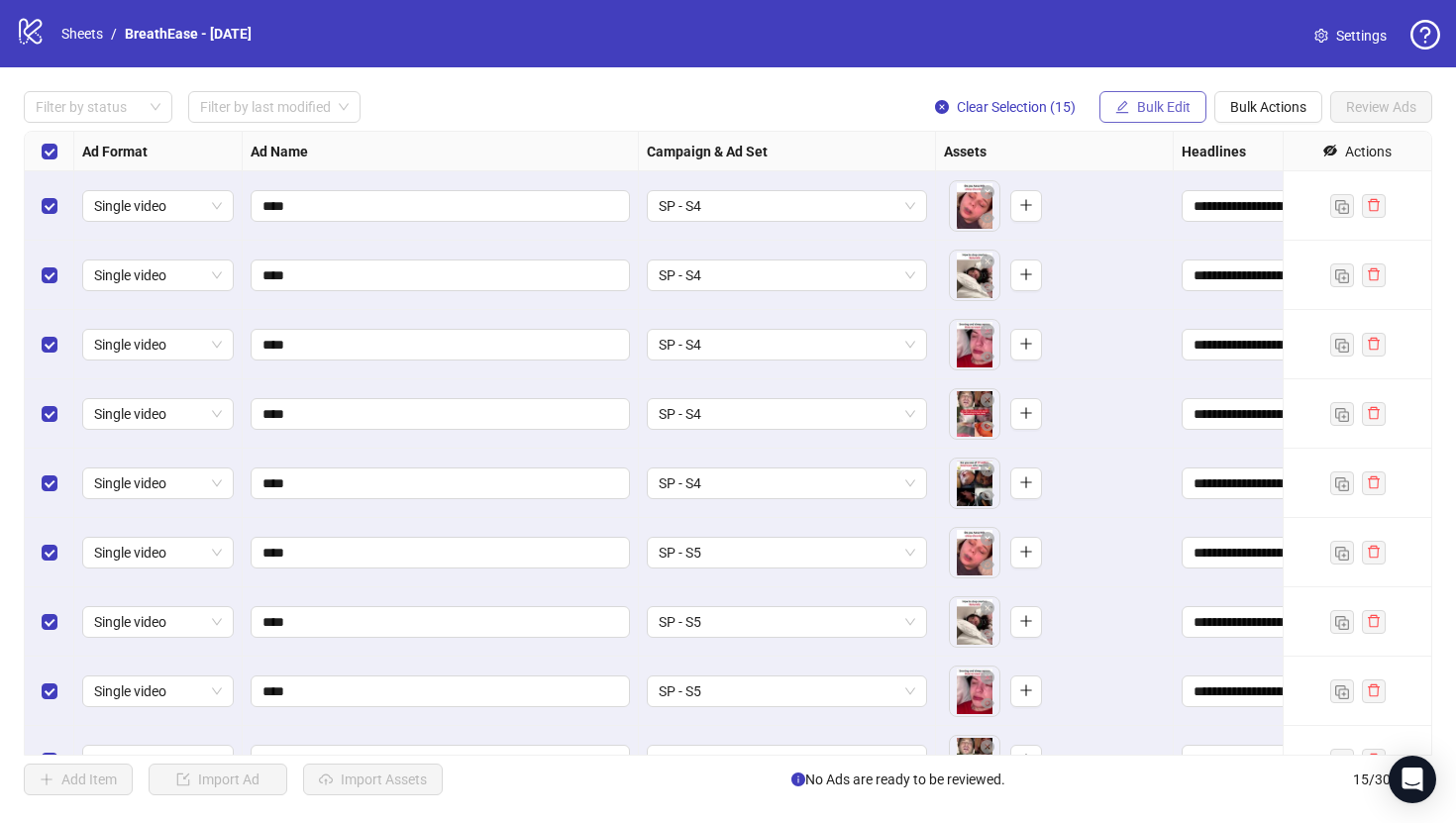 click on "Bulk Edit" at bounding box center [1164, 107] 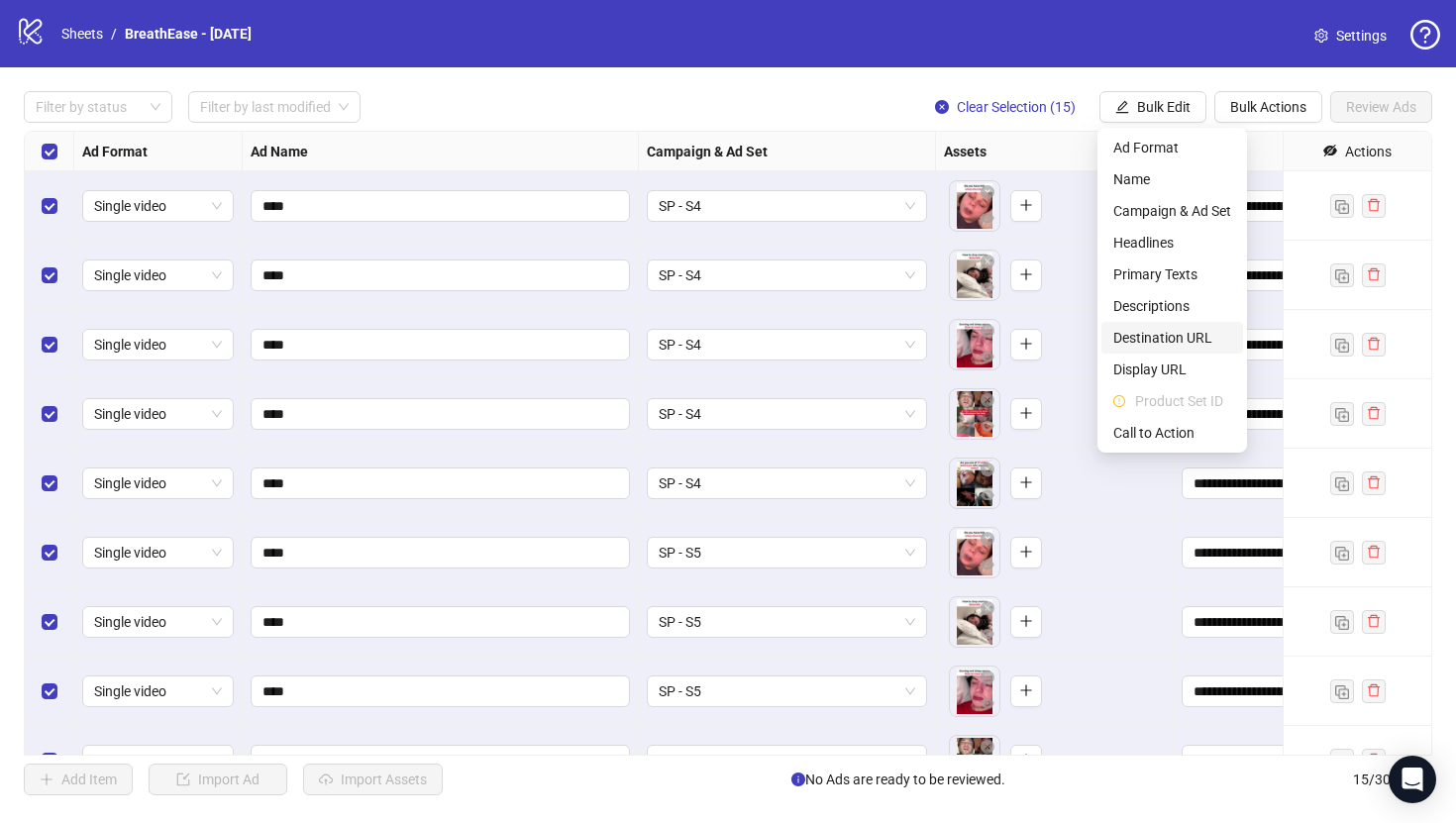 click on "Destination URL" at bounding box center (1172, 338) 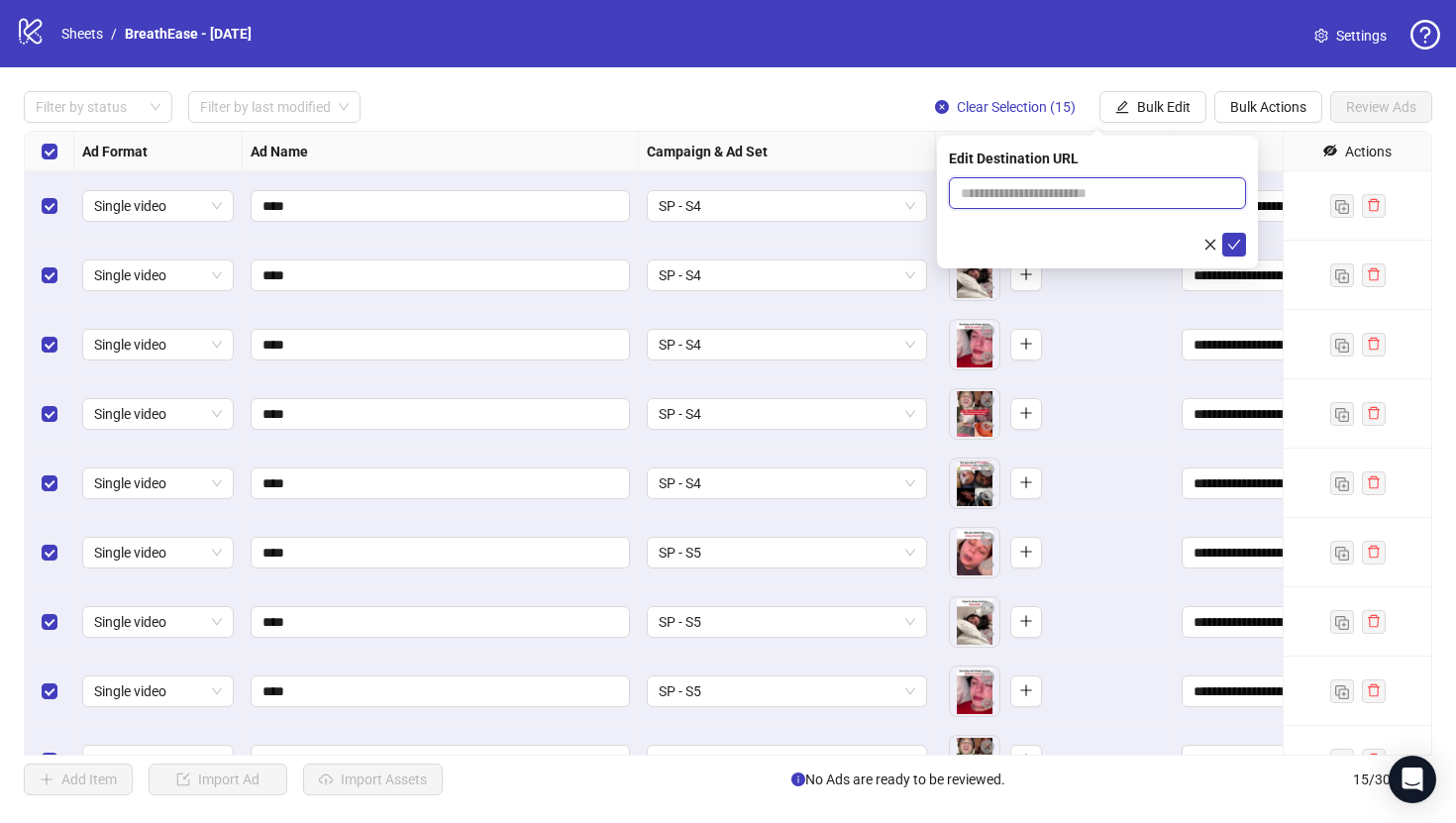 click at bounding box center [1090, 193] 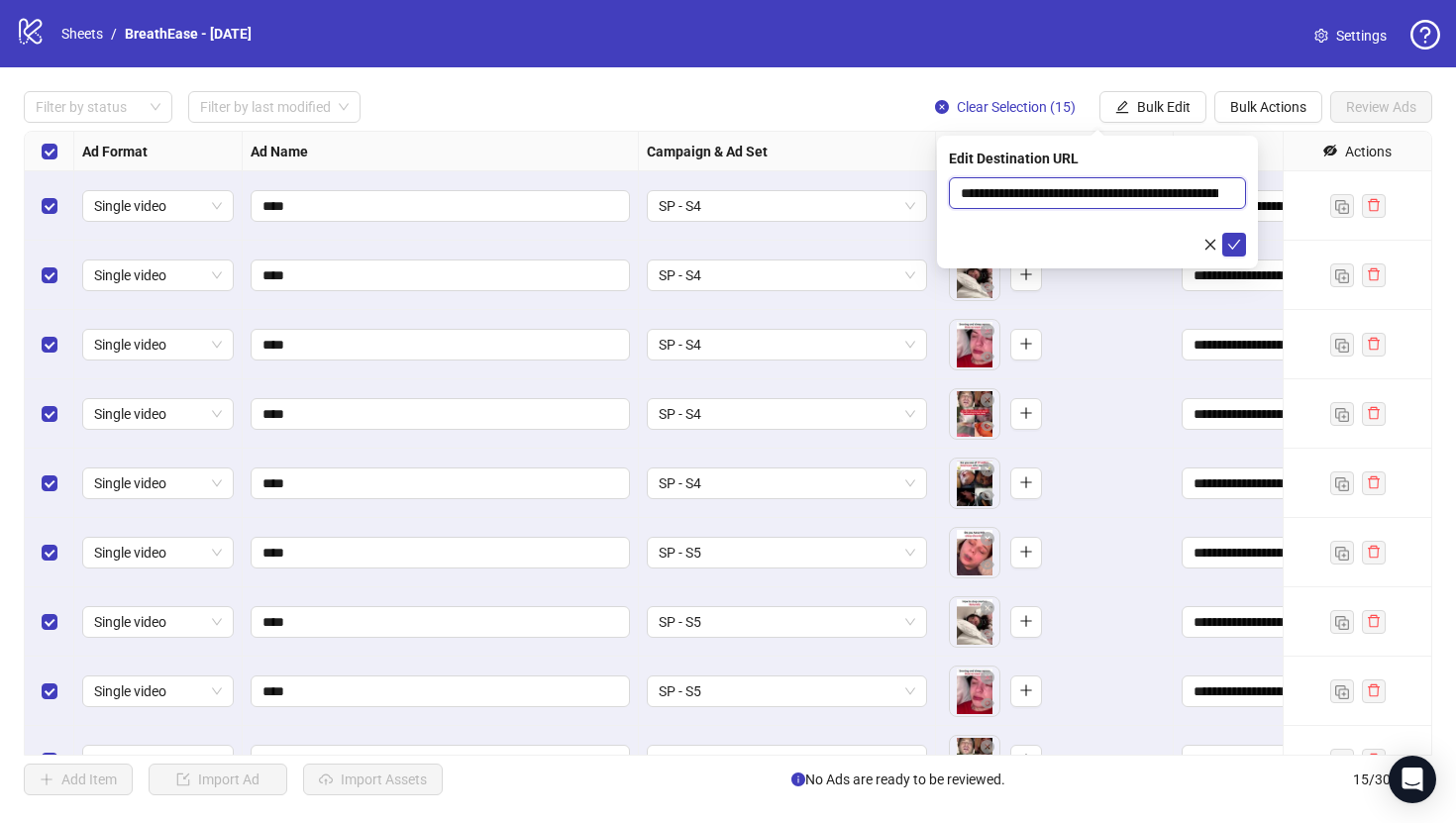scroll, scrollTop: 0, scrollLeft: 748, axis: horizontal 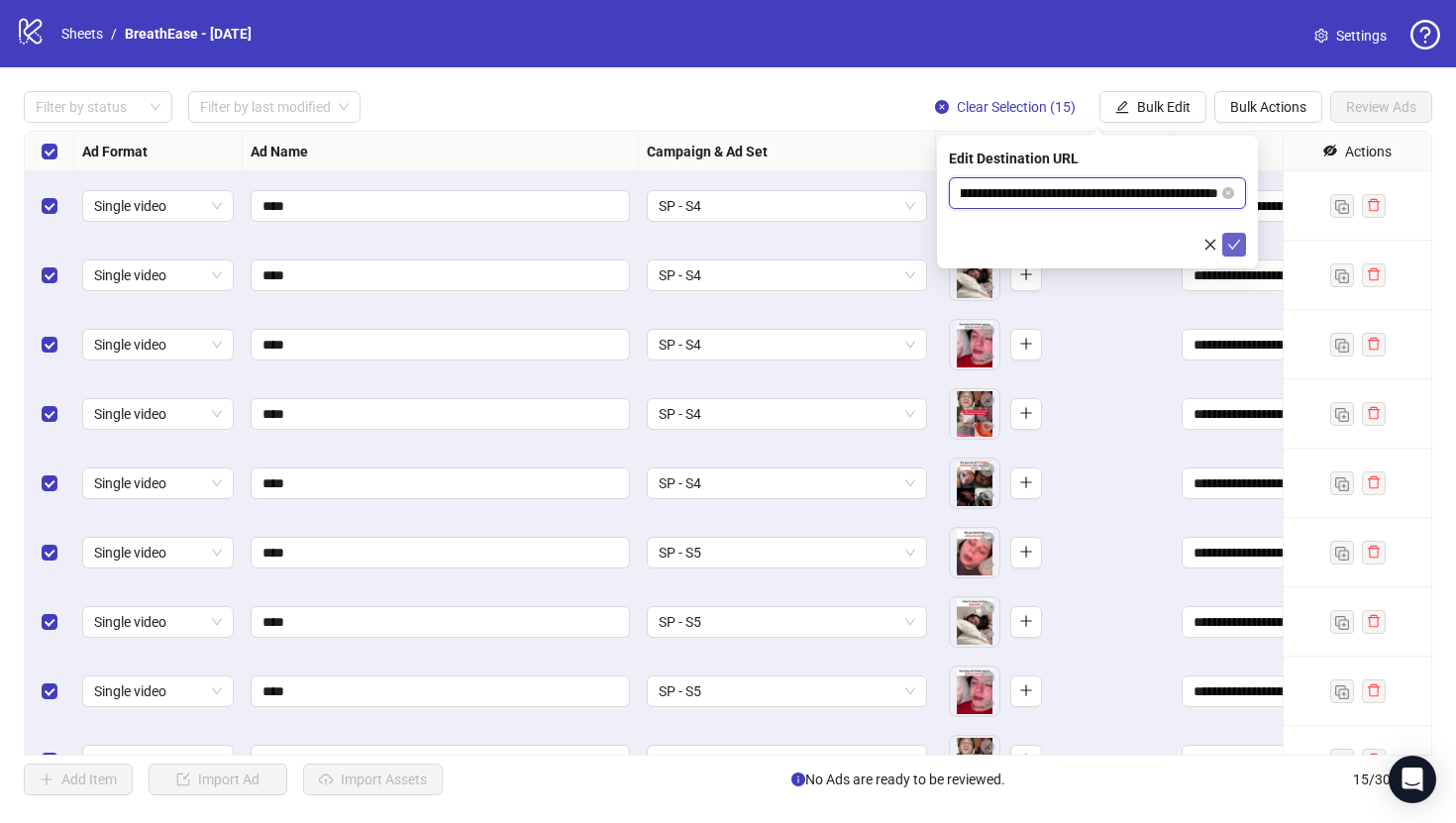 type on "**********" 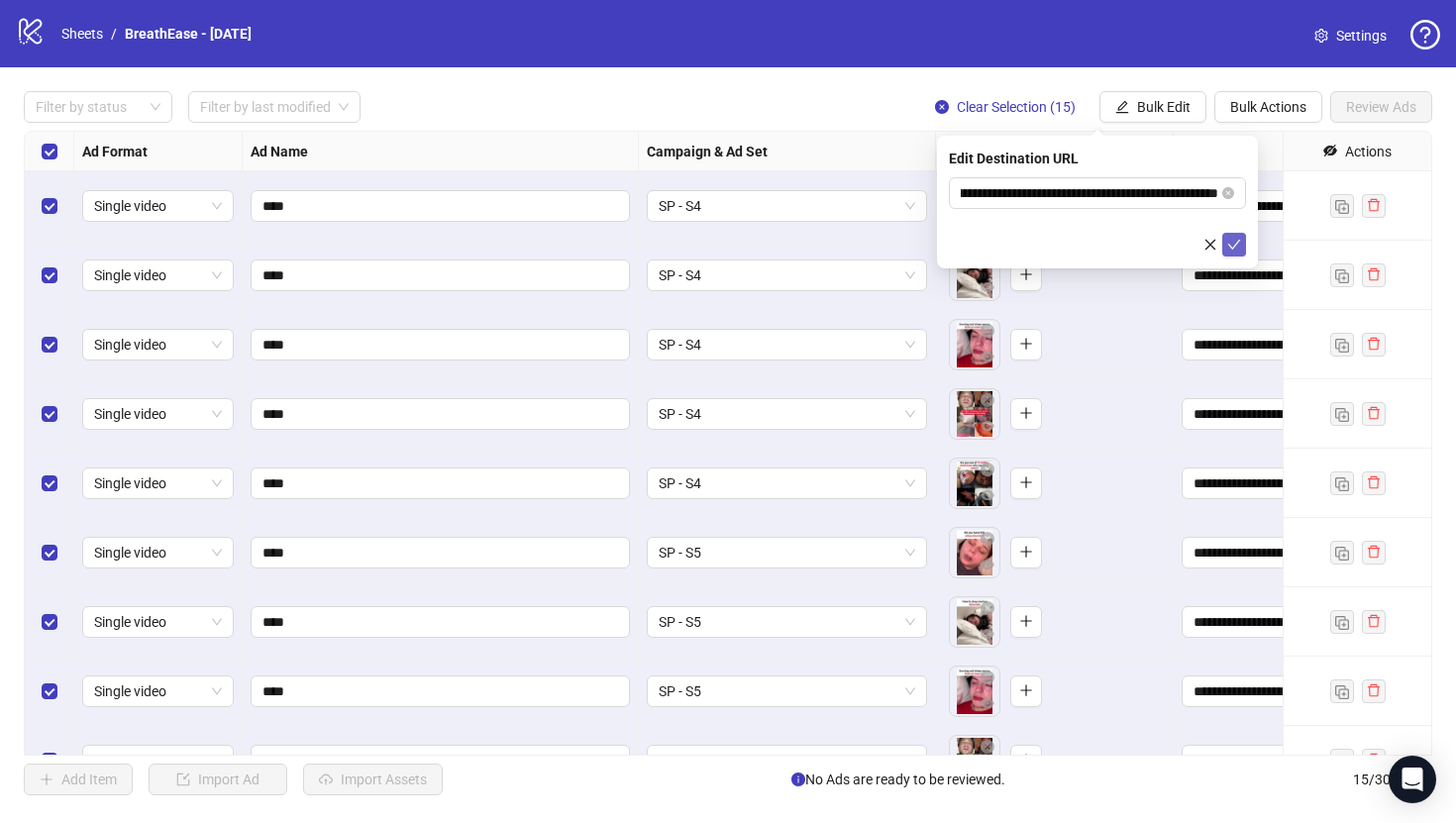 click 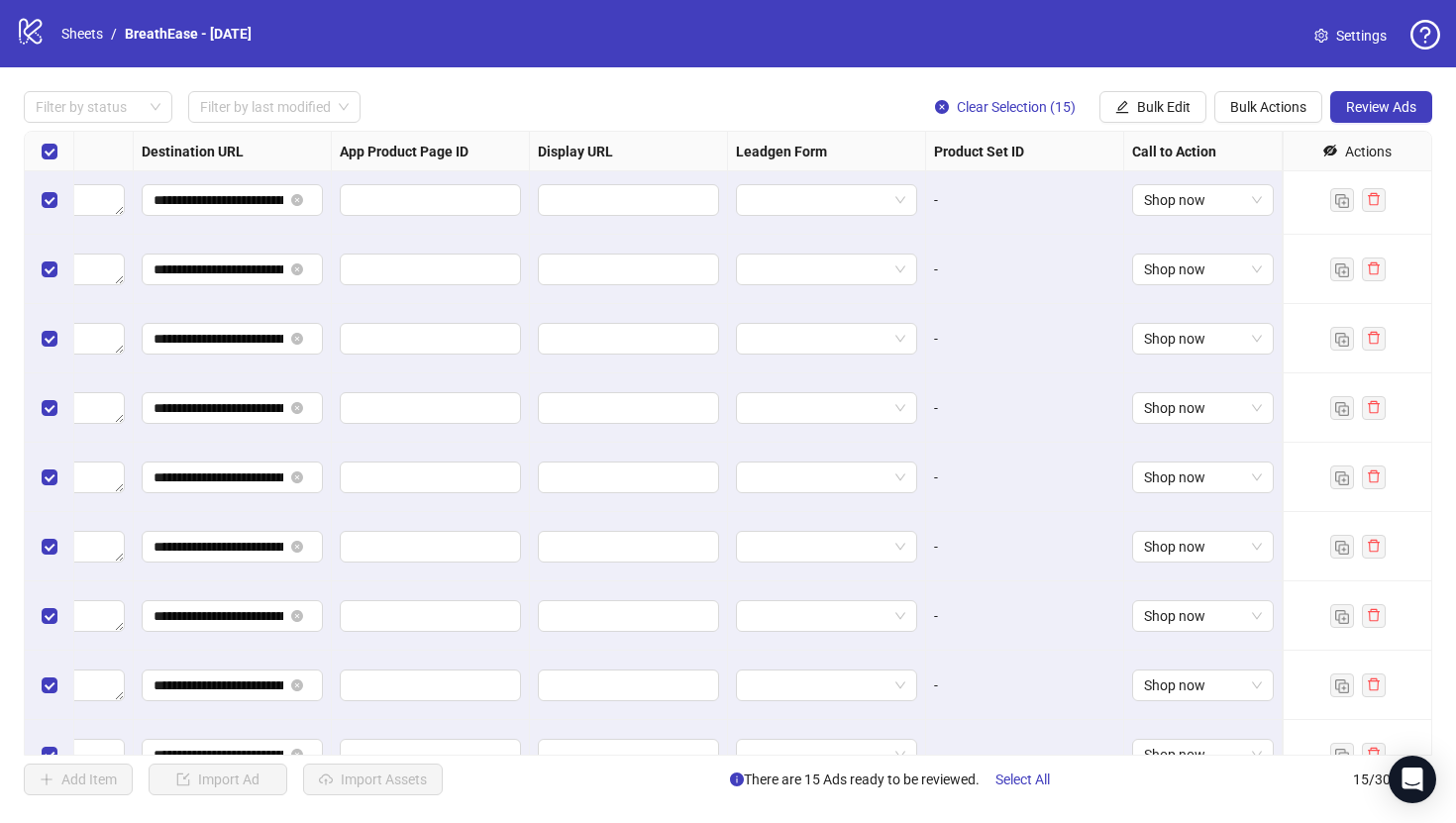 scroll, scrollTop: 0, scrollLeft: 1832, axis: horizontal 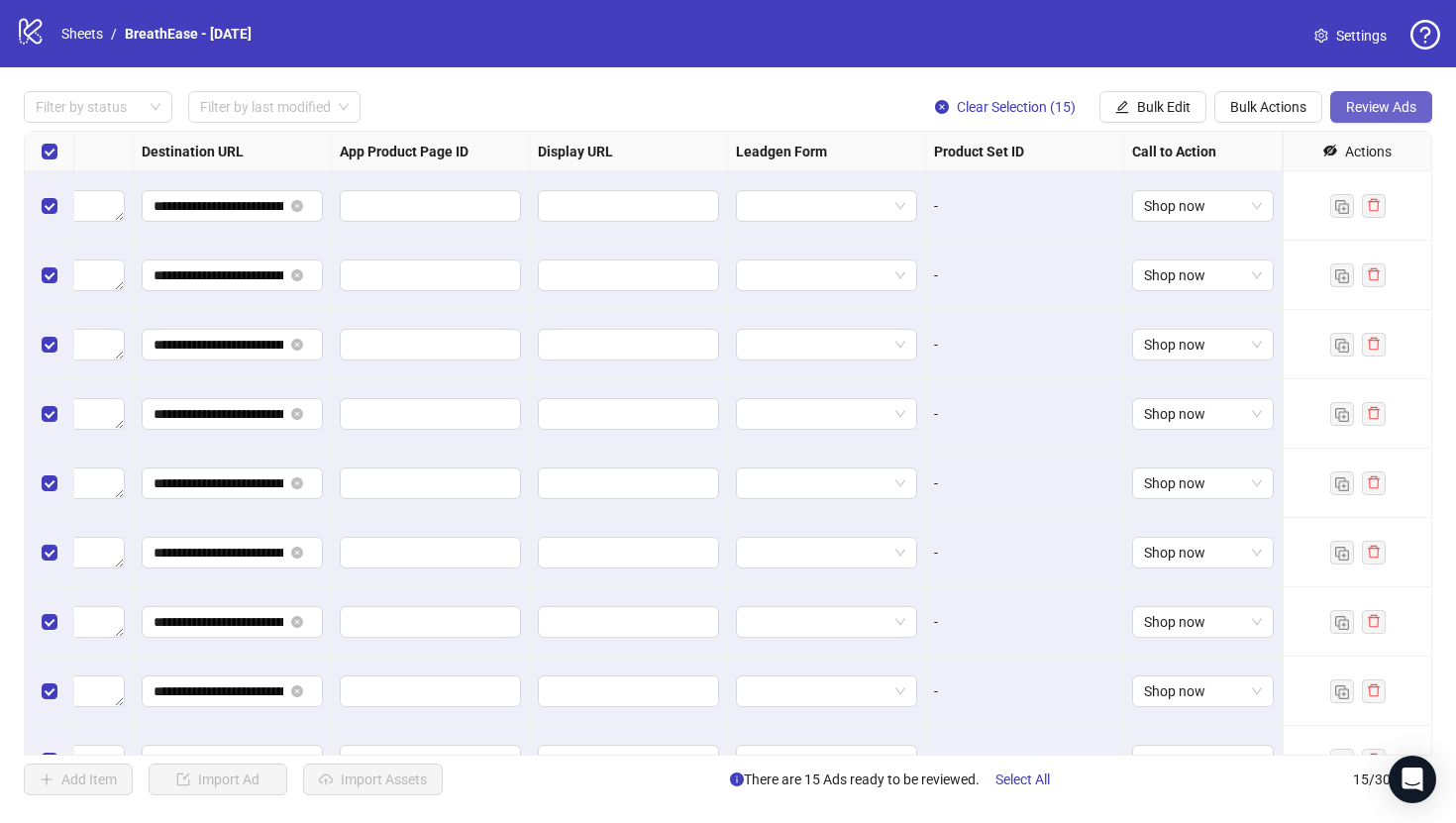 click on "Review Ads" at bounding box center [1381, 107] 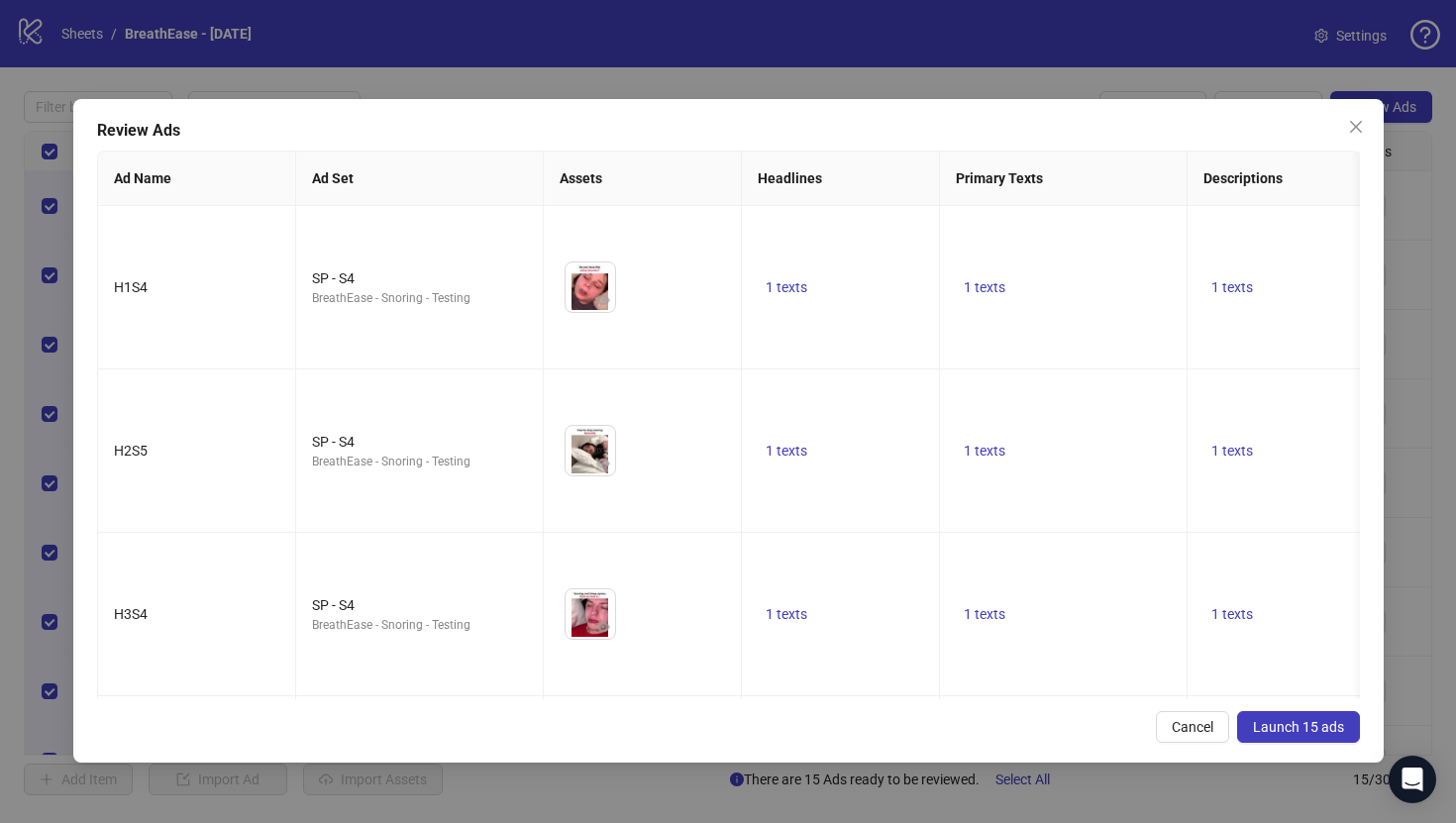 click on "Launch 15 ads" at bounding box center (1299, 727) 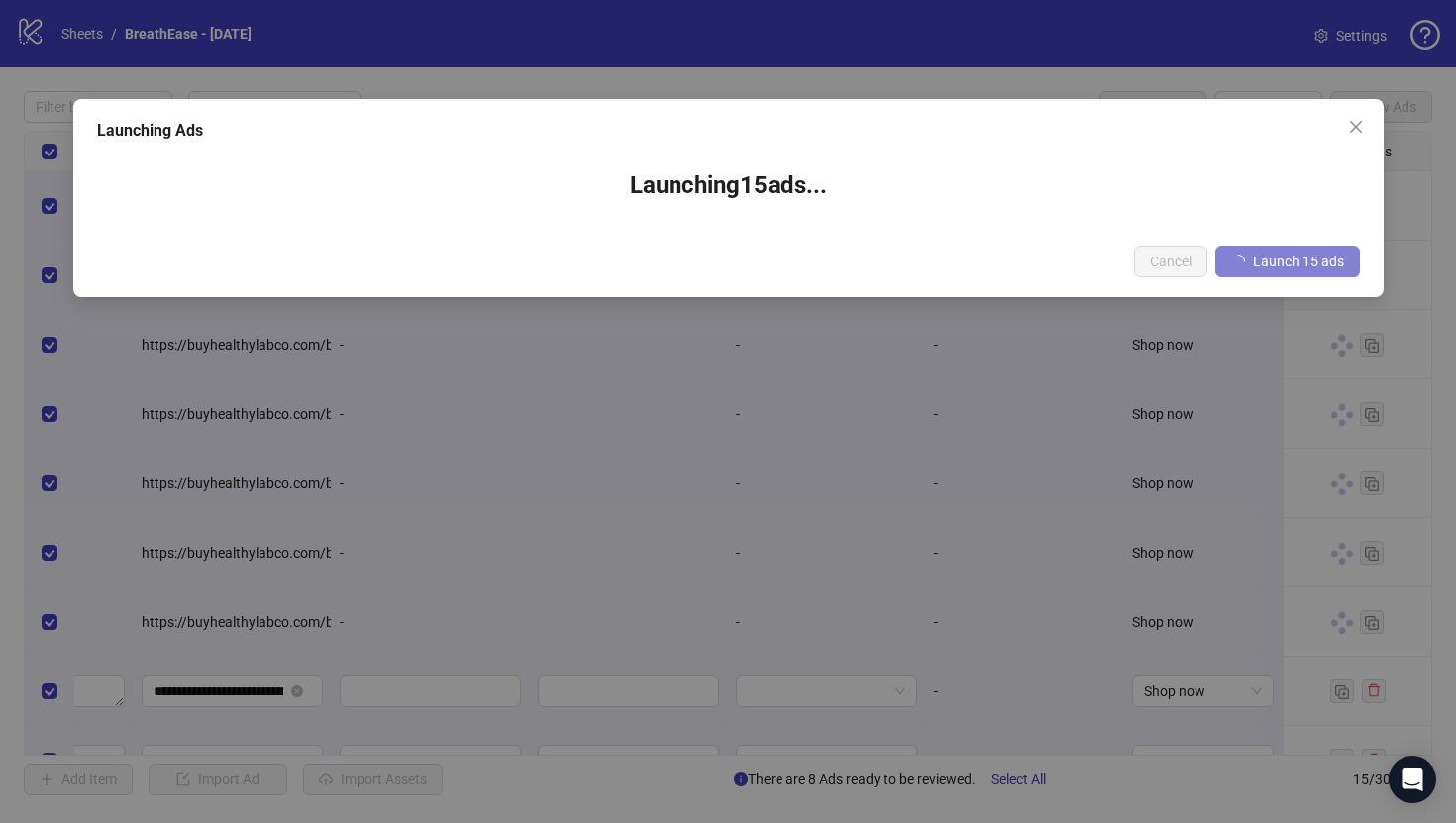 type 